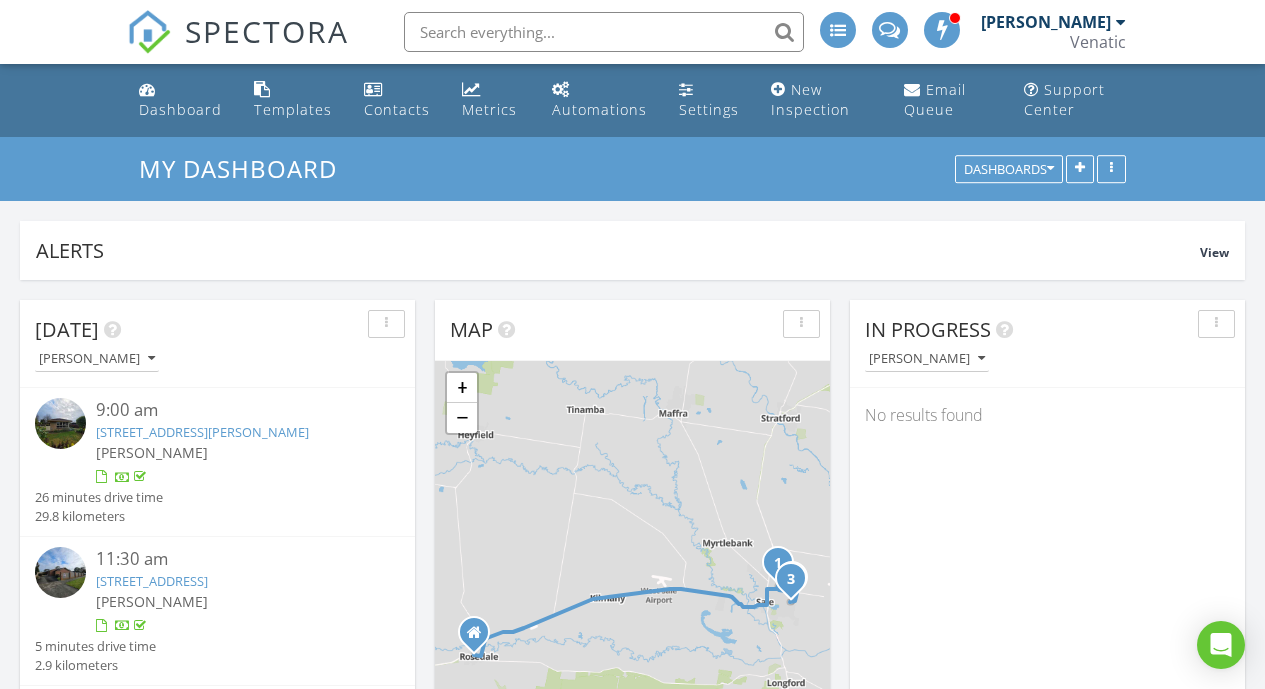 scroll, scrollTop: 1625, scrollLeft: 0, axis: vertical 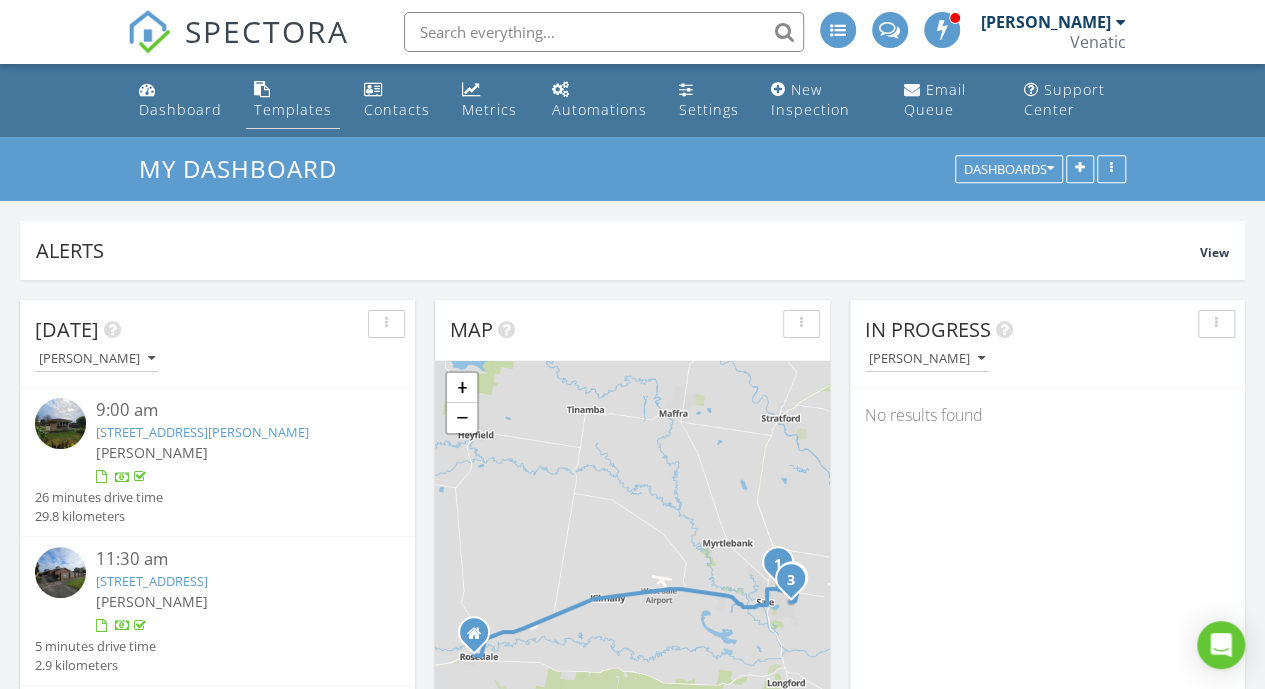 click on "Templates" at bounding box center [293, 109] 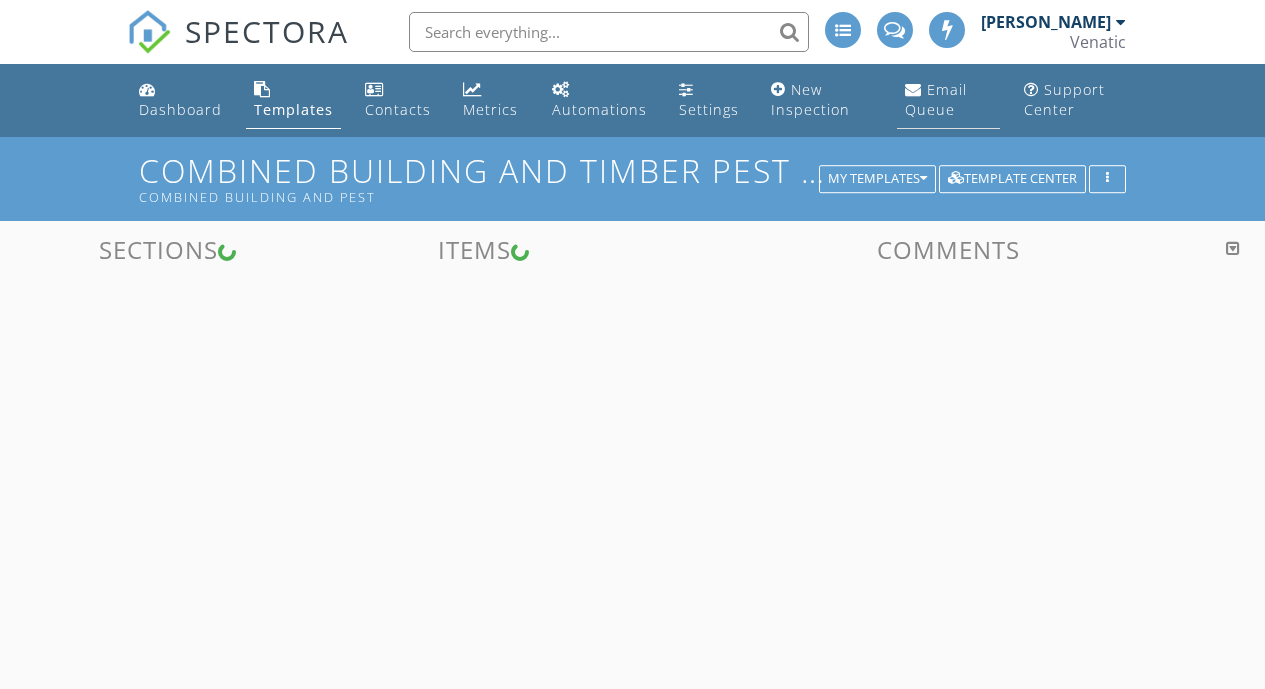 scroll, scrollTop: 0, scrollLeft: 0, axis: both 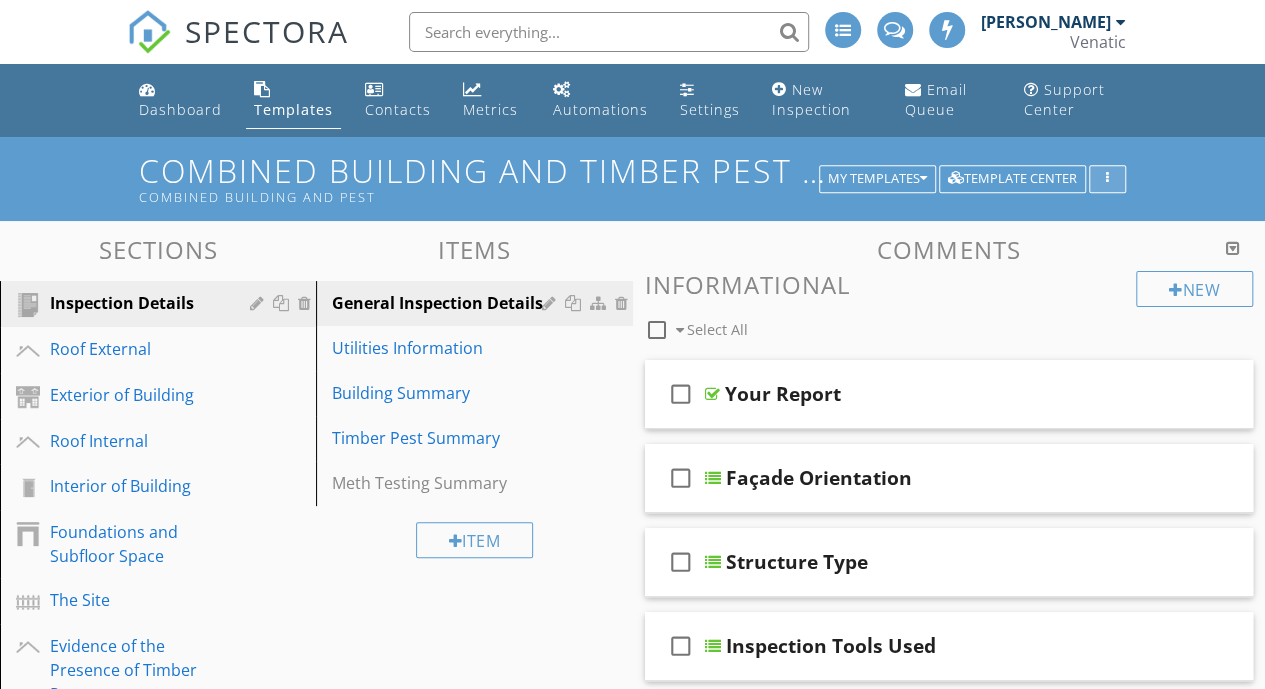 click at bounding box center [1107, 179] 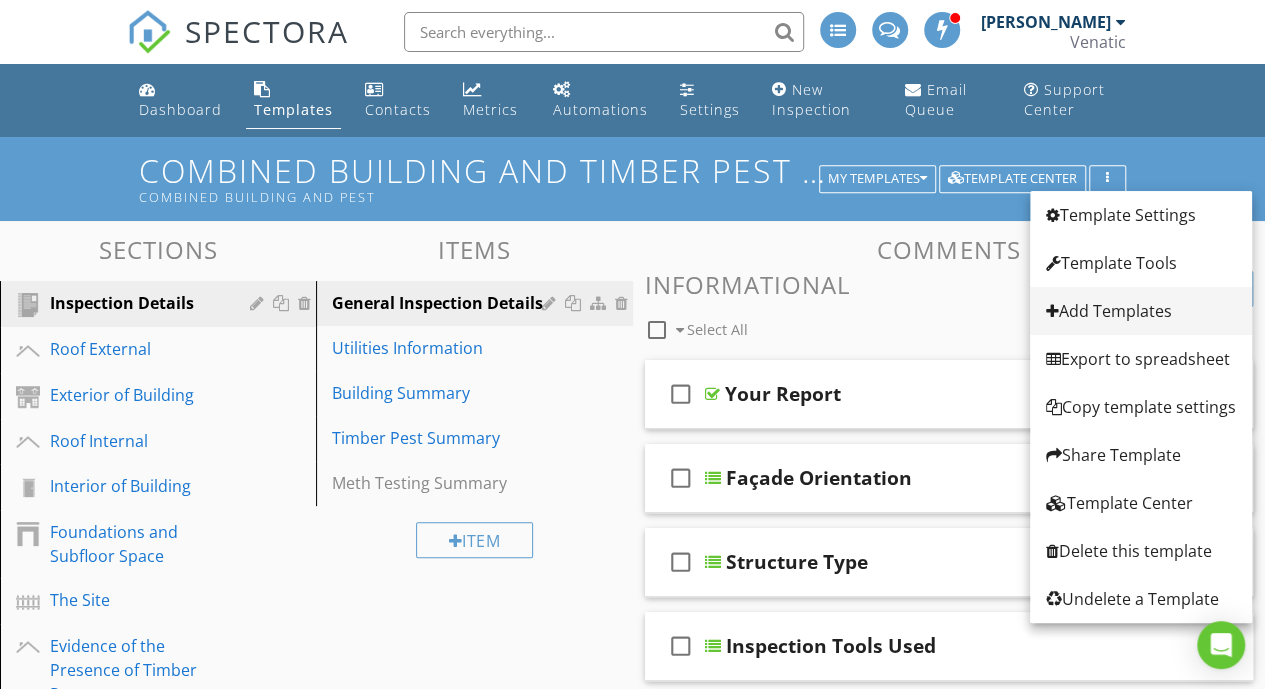 click on "Add Templates" at bounding box center (1141, 311) 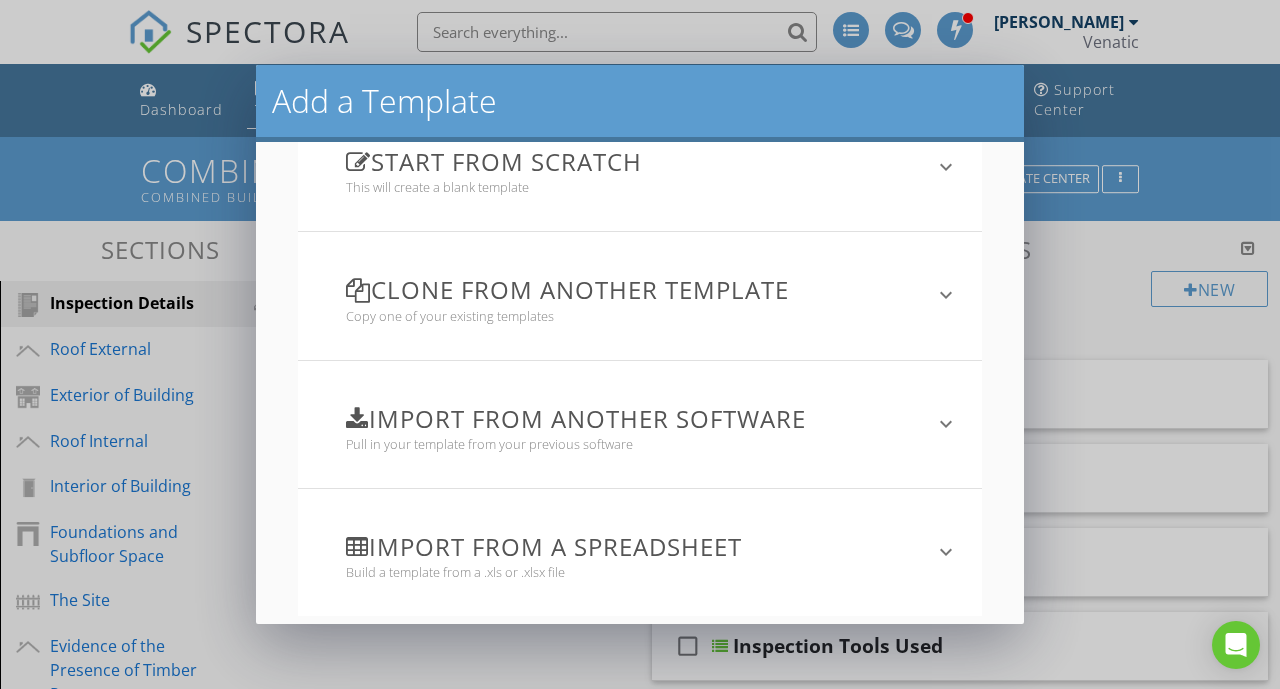 scroll, scrollTop: 204, scrollLeft: 0, axis: vertical 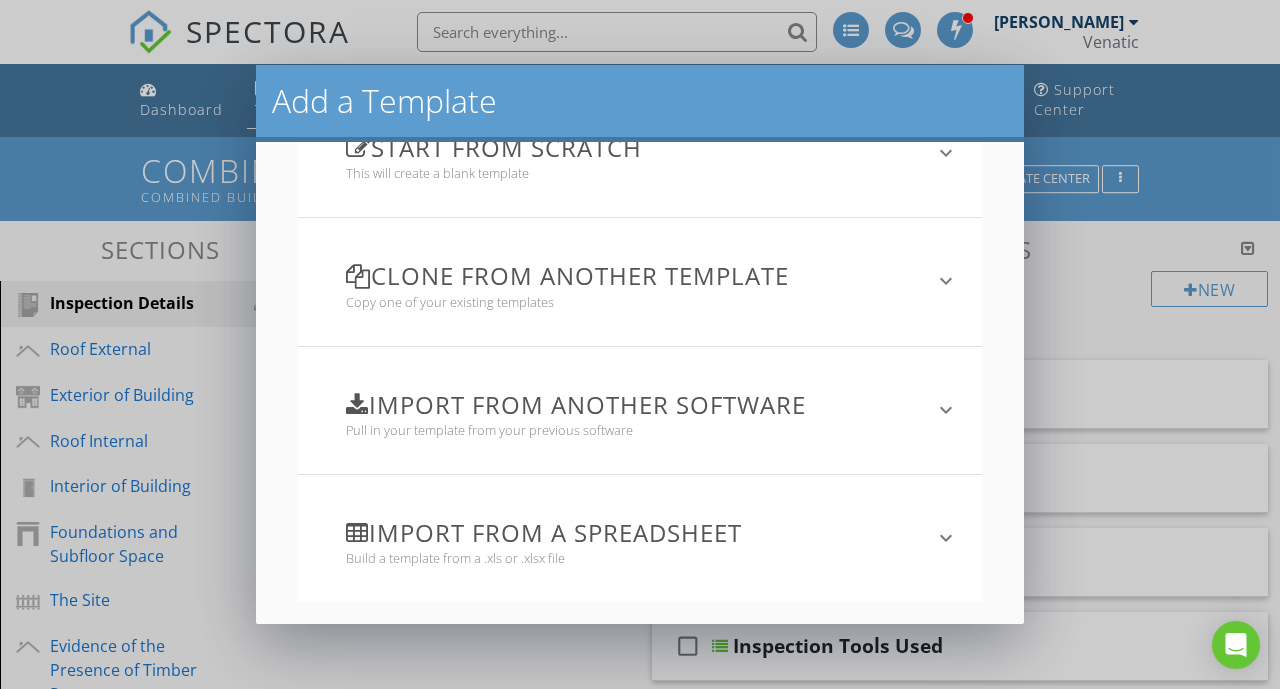 click on "Import from a spreadsheet
Build a template from a .xls or .xlsx file" at bounding box center (628, 538) 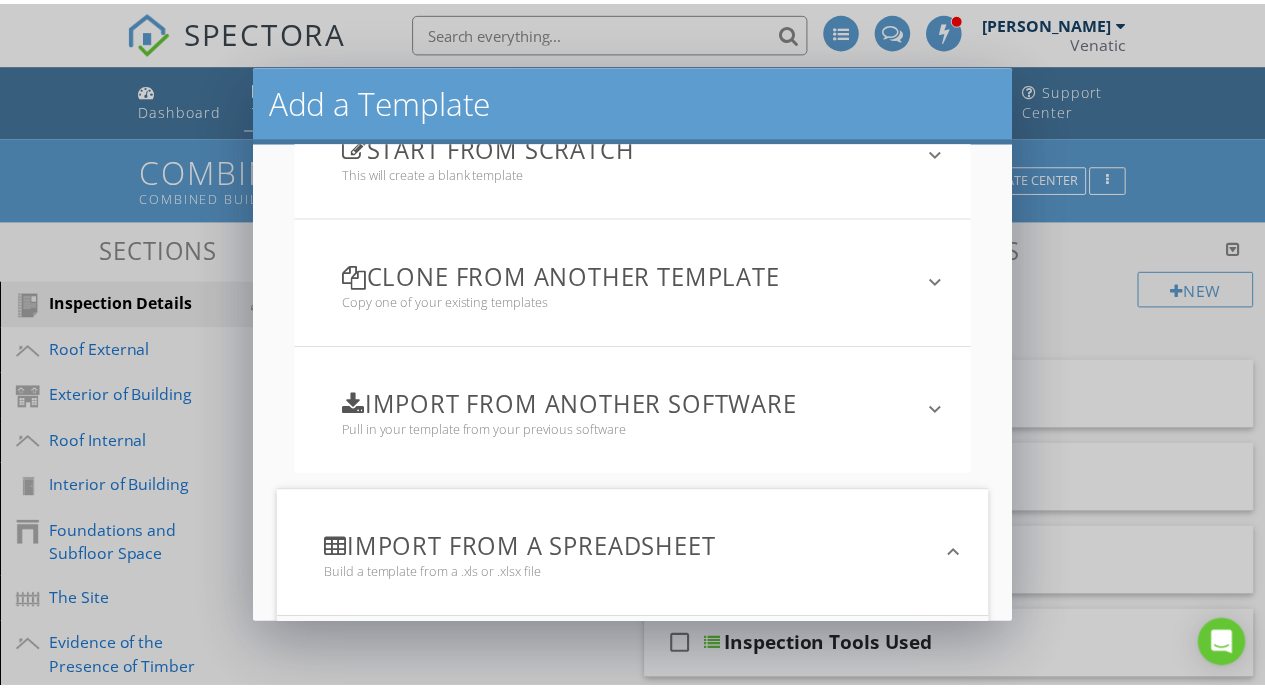 scroll, scrollTop: 396, scrollLeft: 0, axis: vertical 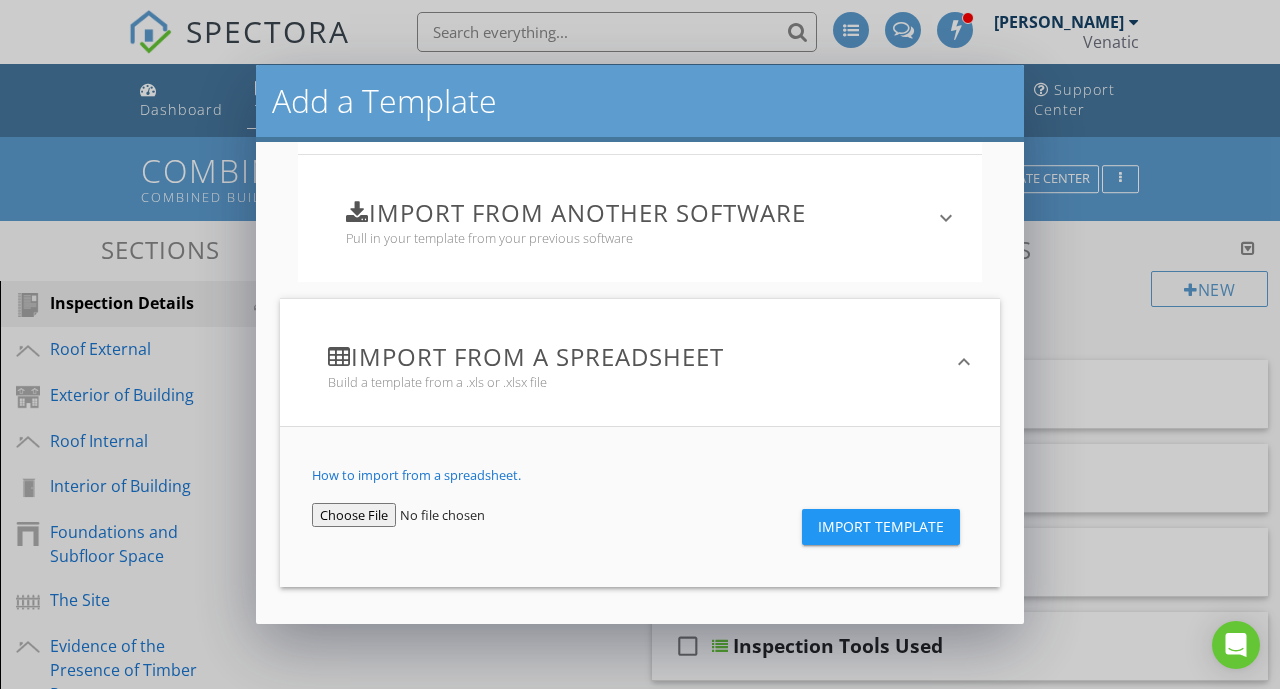 click at bounding box center [431, 515] 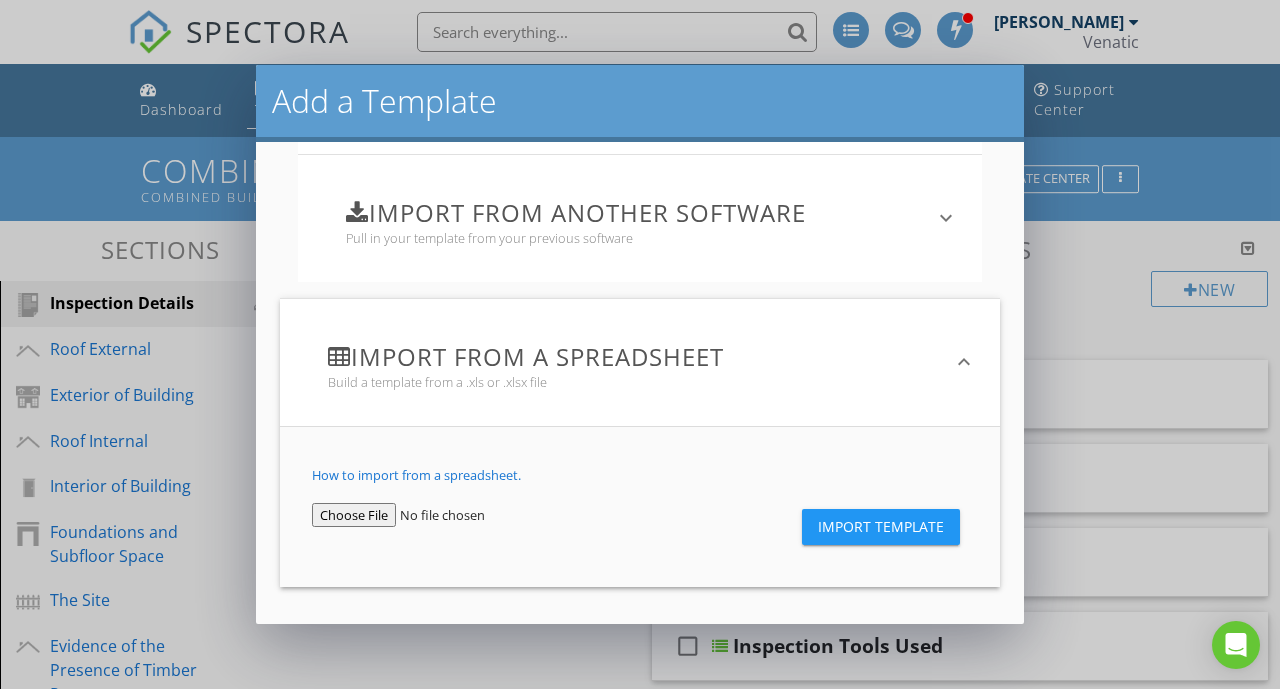 type on "C:\fakepath\Pre-Purchase Building and Timber Pest Inspection – Fully Expanded.xlsx" 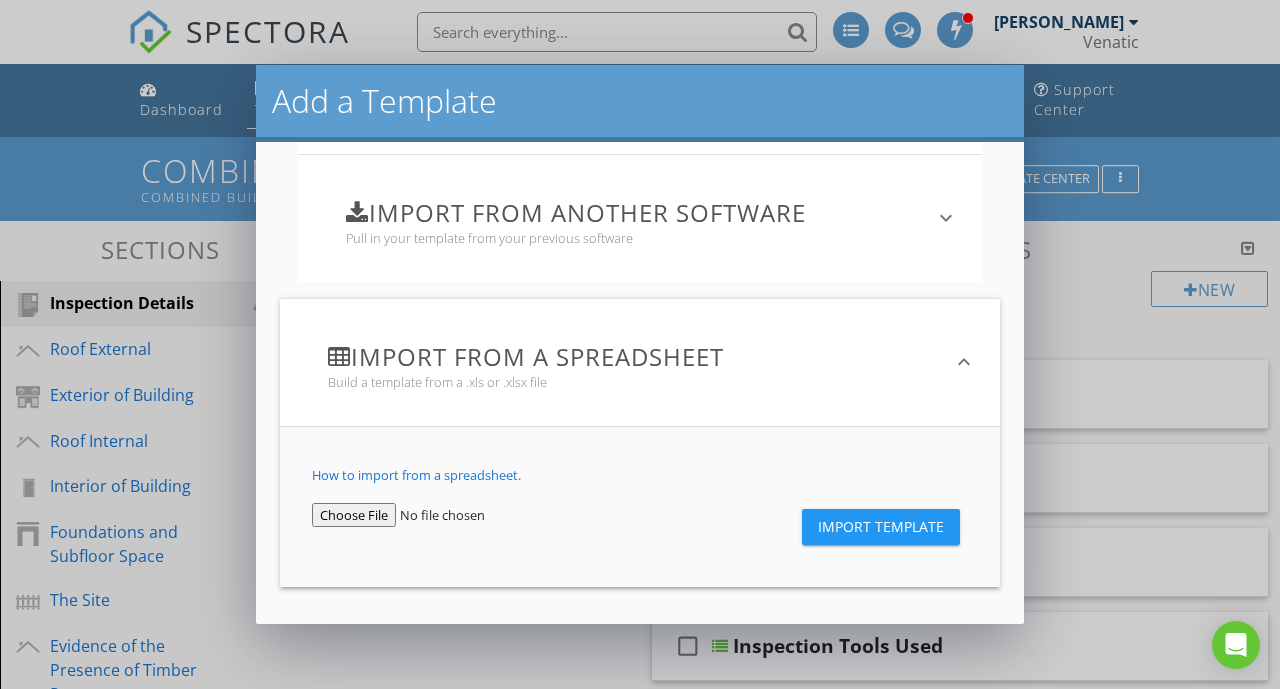 click on "Import Template" at bounding box center [881, 527] 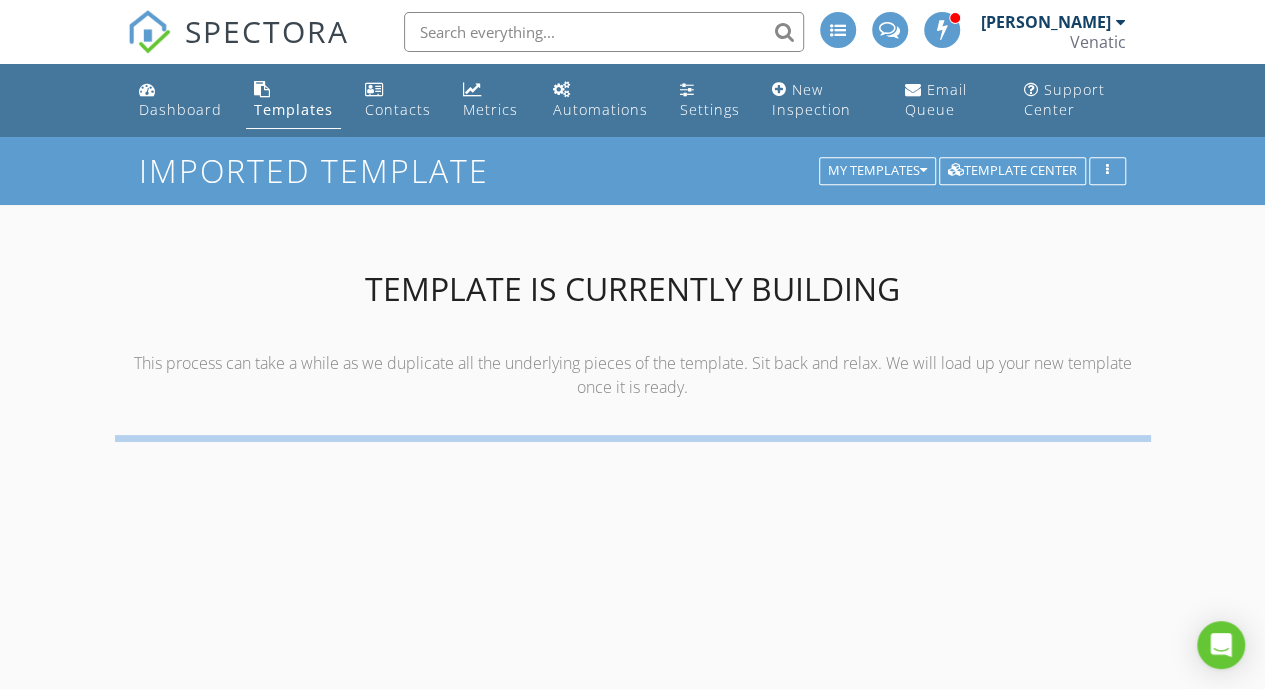 click on "This process can take a while as we duplicate all the underlying
pieces of the template. Sit back and relax. We will load up your new
template once it is ready." at bounding box center (633, 375) 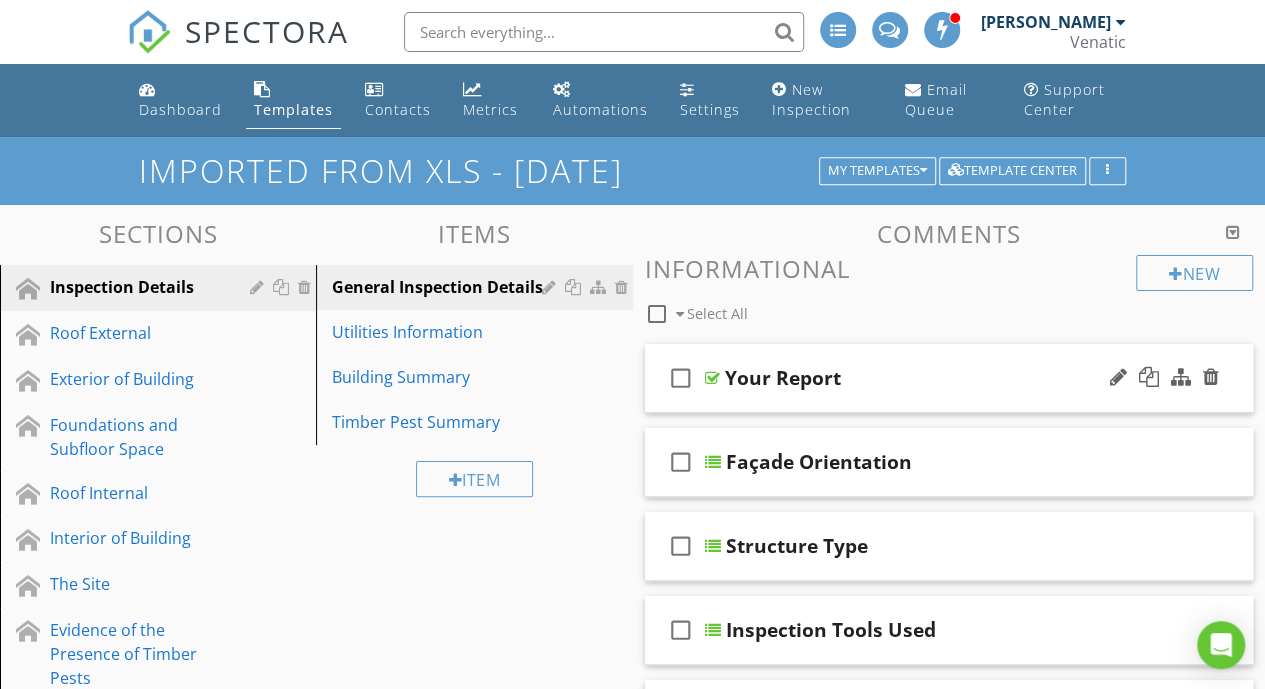 click on "check_box_outline_blank
Your Report" at bounding box center [949, 378] 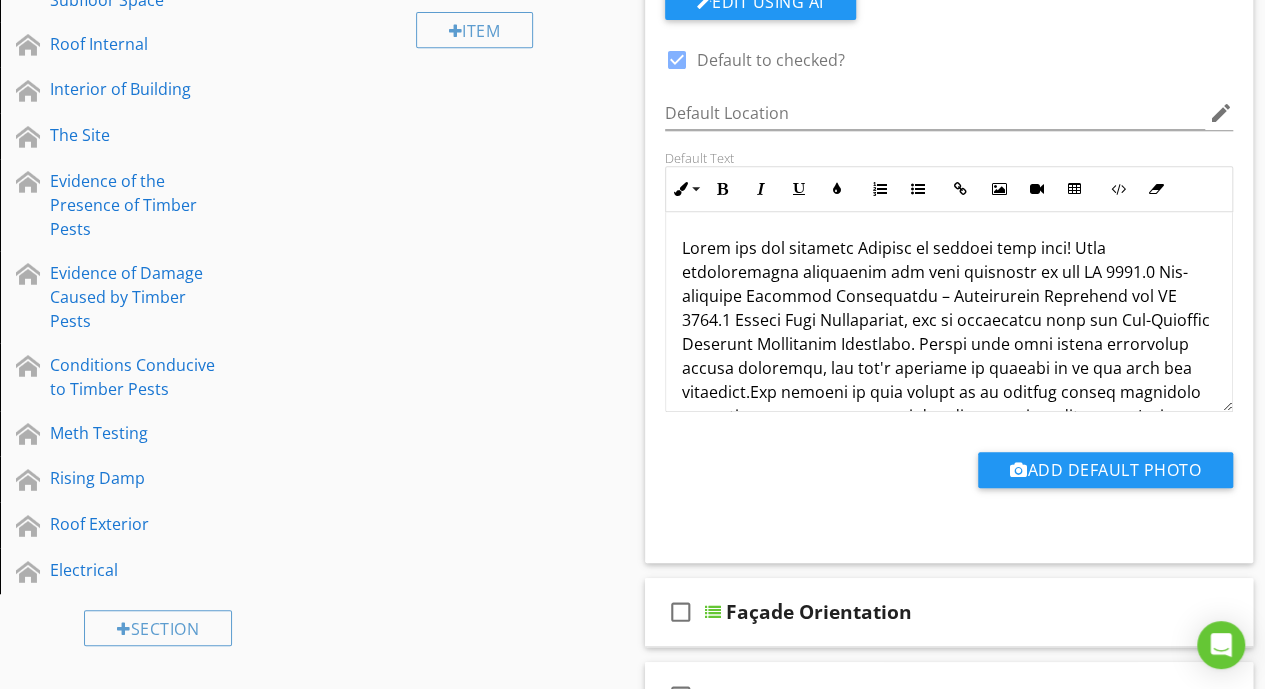 scroll, scrollTop: 450, scrollLeft: 0, axis: vertical 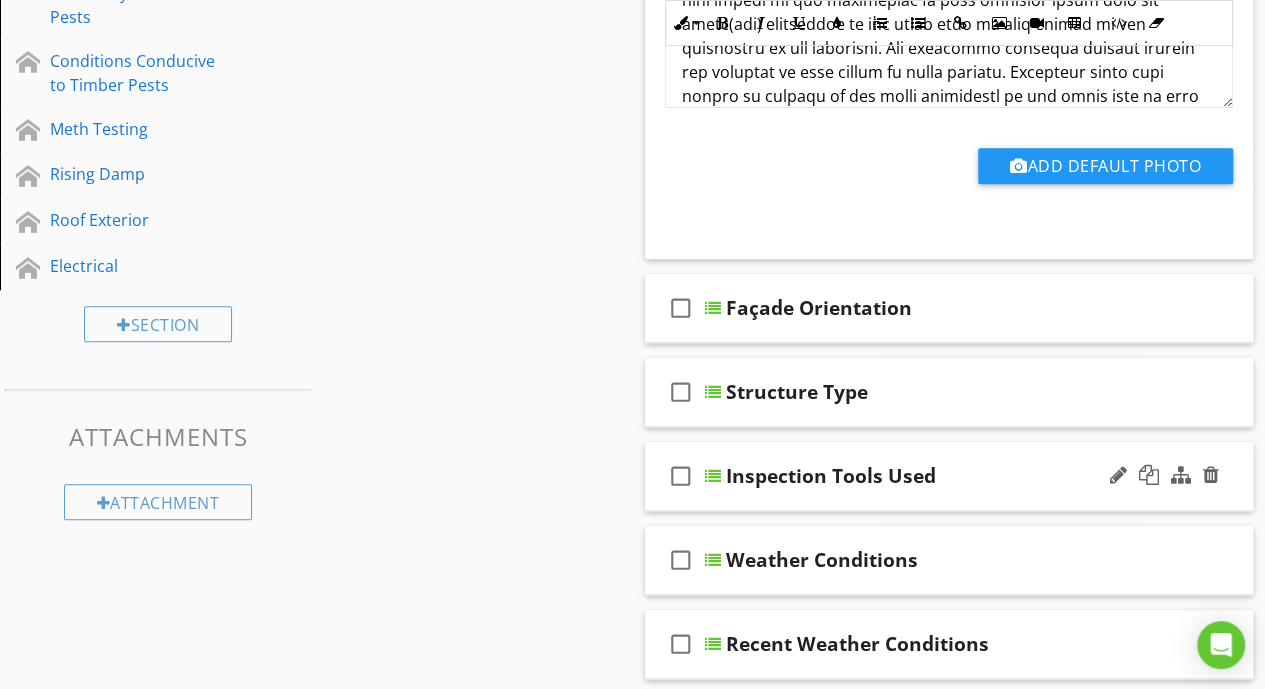 click on "Inspection Tools Used" at bounding box center [939, 476] 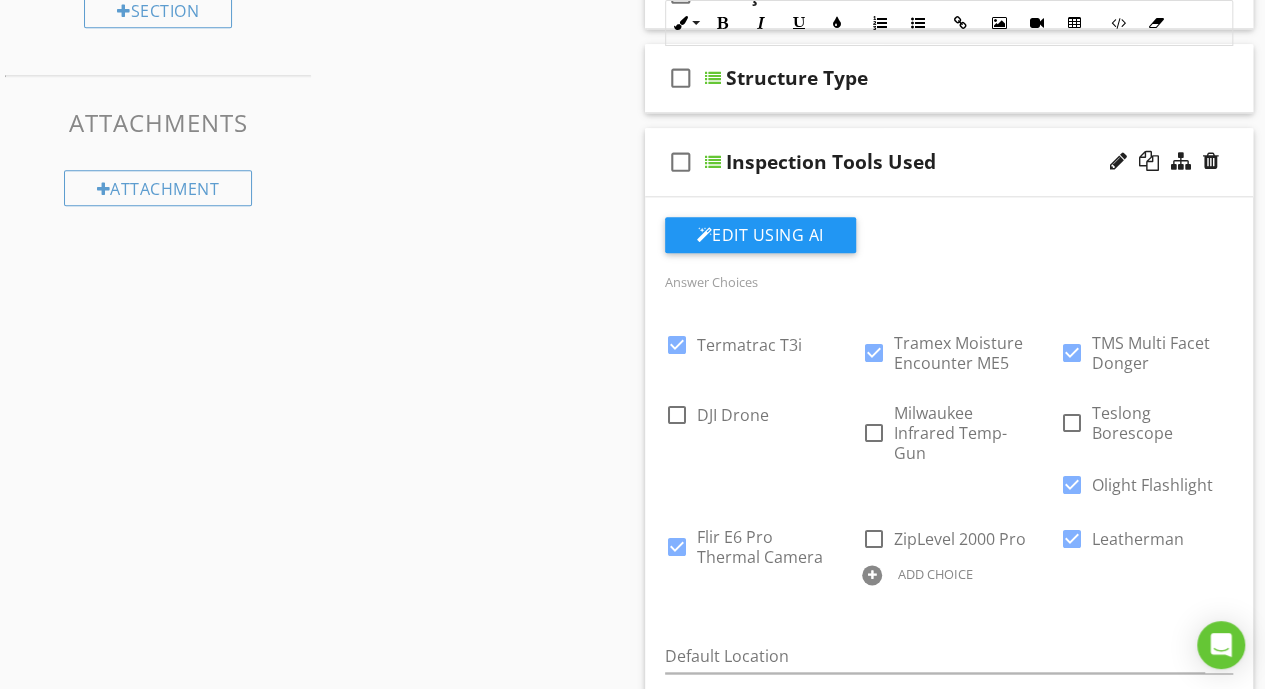 scroll, scrollTop: 1125, scrollLeft: 0, axis: vertical 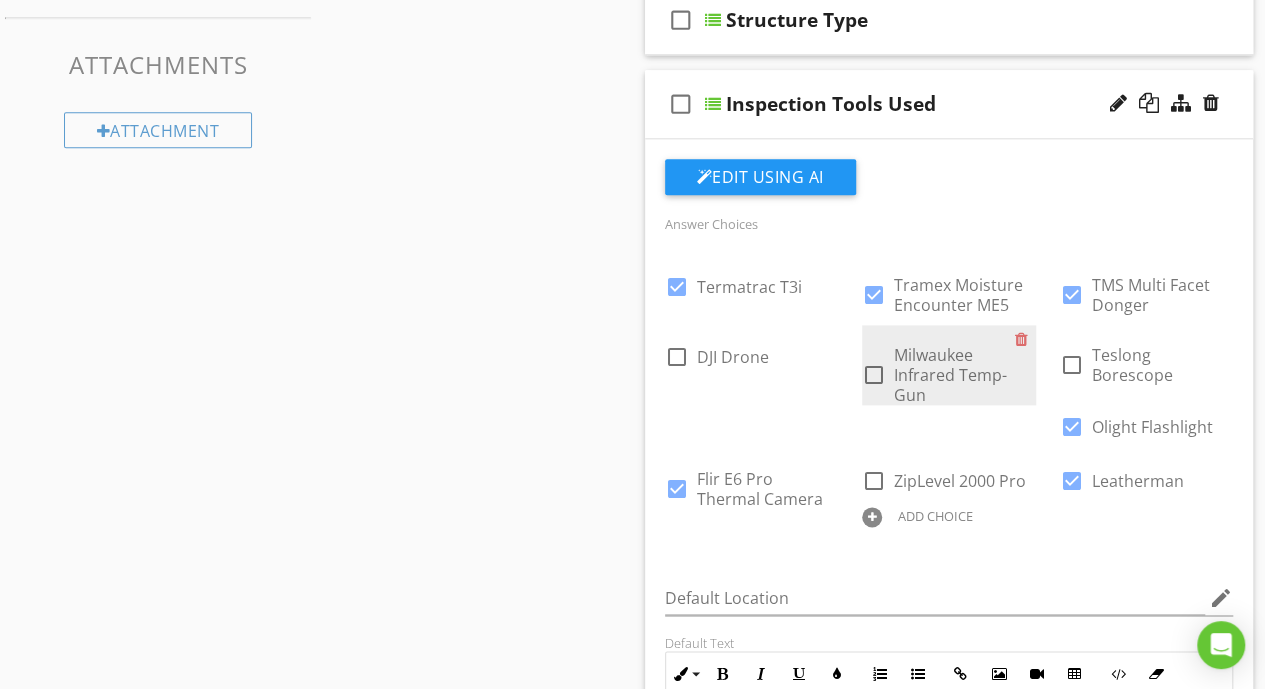 click at bounding box center (874, 375) 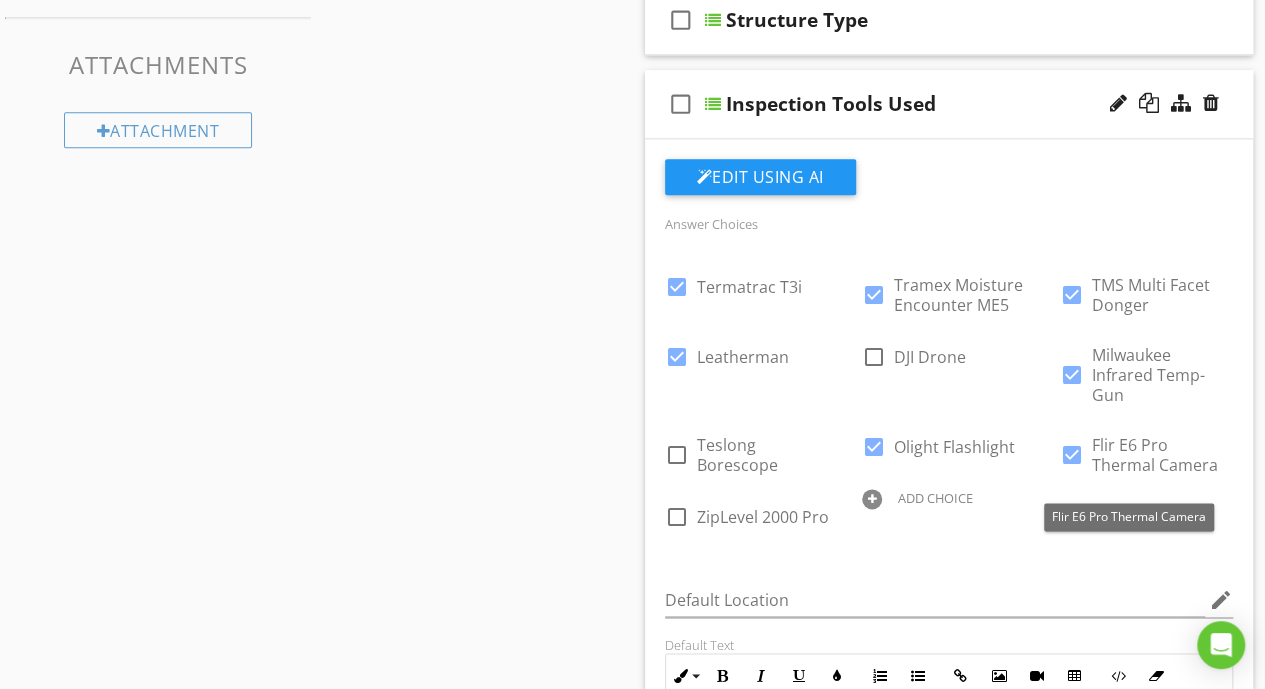 checkbox on "true" 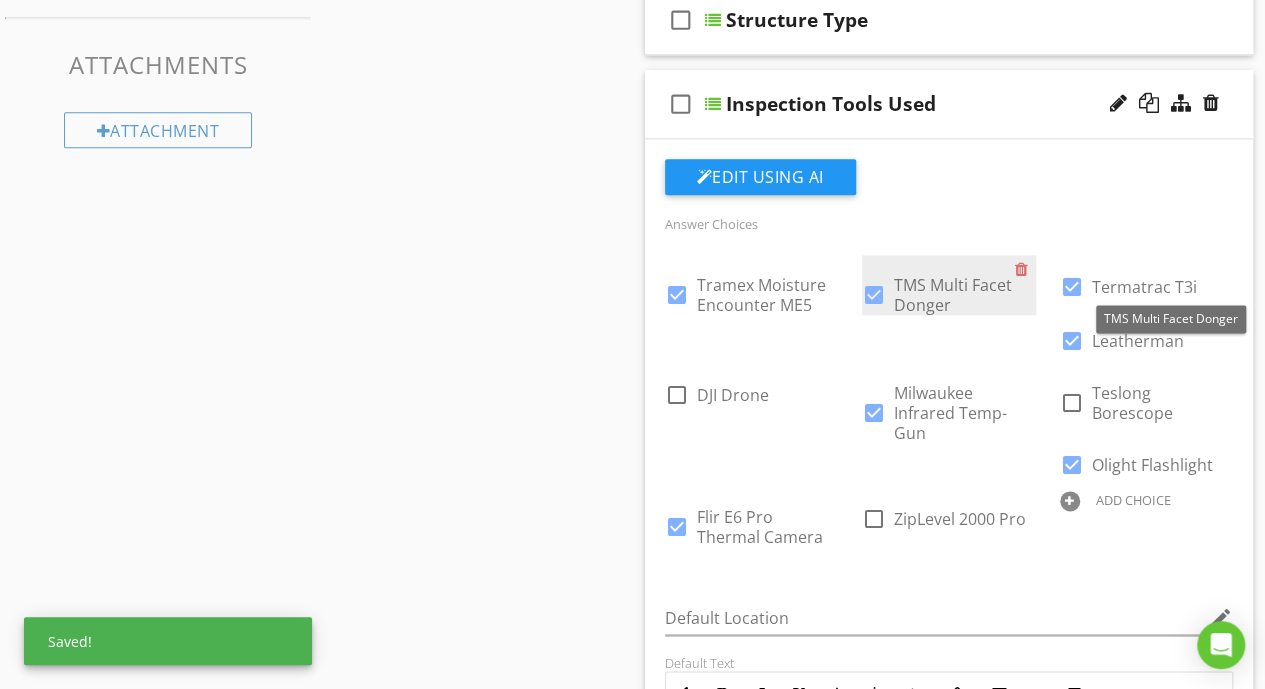 scroll, scrollTop: 1122, scrollLeft: 0, axis: vertical 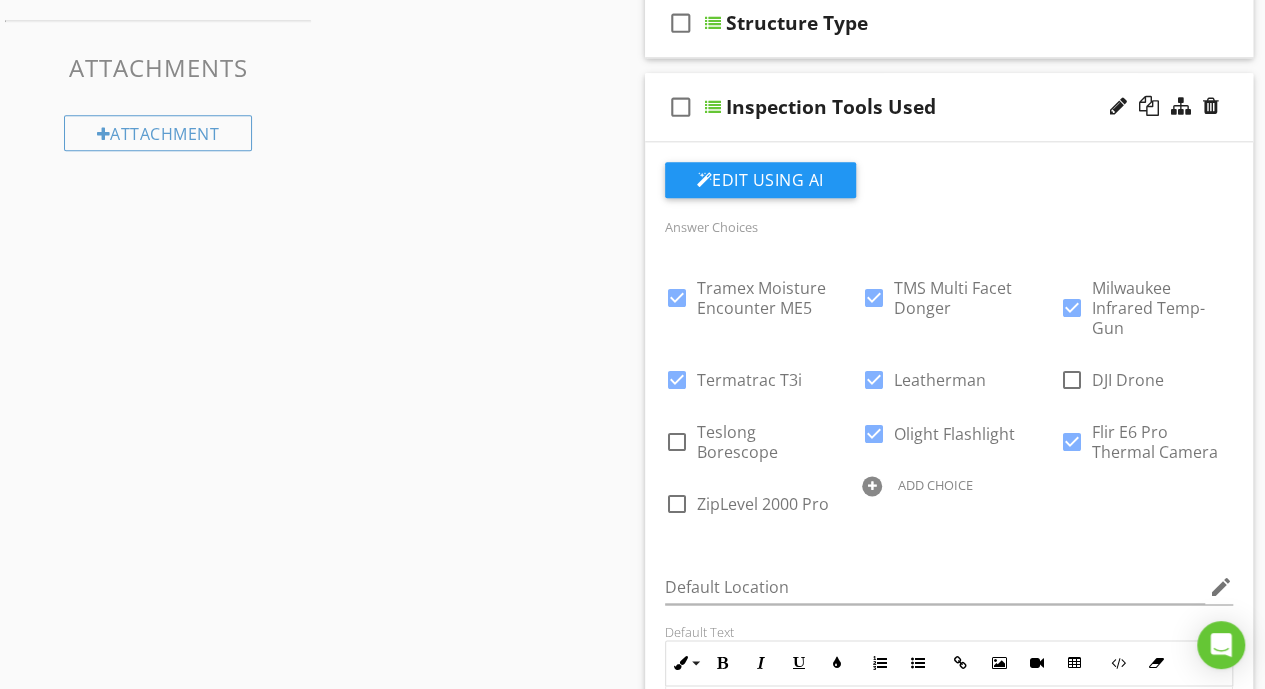 checkbox on "true" 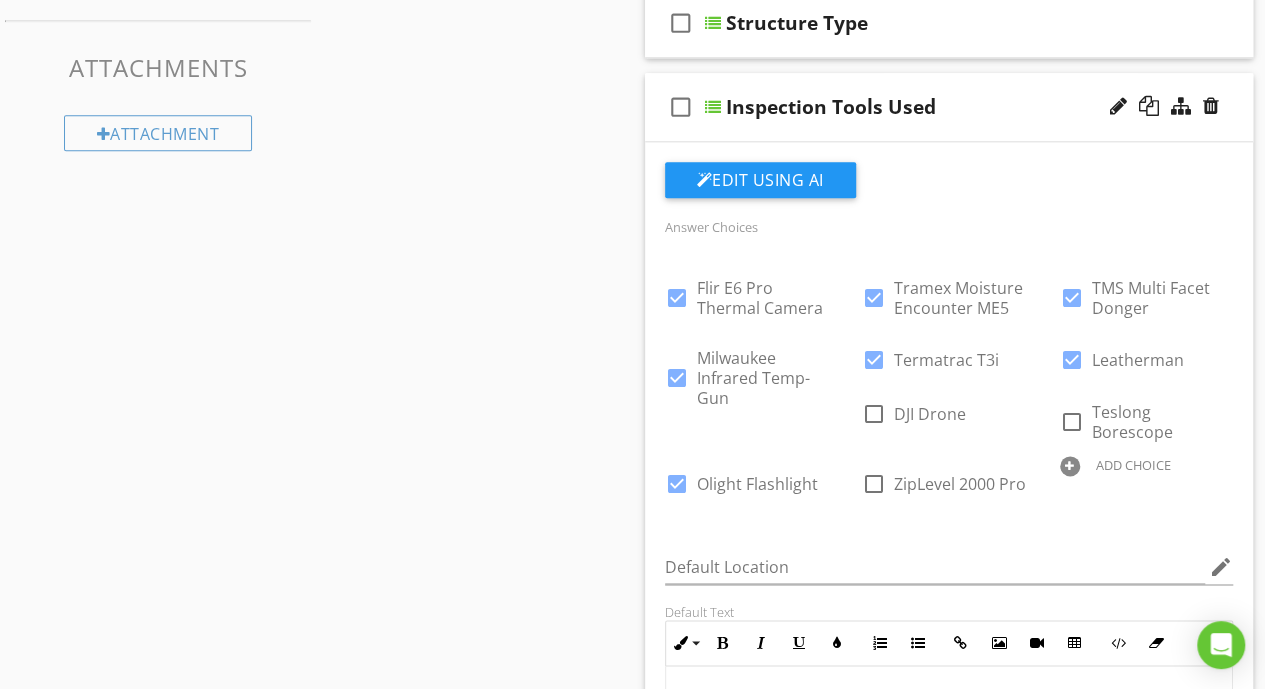 checkbox on "false" 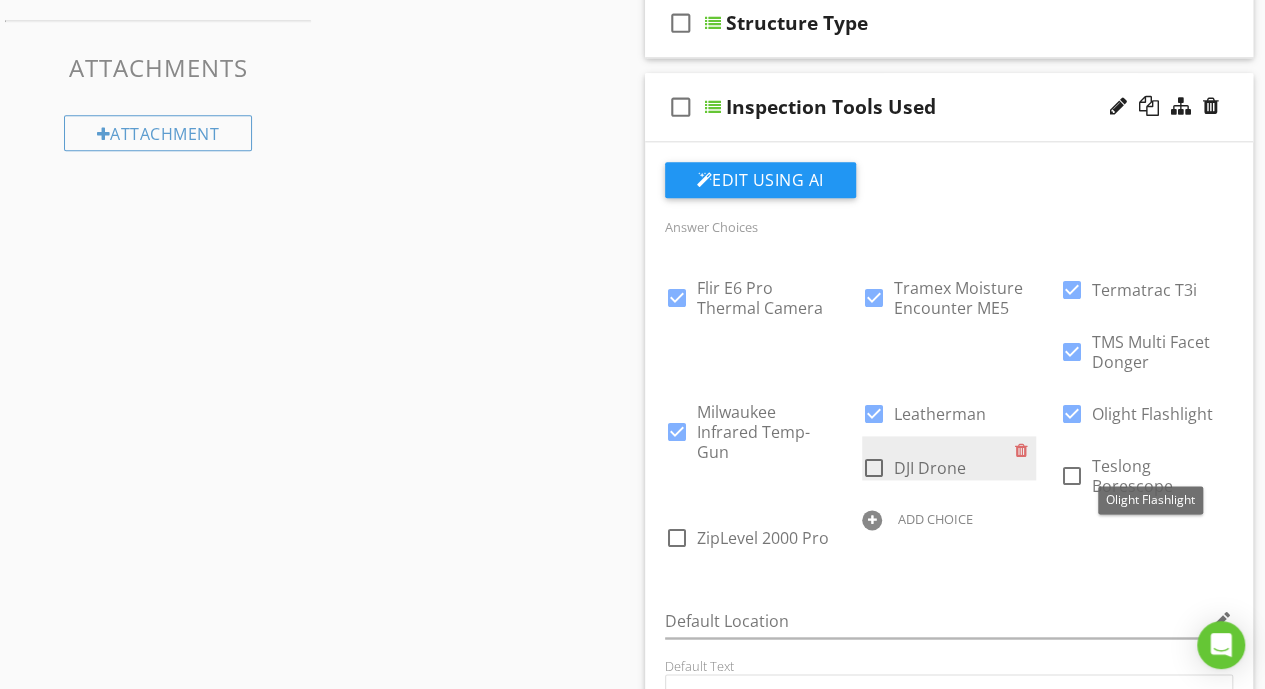 checkbox on "true" 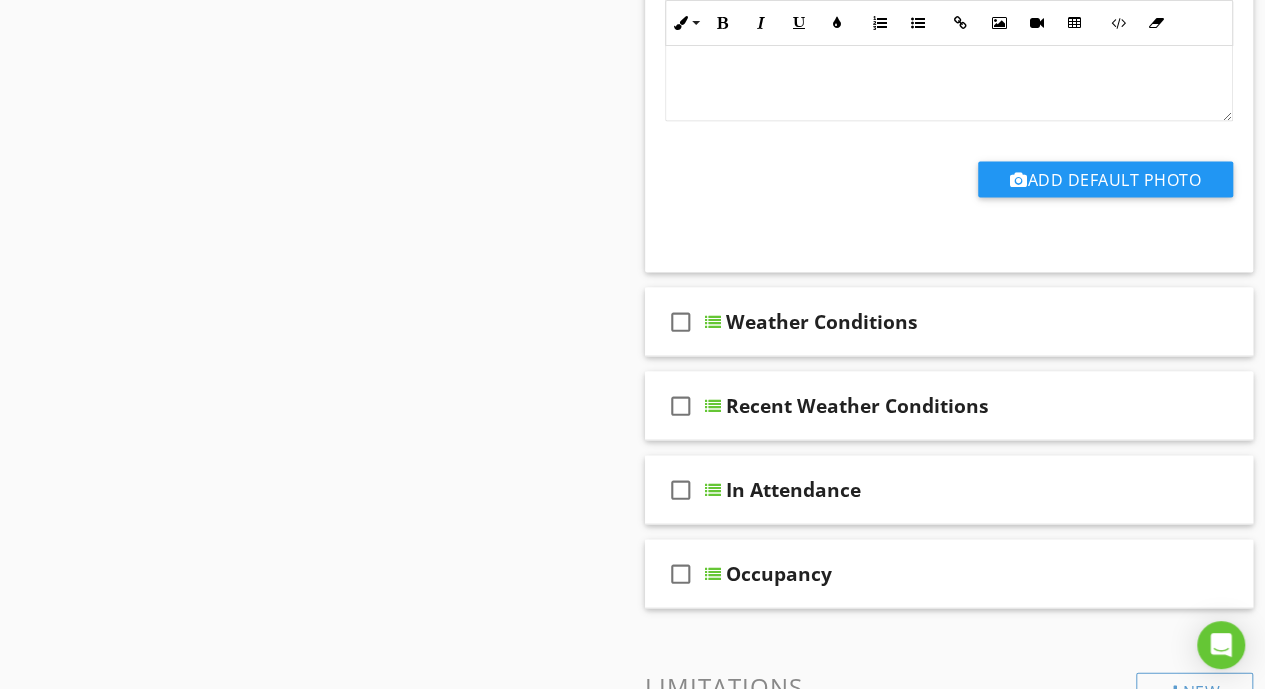 scroll, scrollTop: 1921, scrollLeft: 0, axis: vertical 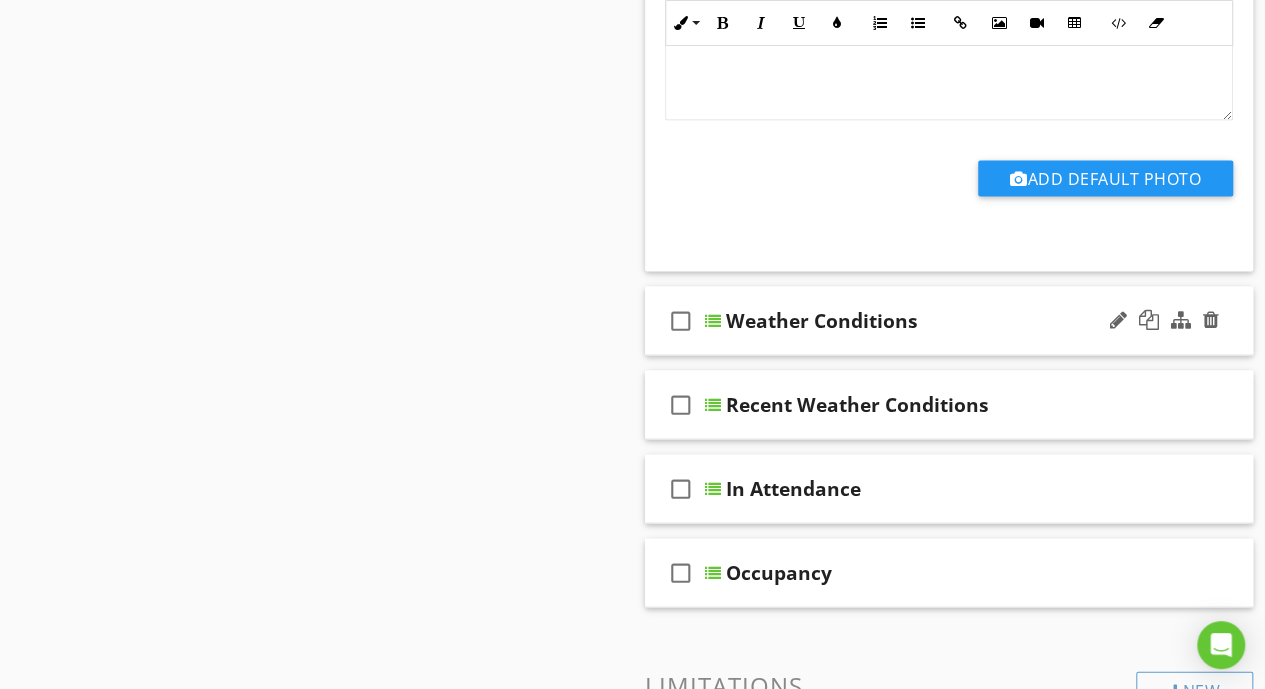 click on "check_box_outline_blank
Weather Conditions" at bounding box center (949, 321) 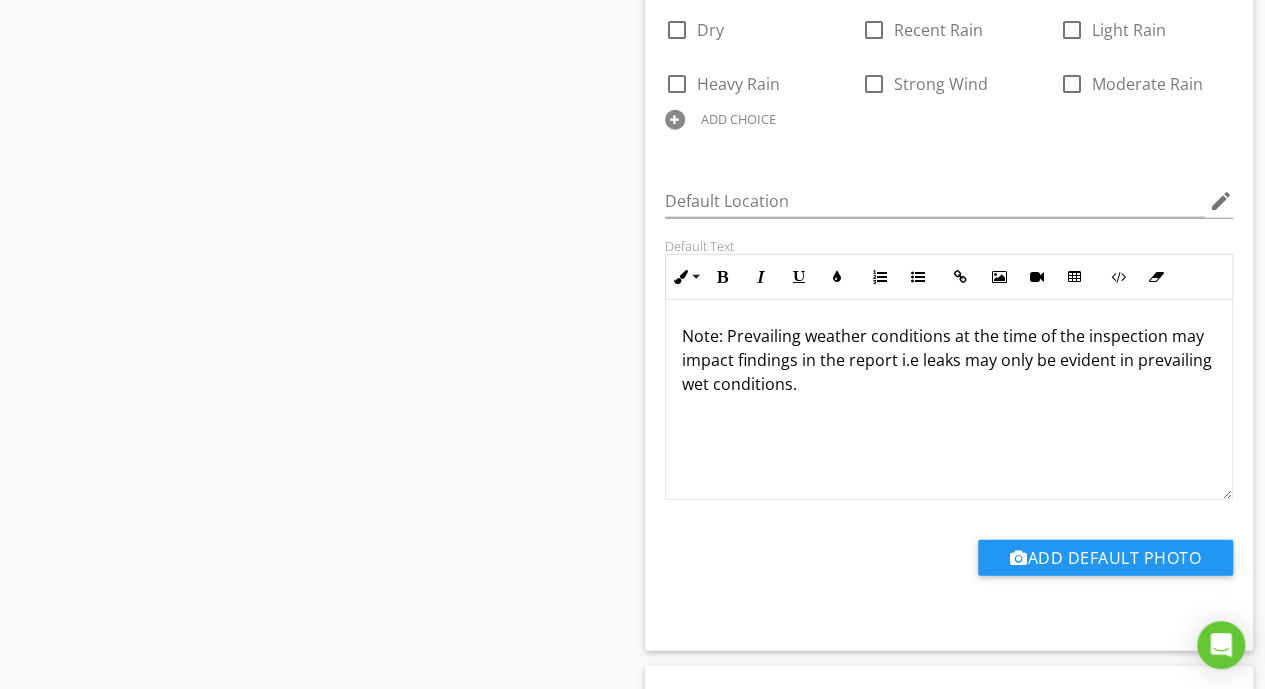scroll, scrollTop: 2396, scrollLeft: 0, axis: vertical 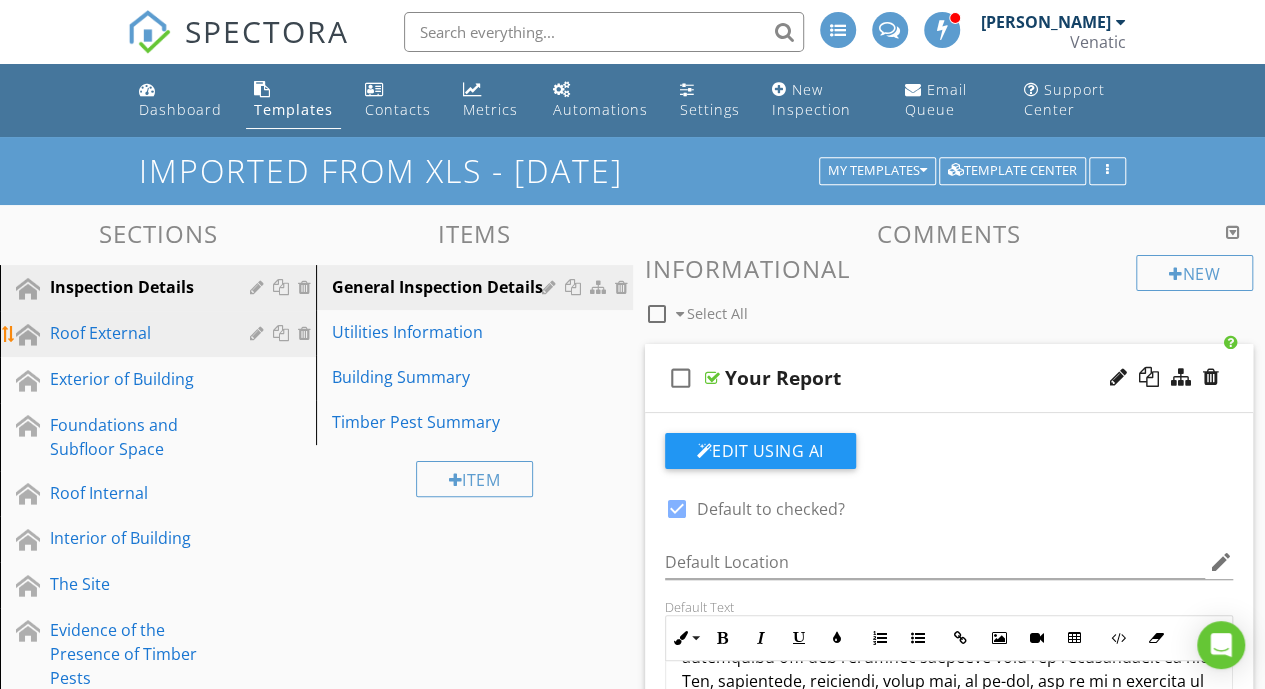click on "Roof External" at bounding box center (135, 333) 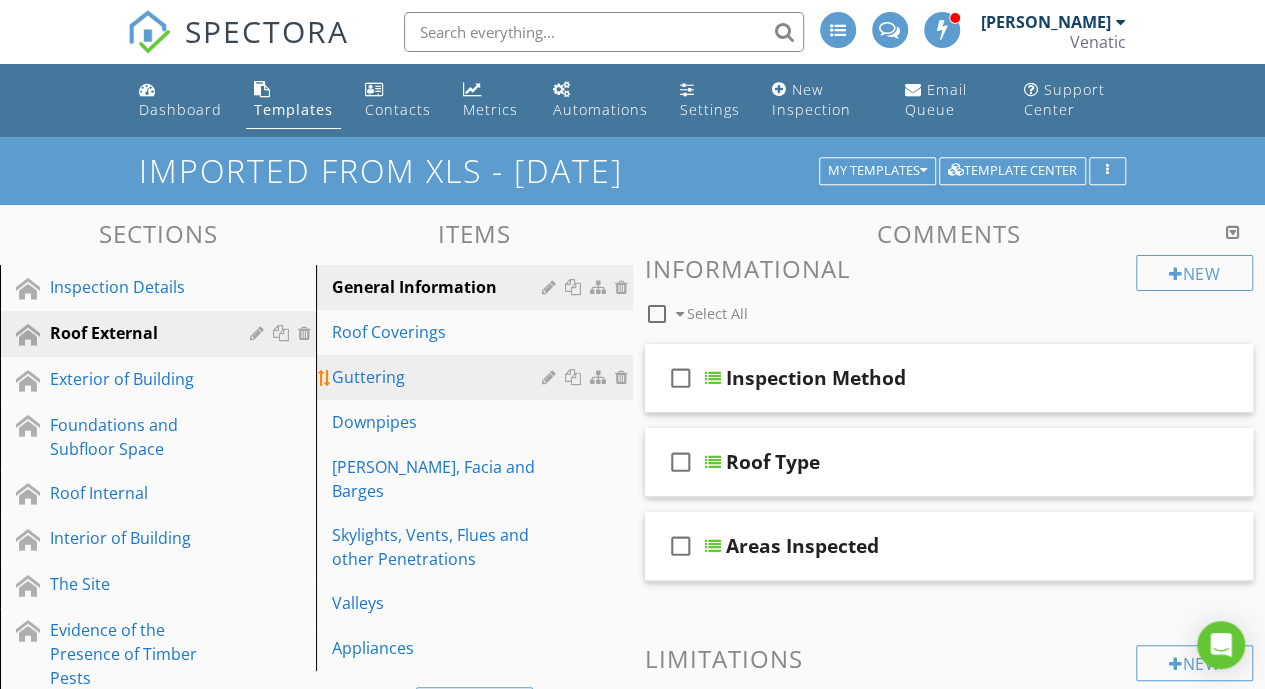 click on "Guttering" at bounding box center (477, 377) 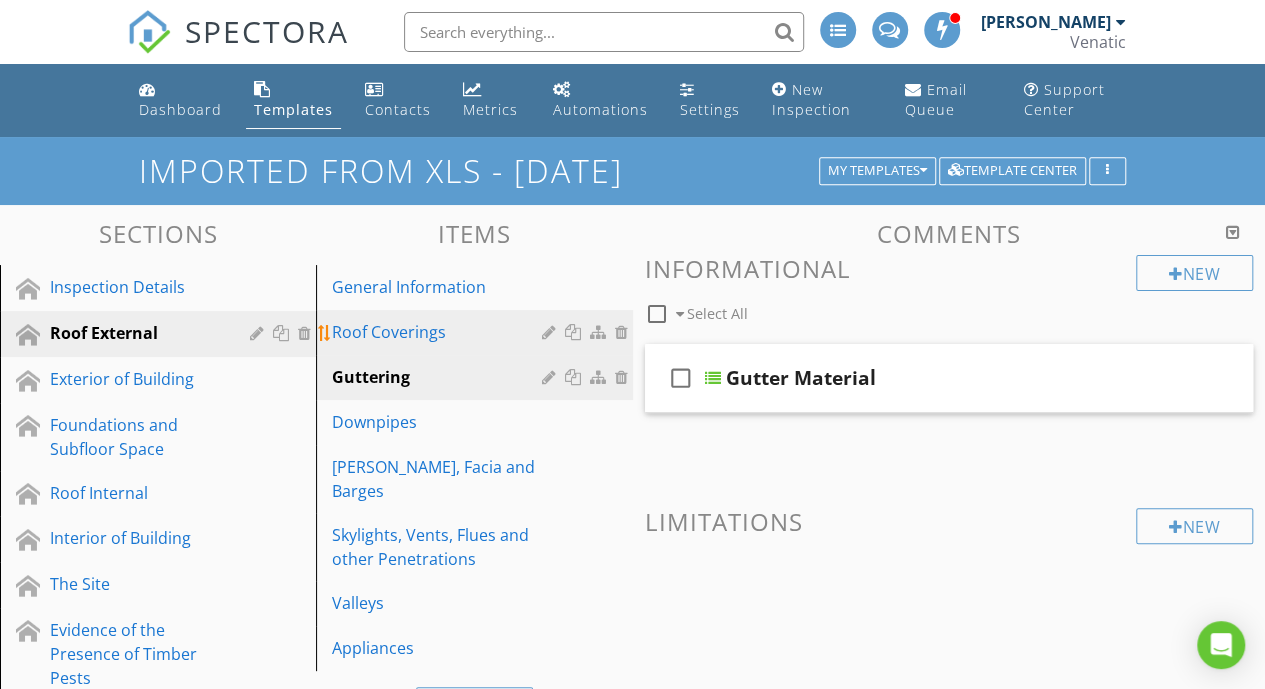 click on "Roof Coverings" at bounding box center (439, 332) 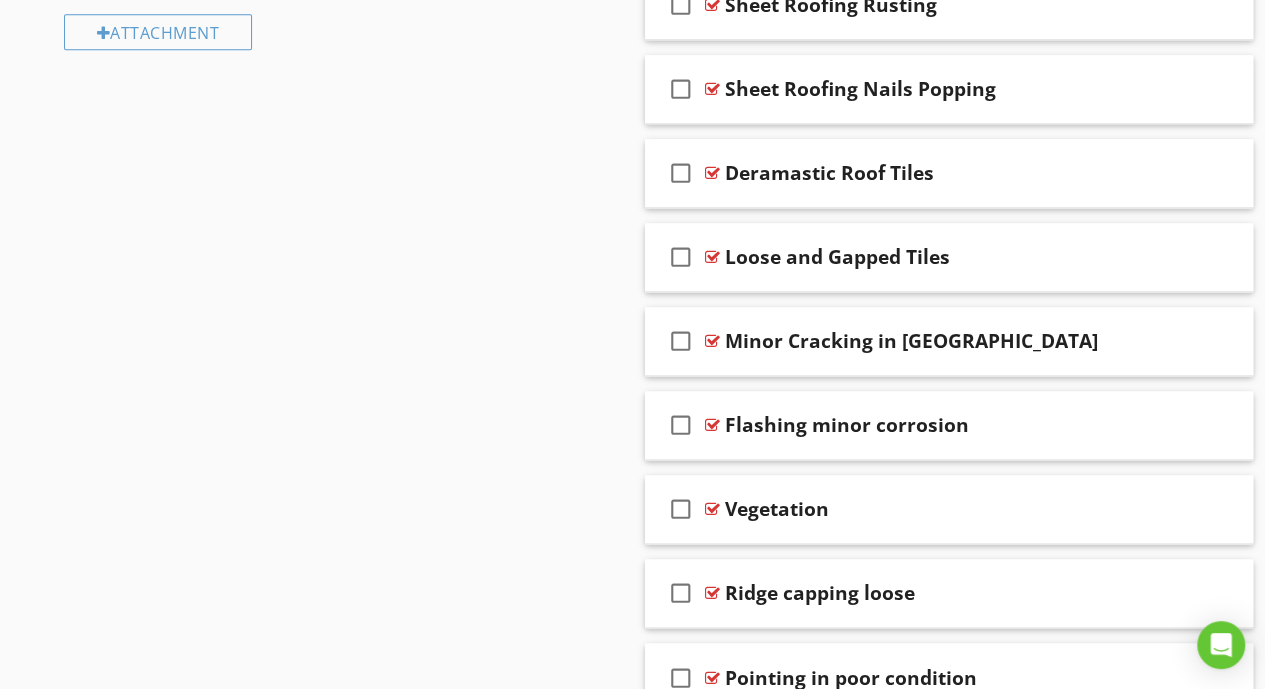 scroll, scrollTop: 1252, scrollLeft: 0, axis: vertical 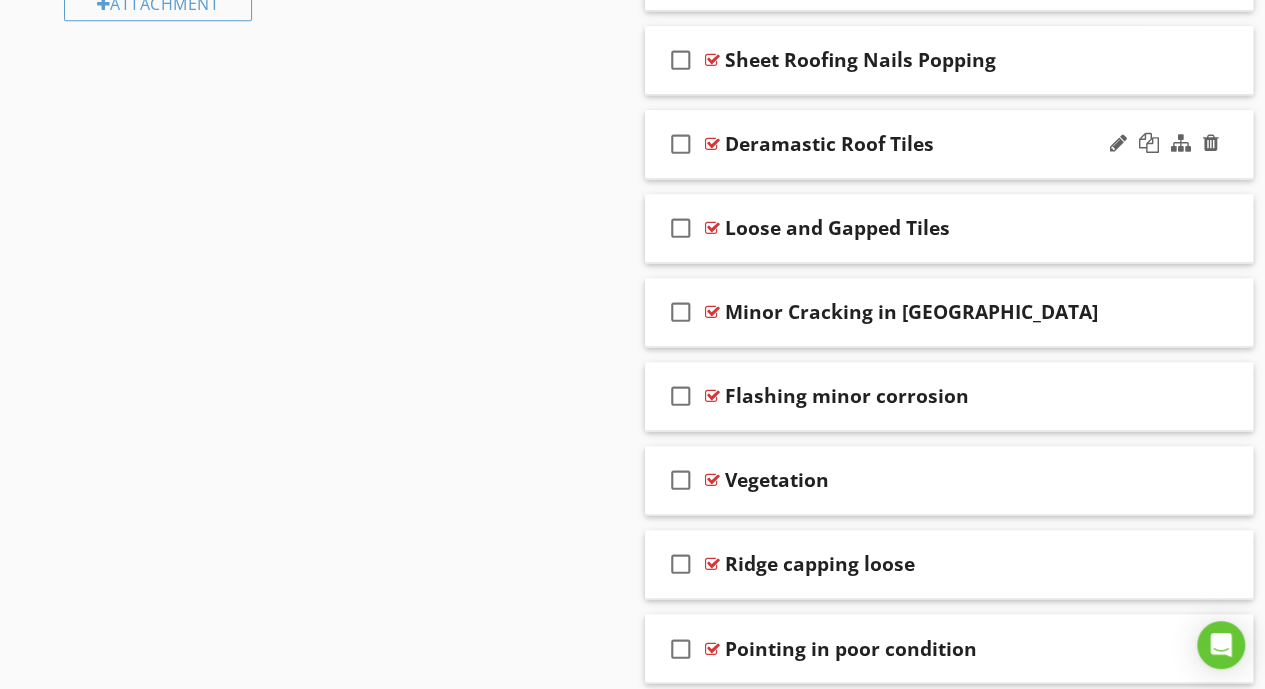 click on "check_box_outline_blank
Deramastic Roof Tiles" at bounding box center (949, 144) 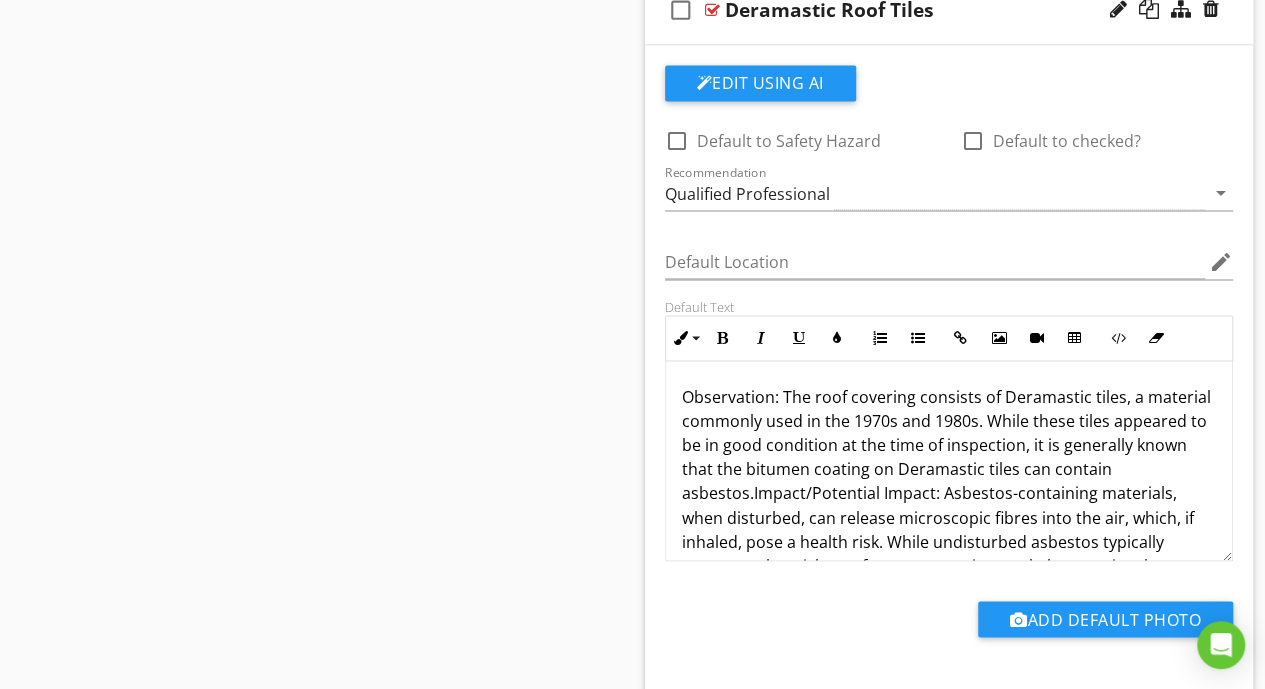 scroll, scrollTop: 1403, scrollLeft: 0, axis: vertical 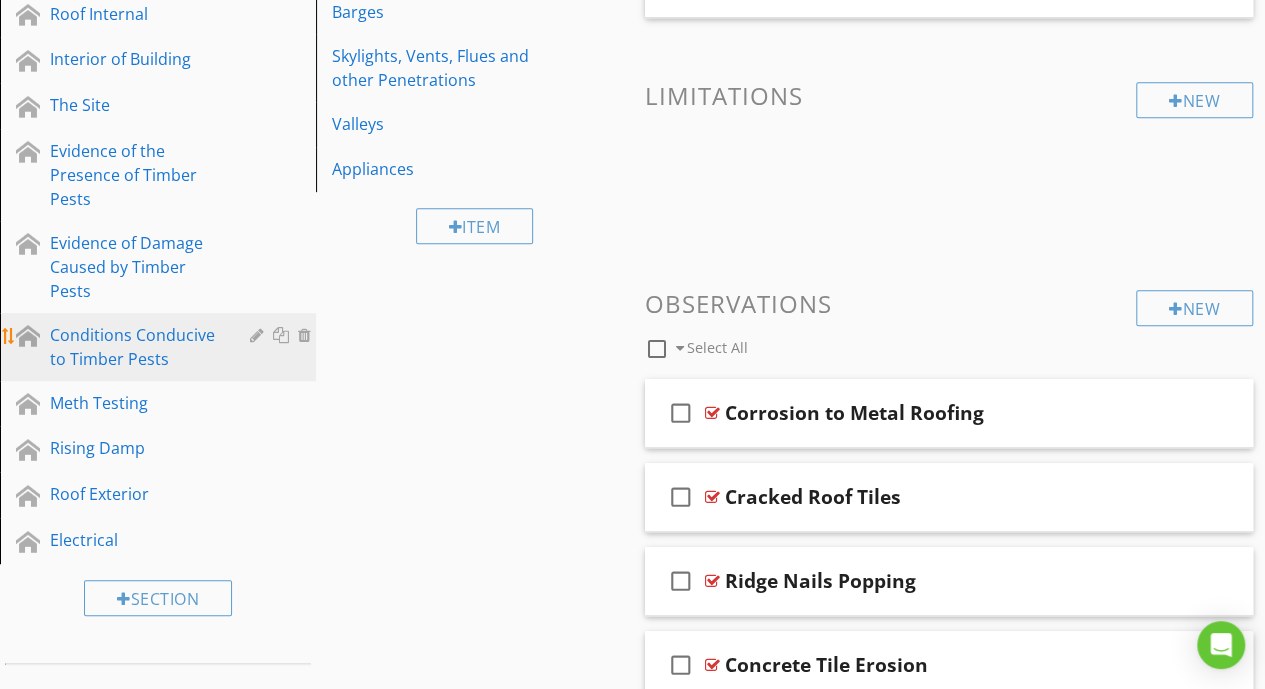 click on "Conditions Conducive to Timber Pests" at bounding box center [135, 347] 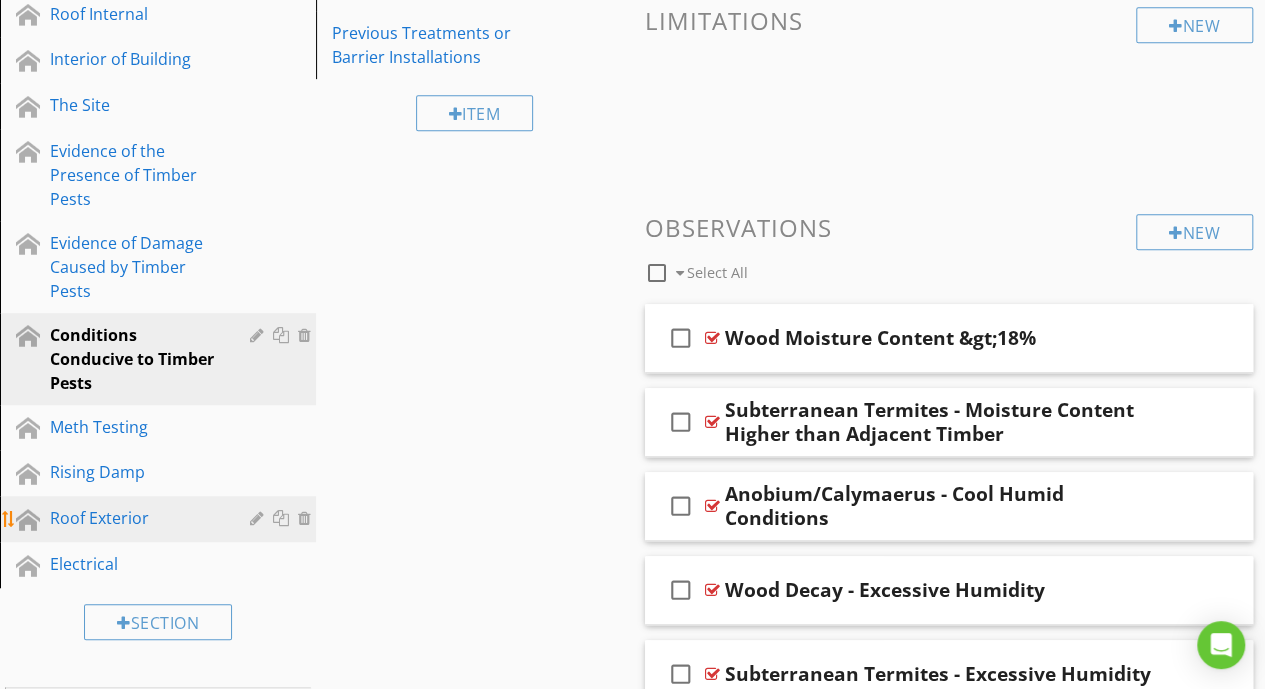 click on "Roof Exterior" at bounding box center [161, 519] 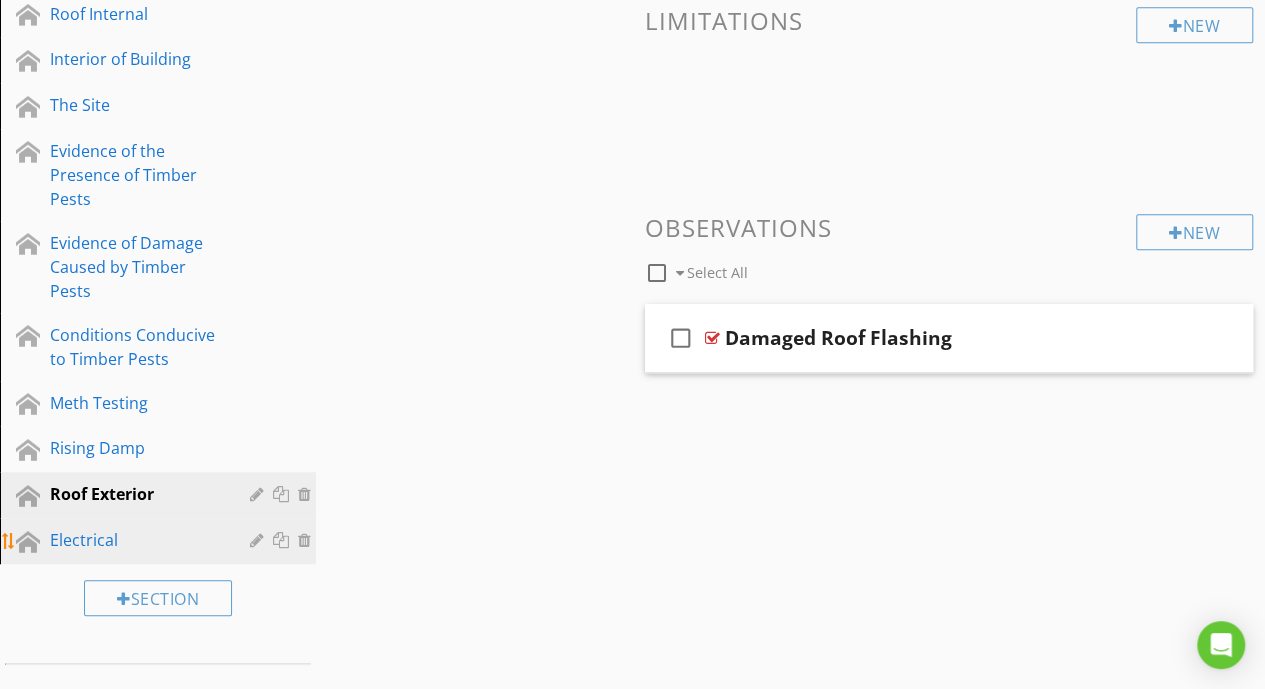 click on "Electrical" at bounding box center [135, 540] 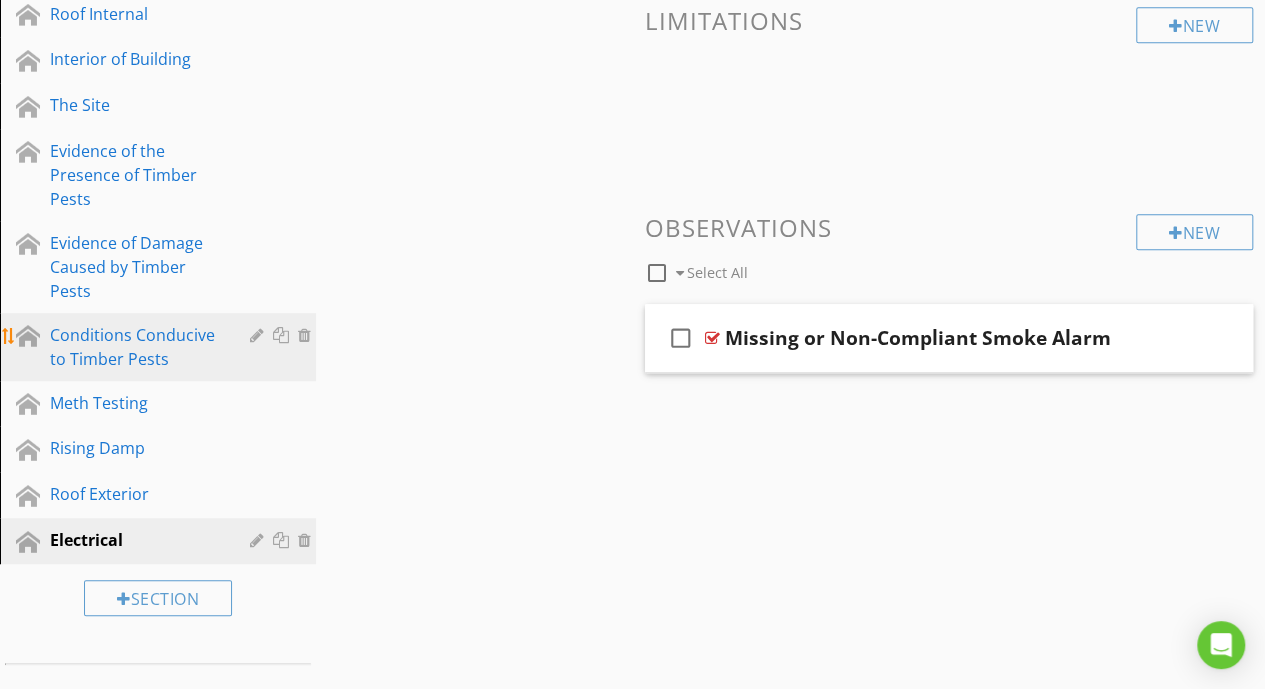 click on "Conditions Conducive to Timber Pests" at bounding box center (135, 347) 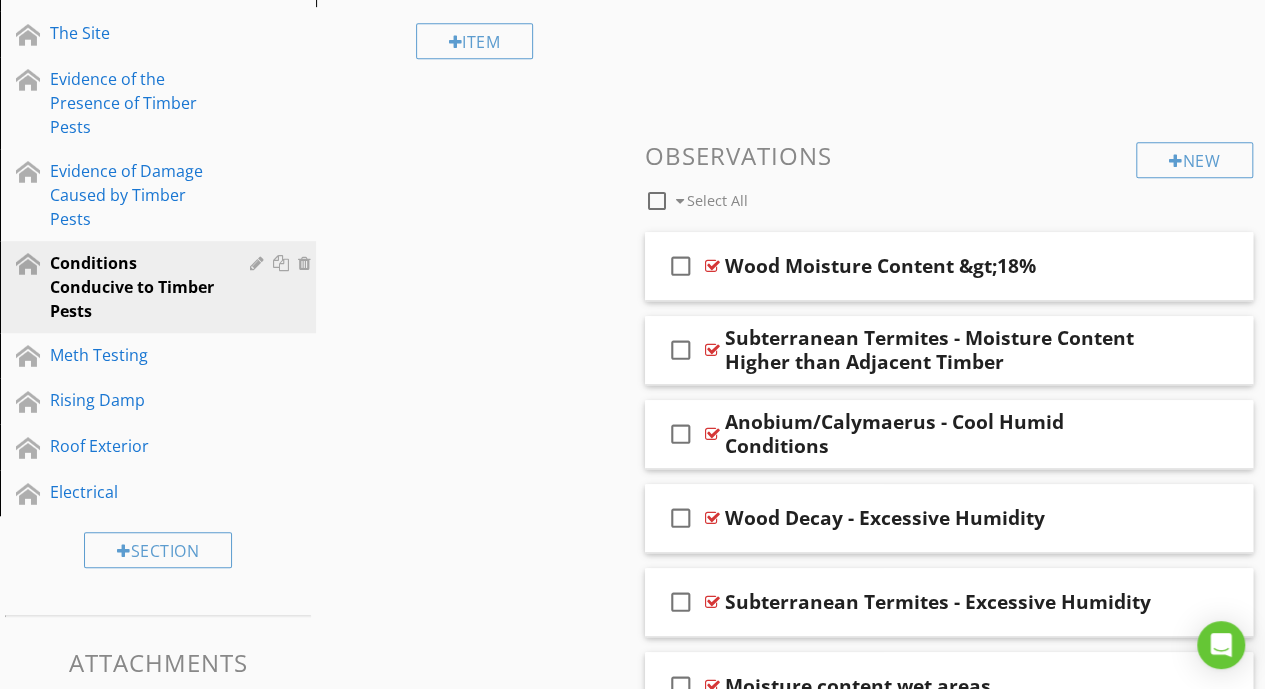 scroll, scrollTop: 459, scrollLeft: 0, axis: vertical 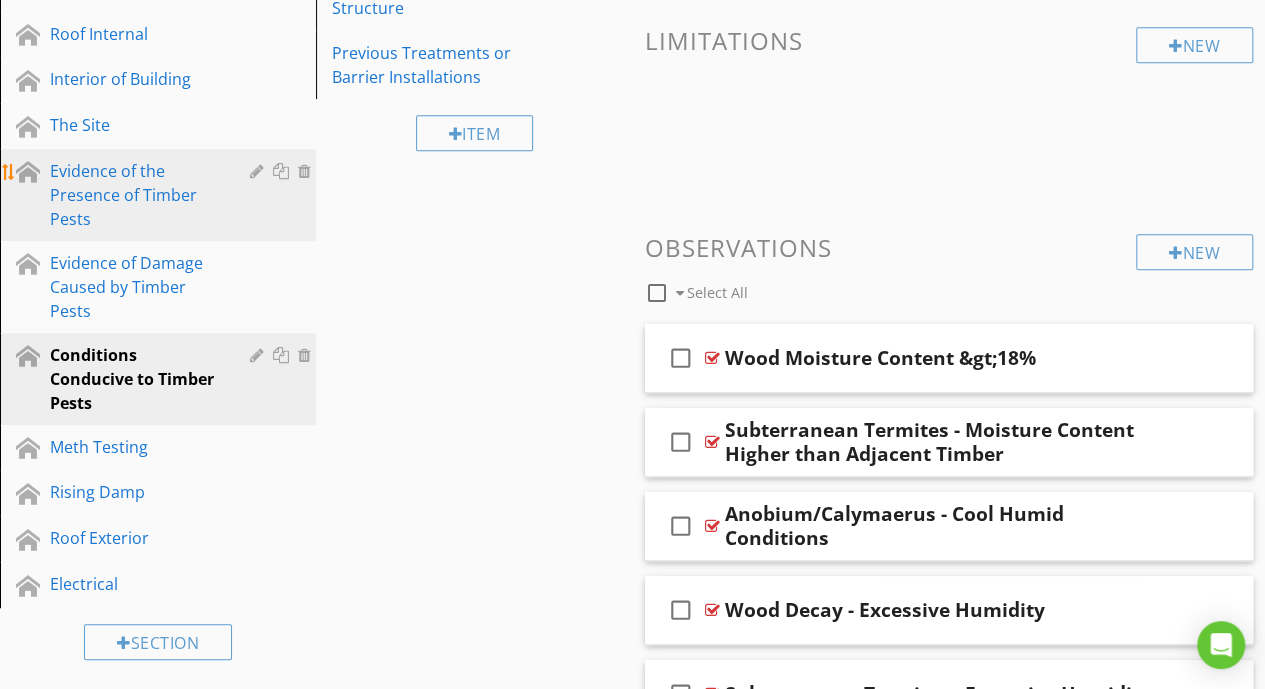 click on "Evidence of the Presence of Timber Pests" at bounding box center (135, 195) 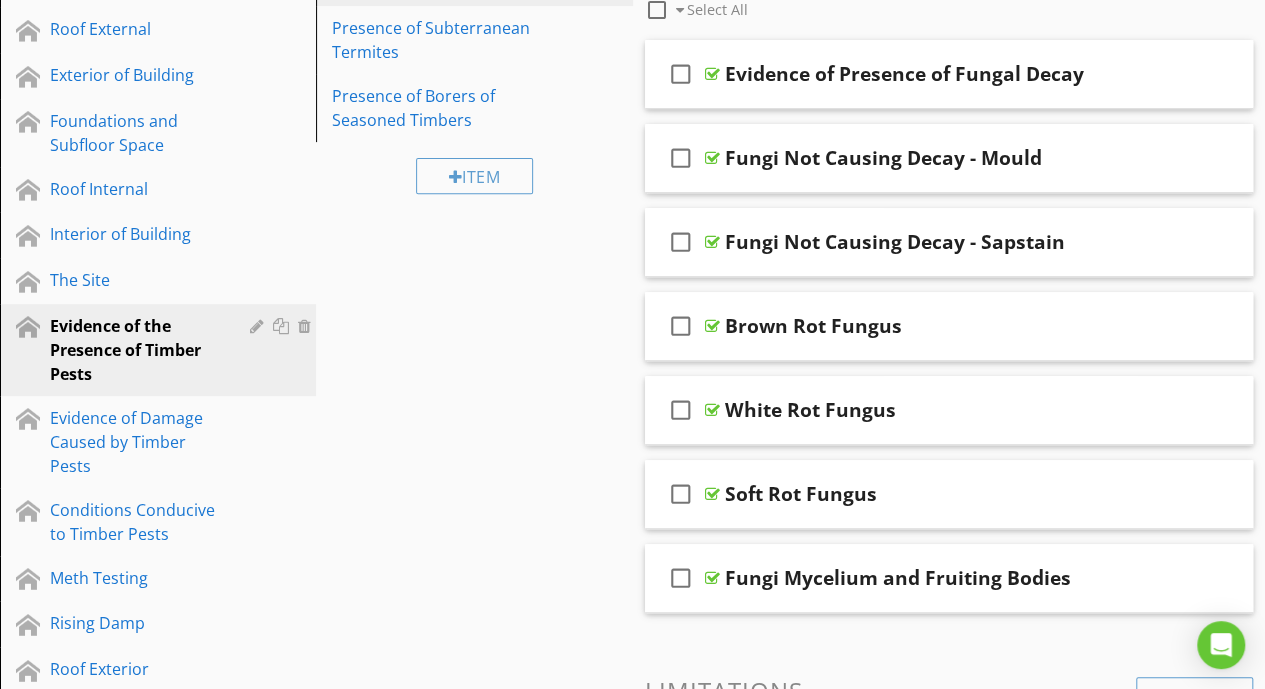 click on "check_box_outline_blank
Fungi Not Causing Decay - Sapstain" at bounding box center [949, 242] 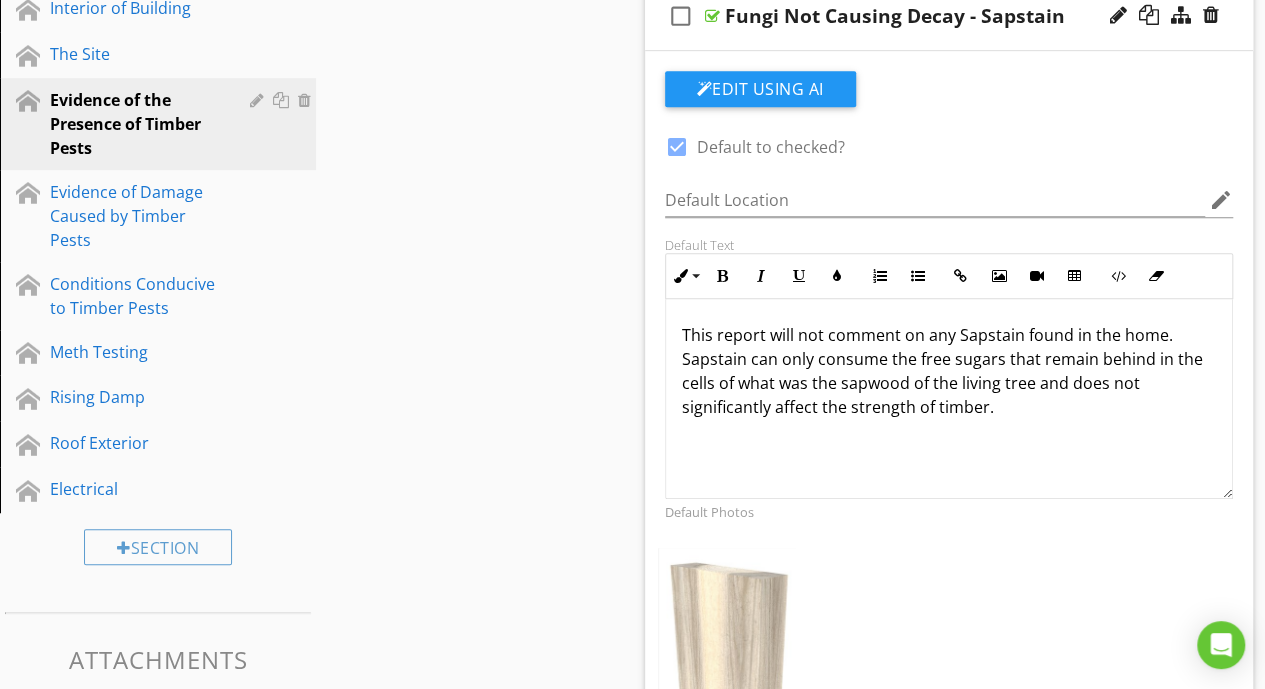 scroll, scrollTop: 527, scrollLeft: 0, axis: vertical 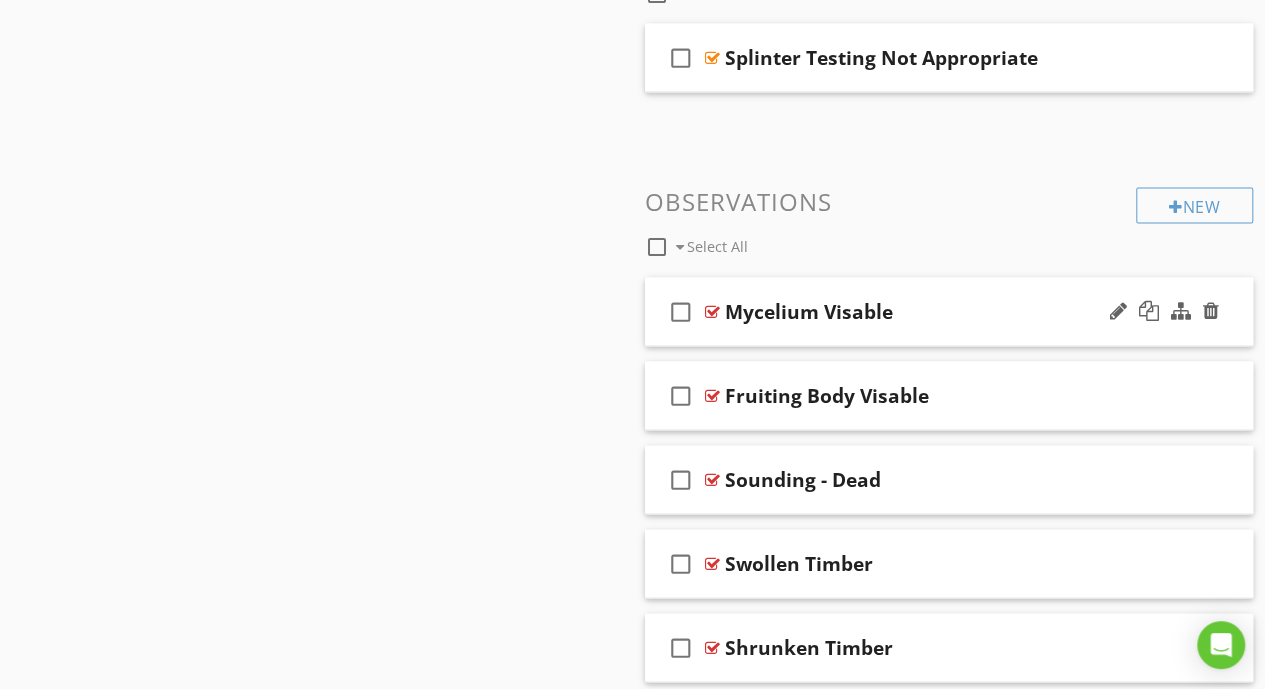 click on "check_box_outline_blank
Mycelium Visable" at bounding box center (949, 312) 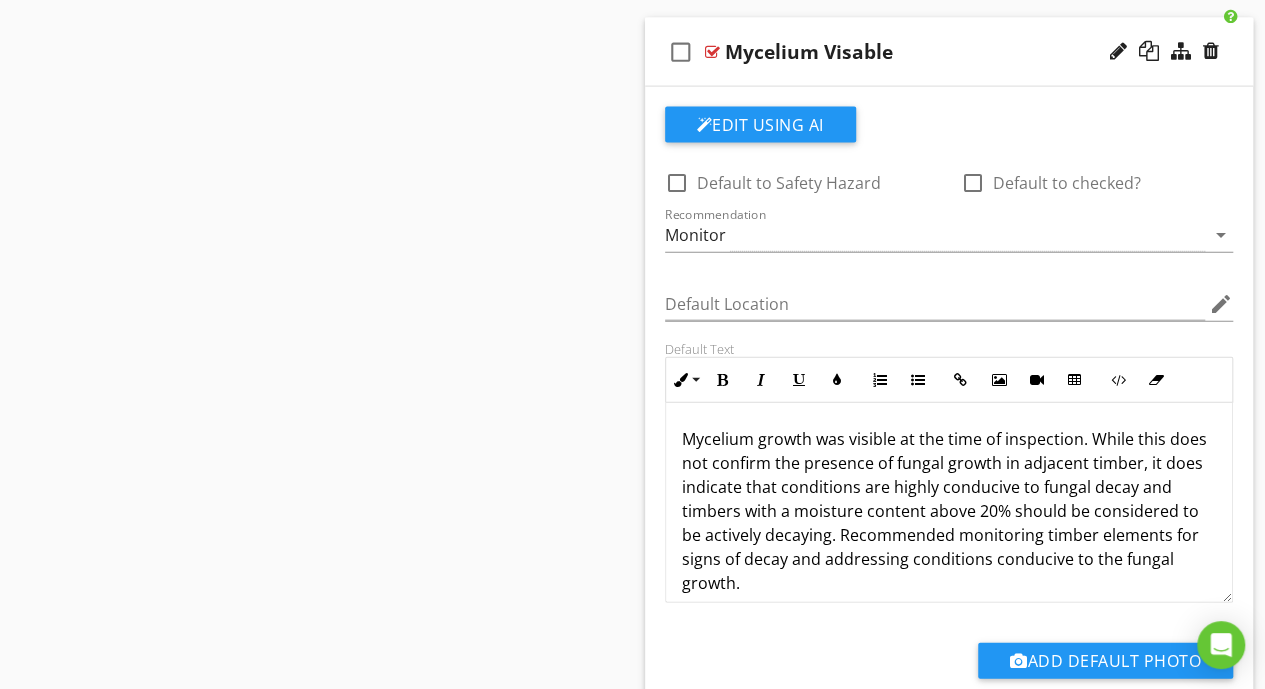 scroll, scrollTop: 2219, scrollLeft: 0, axis: vertical 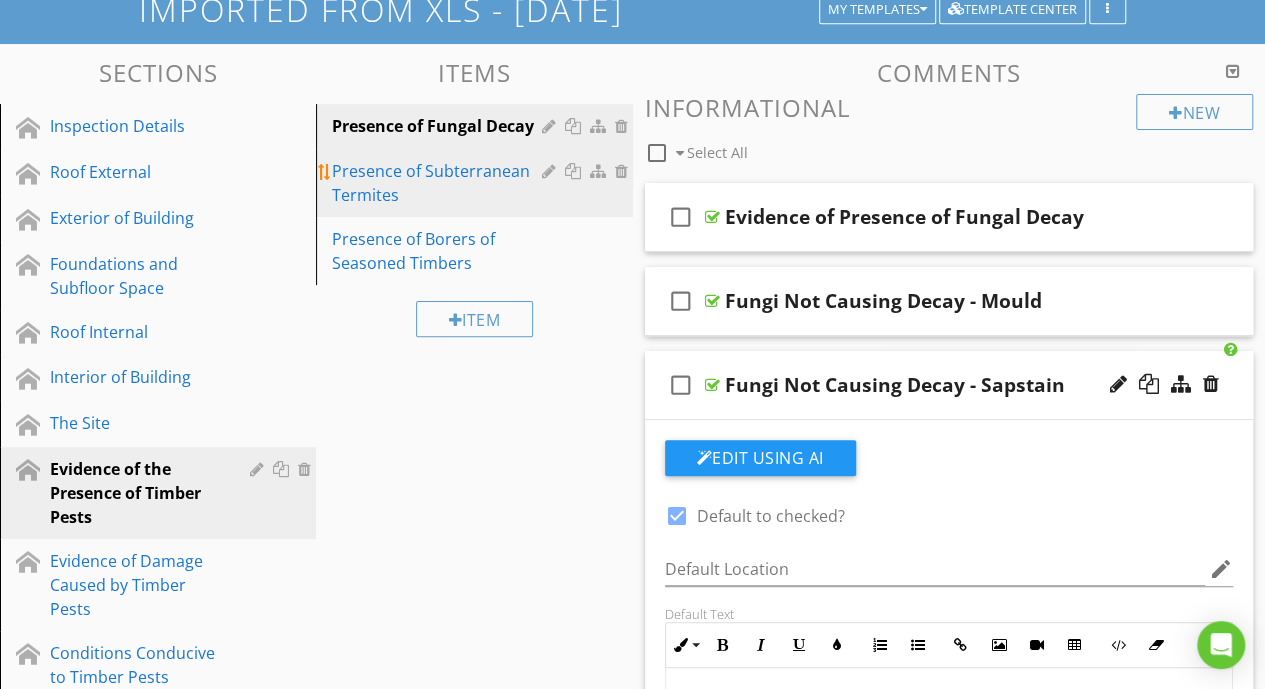 click on "Presence of Subterranean Termites" at bounding box center (439, 183) 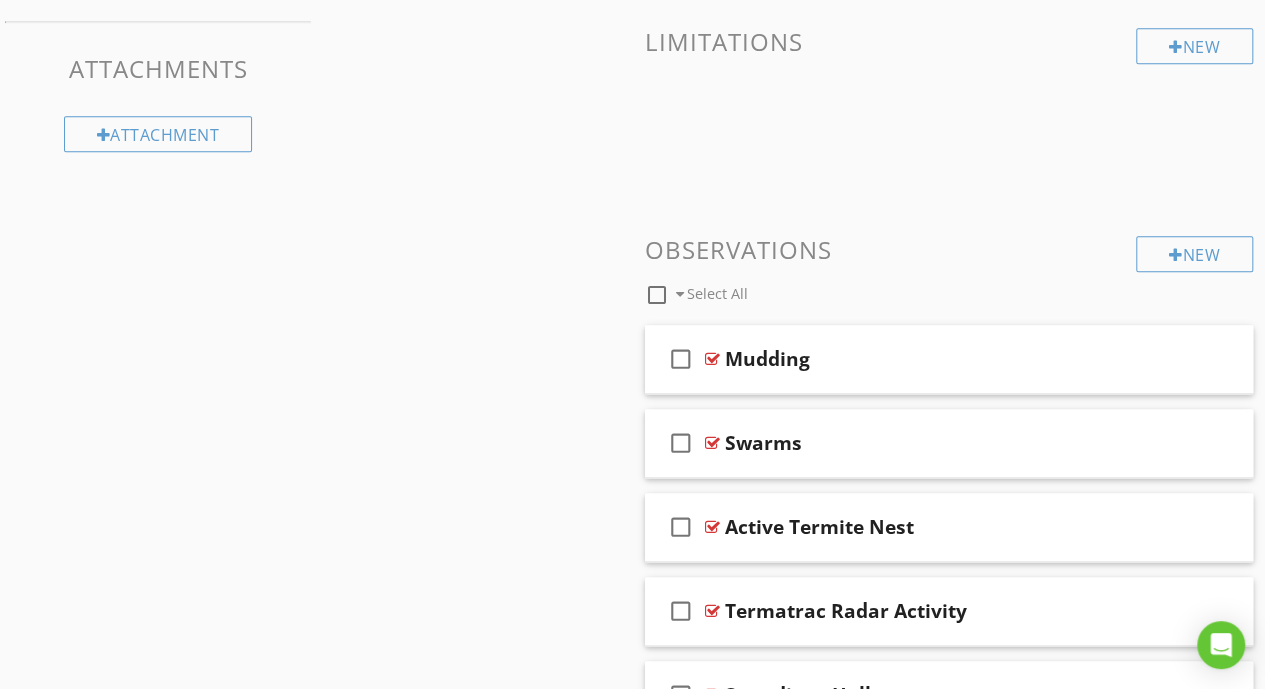 scroll, scrollTop: 1120, scrollLeft: 0, axis: vertical 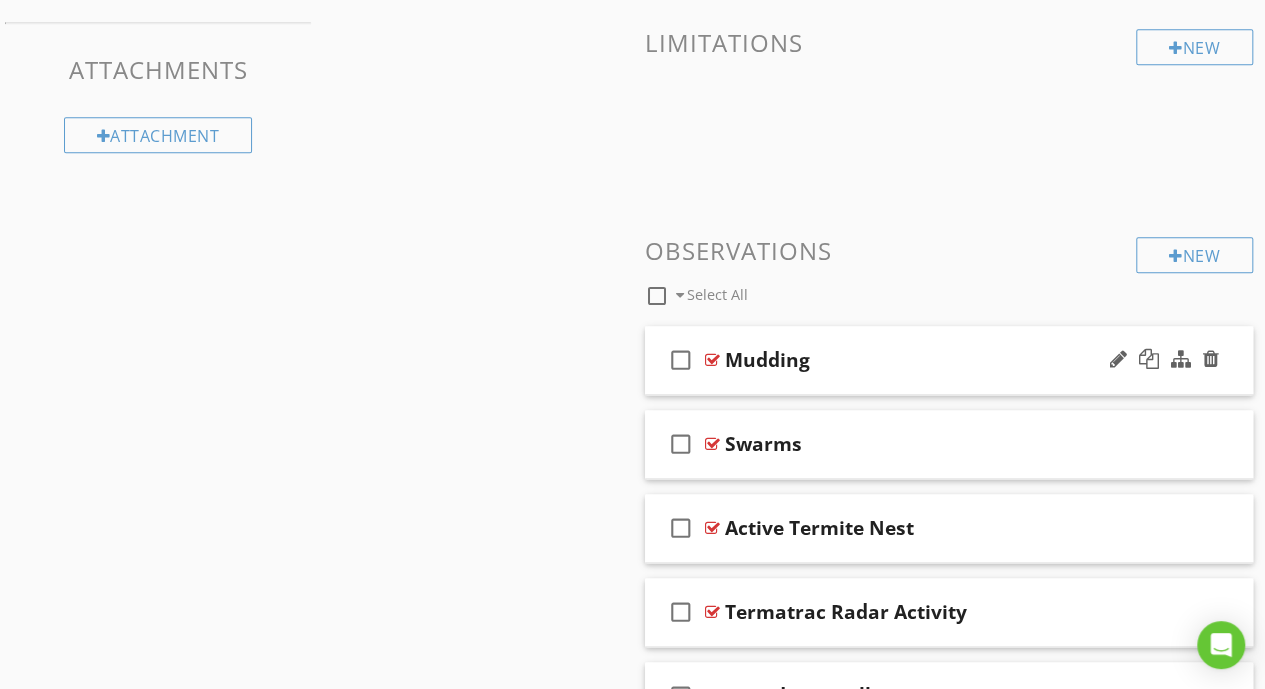 click on "check_box_outline_blank
Mudding" at bounding box center [949, 360] 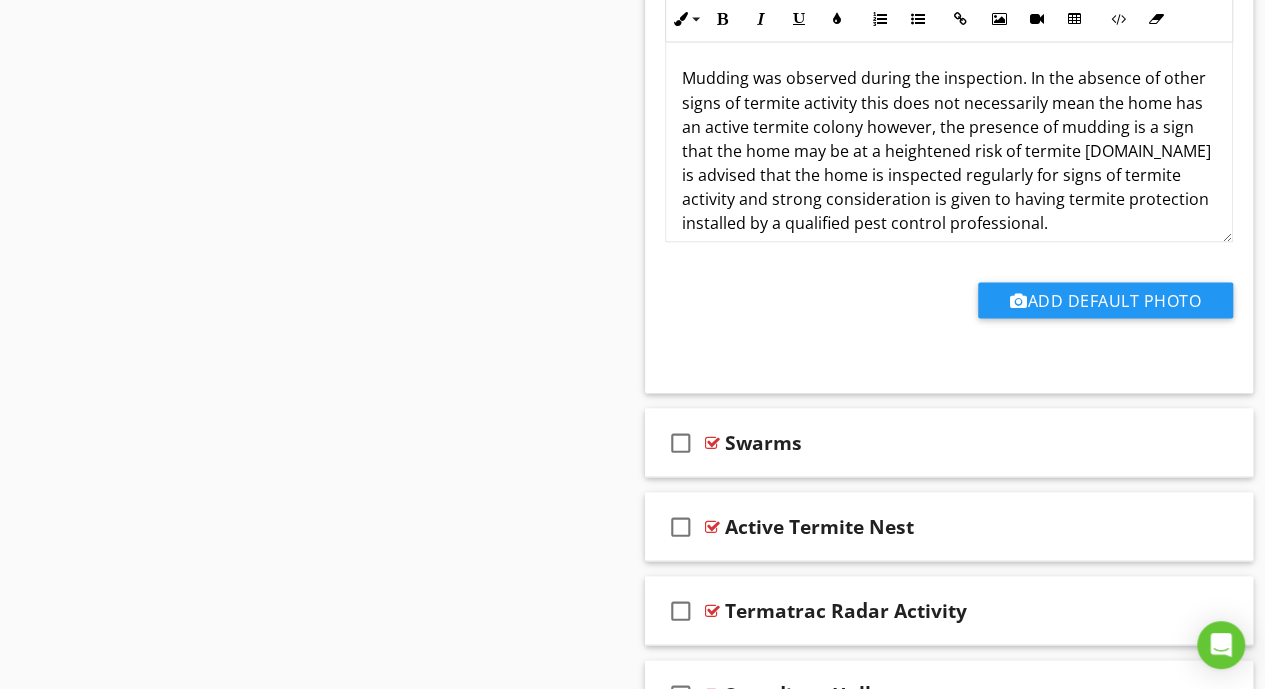 scroll, scrollTop: 1721, scrollLeft: 0, axis: vertical 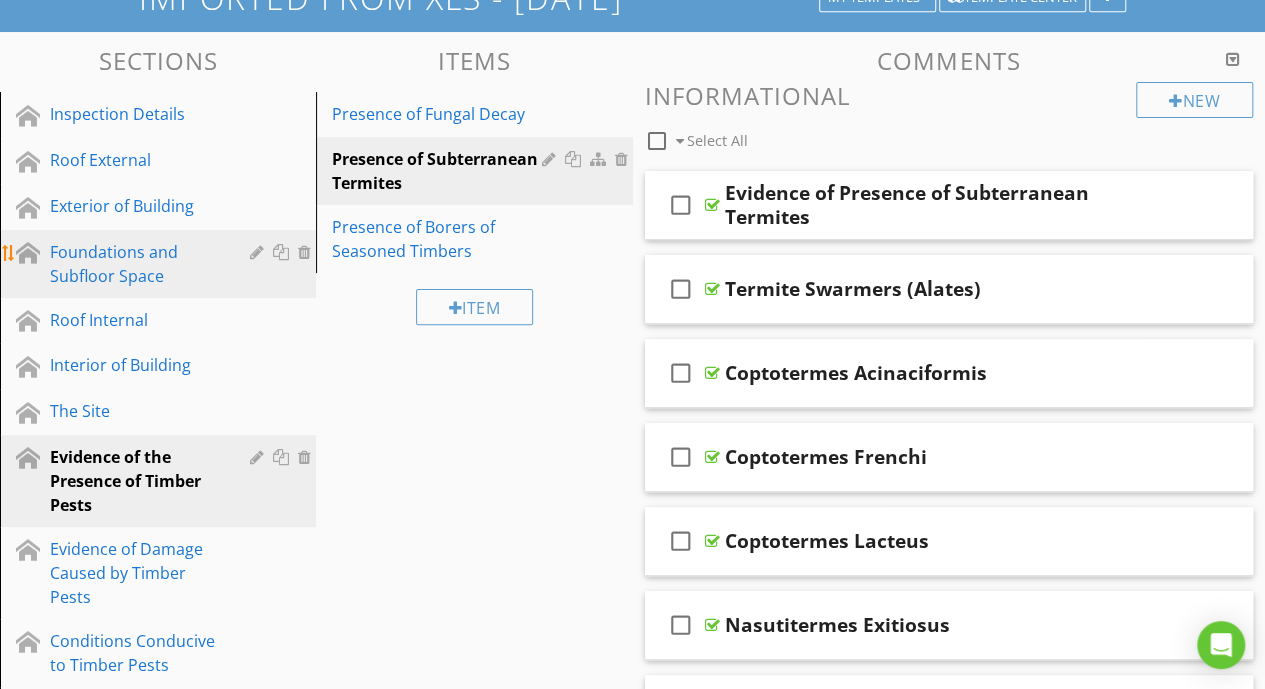 click on "Foundations and Subfloor Space" at bounding box center [135, 264] 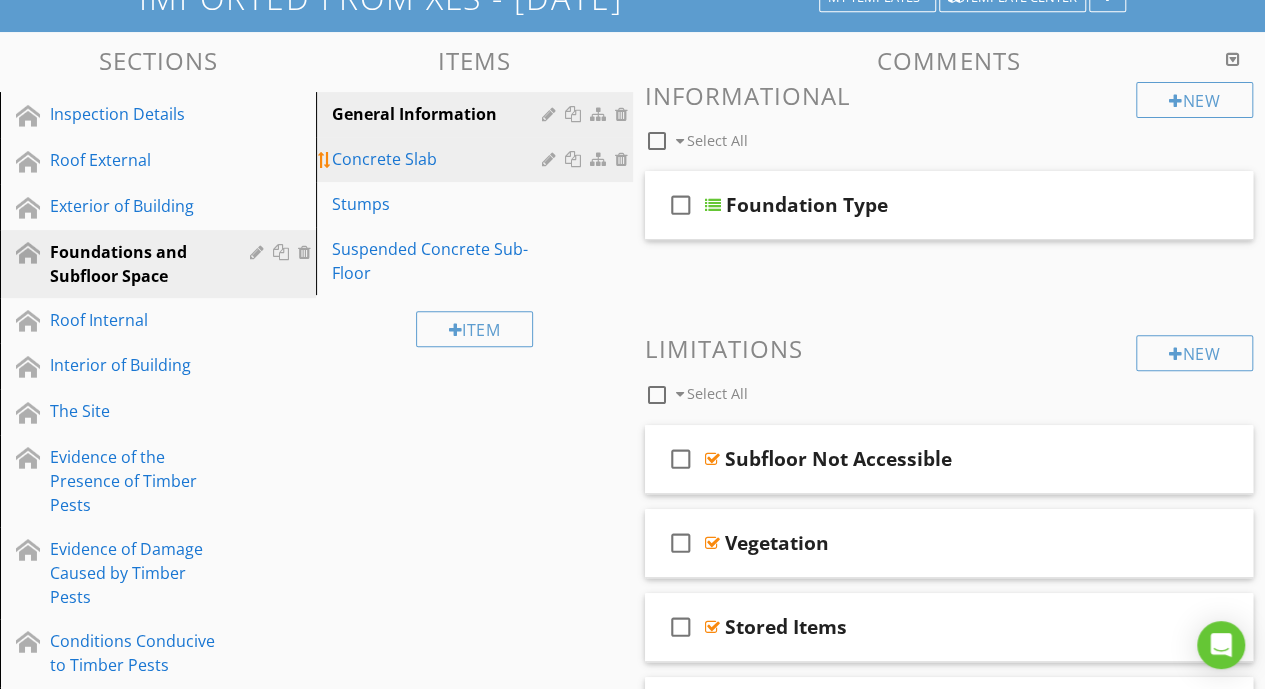 click on "Concrete Slab" at bounding box center (439, 159) 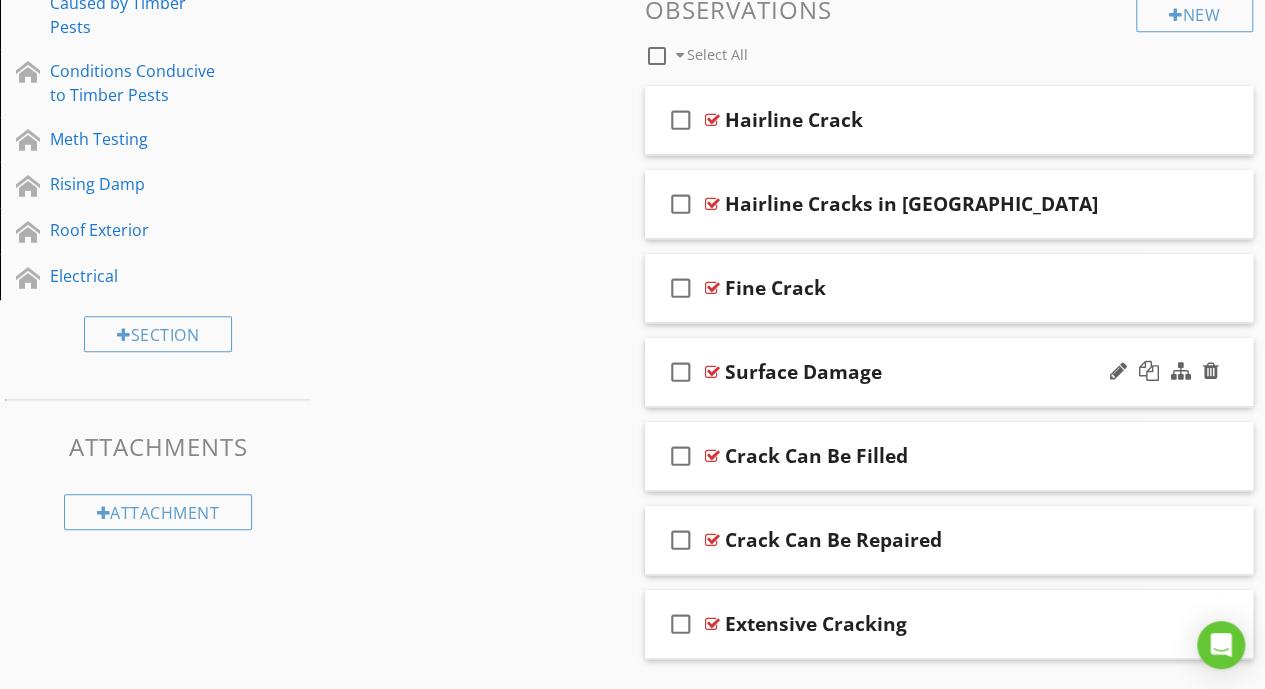 scroll, scrollTop: 794, scrollLeft: 0, axis: vertical 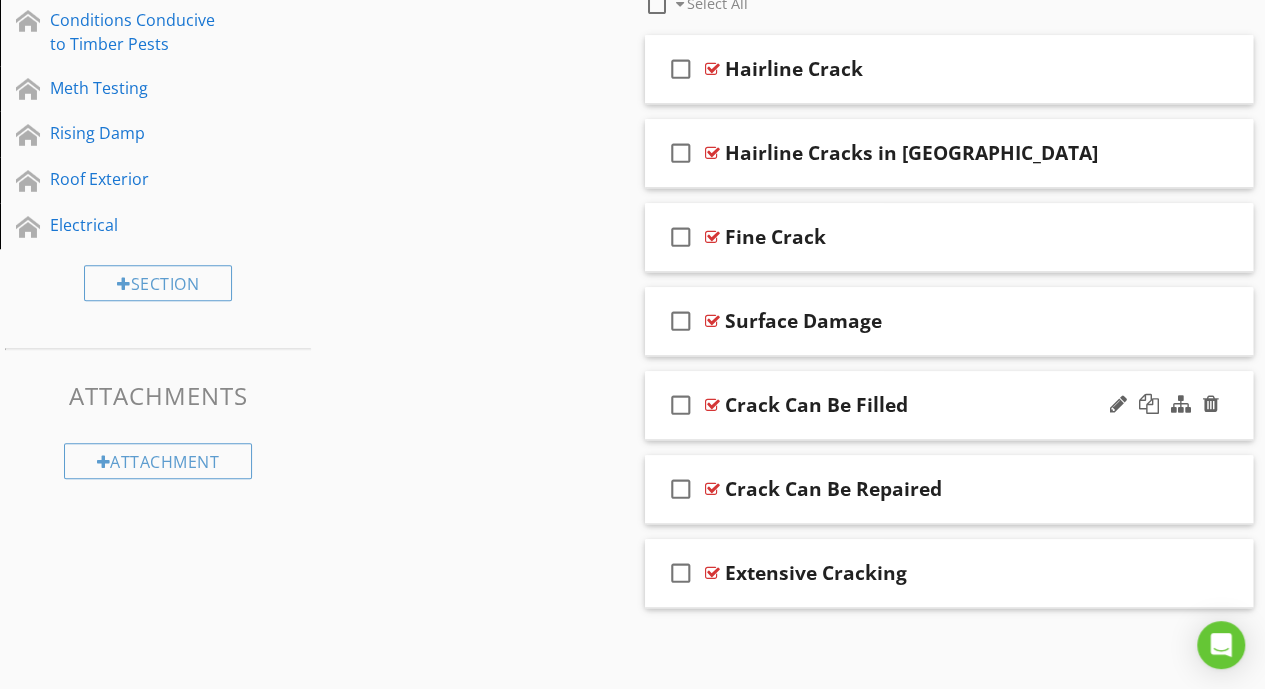 click on "check_box_outline_blank
Crack Can Be Filled" at bounding box center (949, 405) 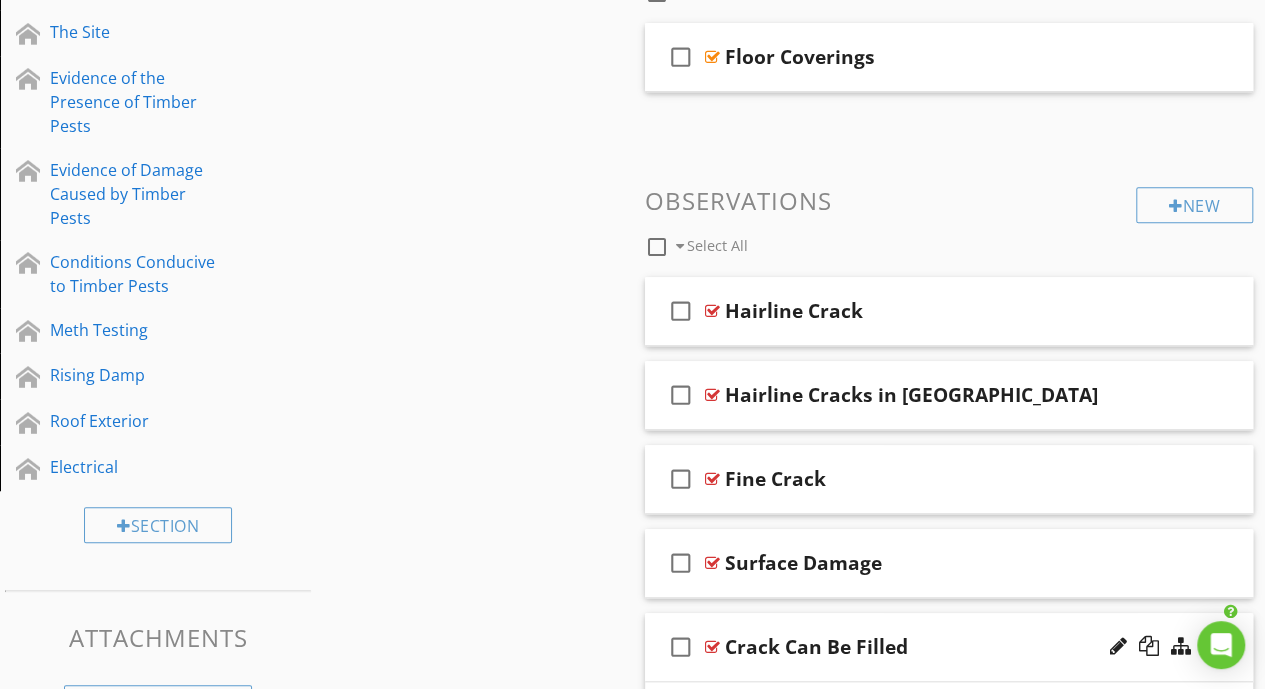 scroll, scrollTop: 557, scrollLeft: 0, axis: vertical 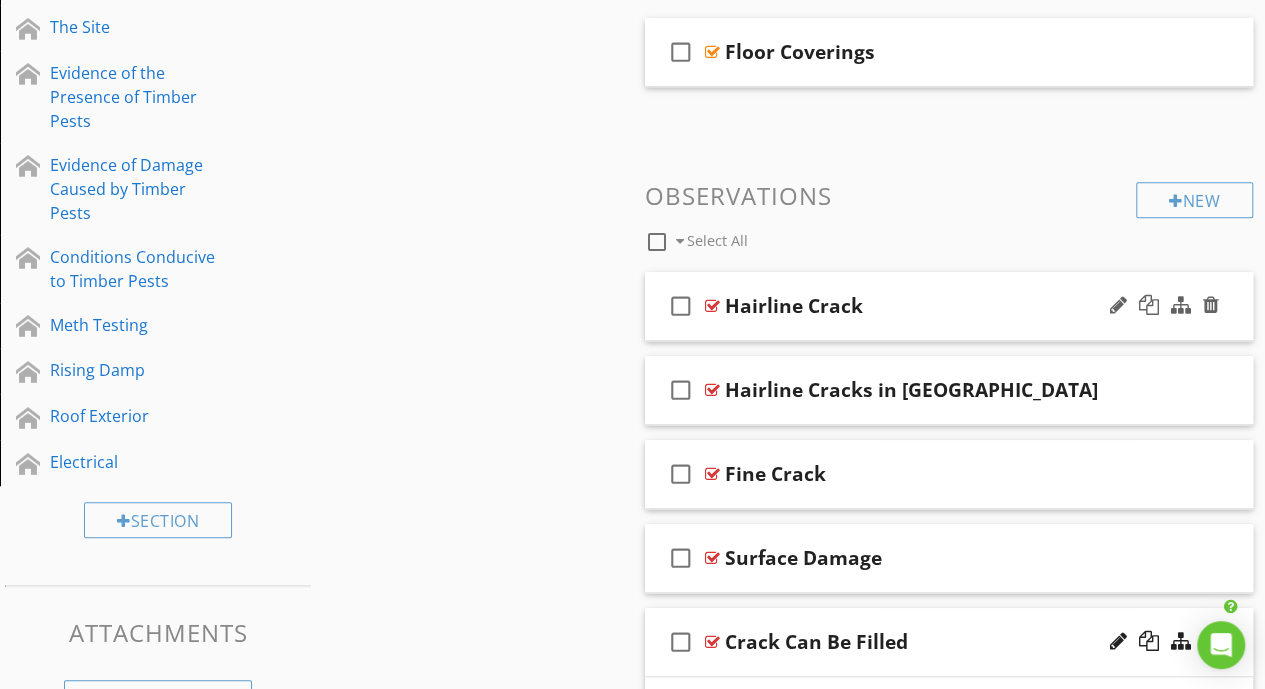 click on "Hairline Crack" at bounding box center [938, 306] 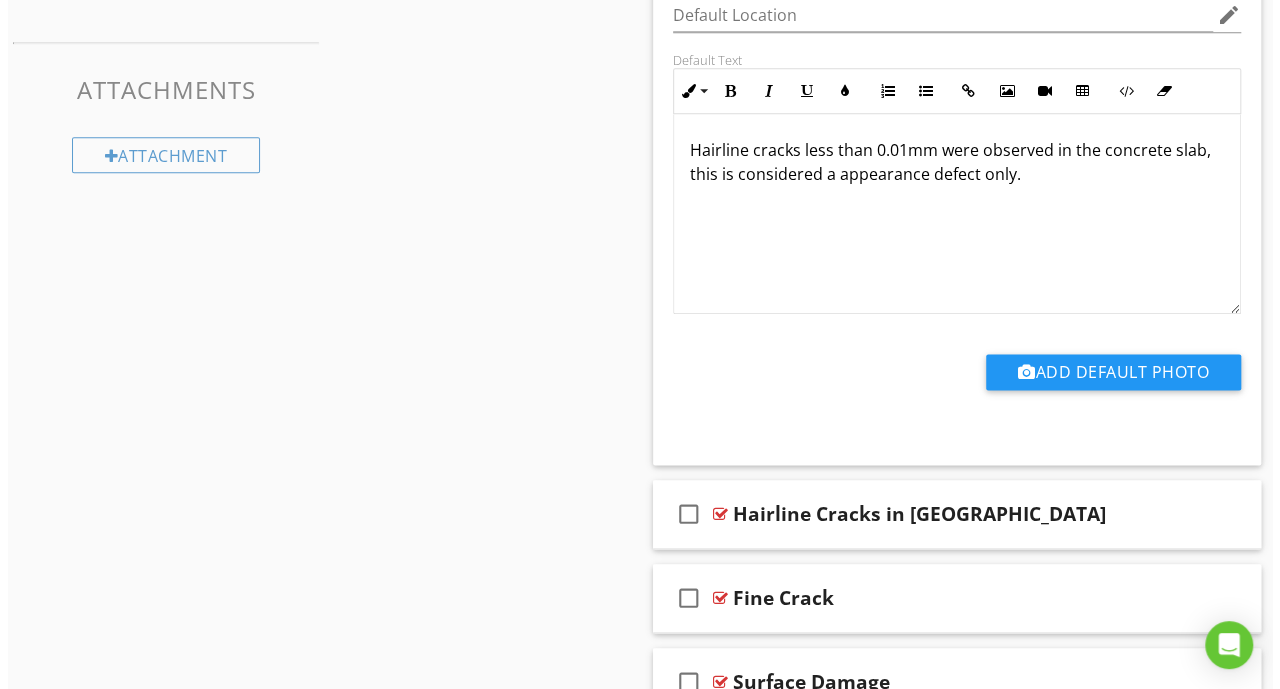 scroll, scrollTop: 0, scrollLeft: 0, axis: both 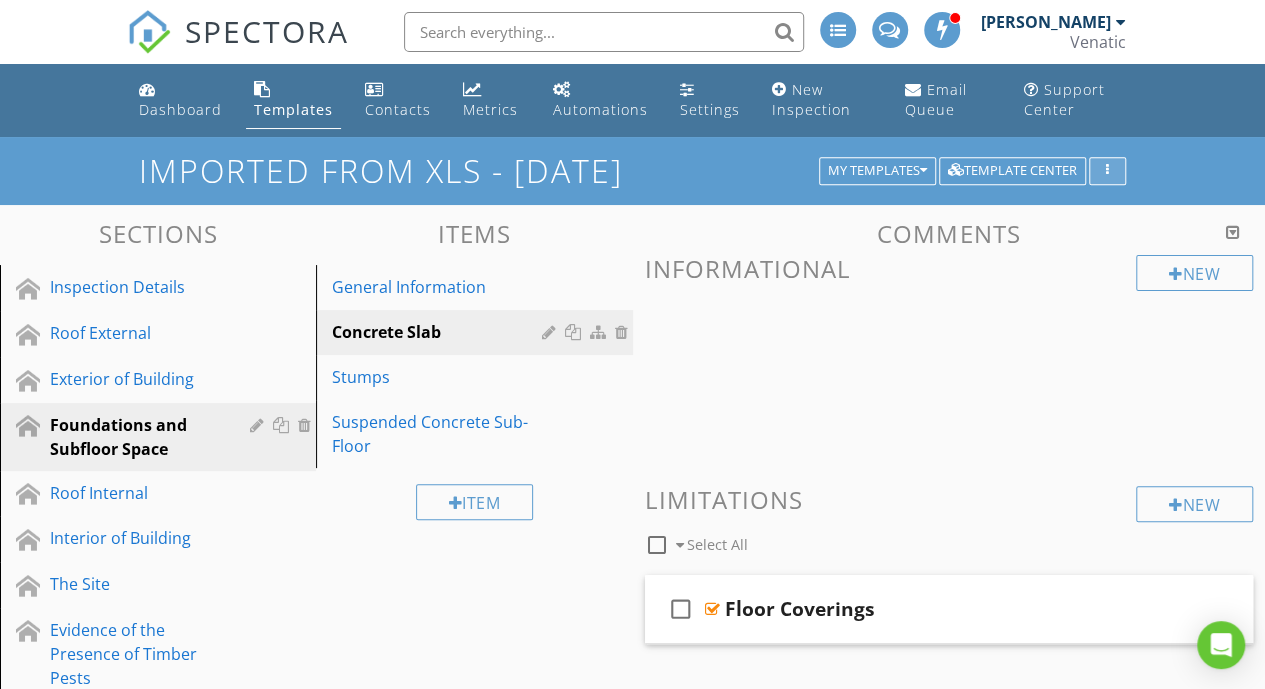 click at bounding box center [1107, 171] 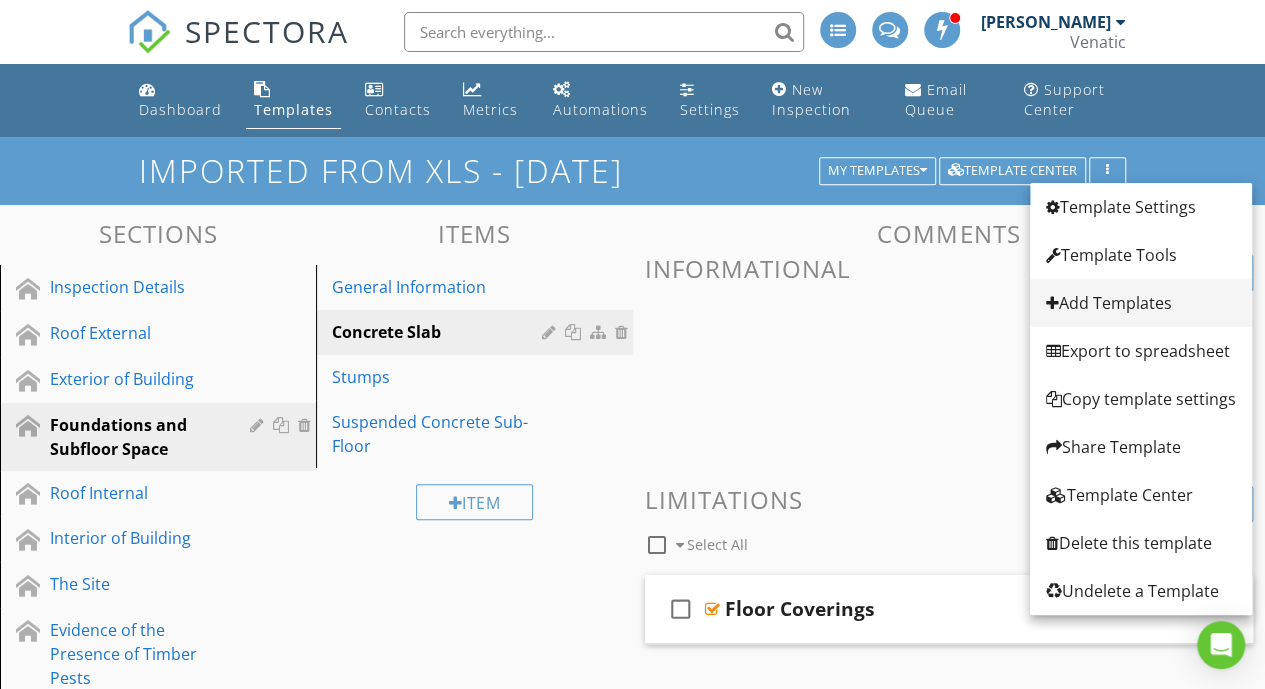 click on "Add Templates" at bounding box center [1141, 303] 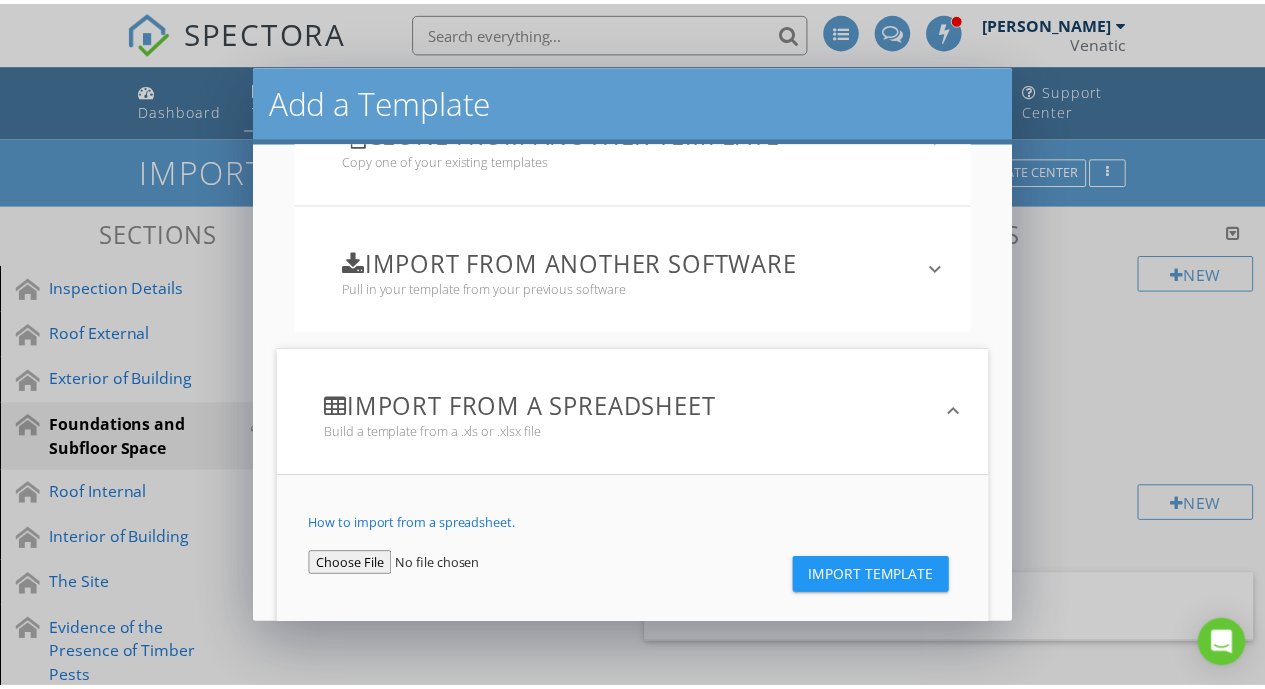 scroll, scrollTop: 396, scrollLeft: 0, axis: vertical 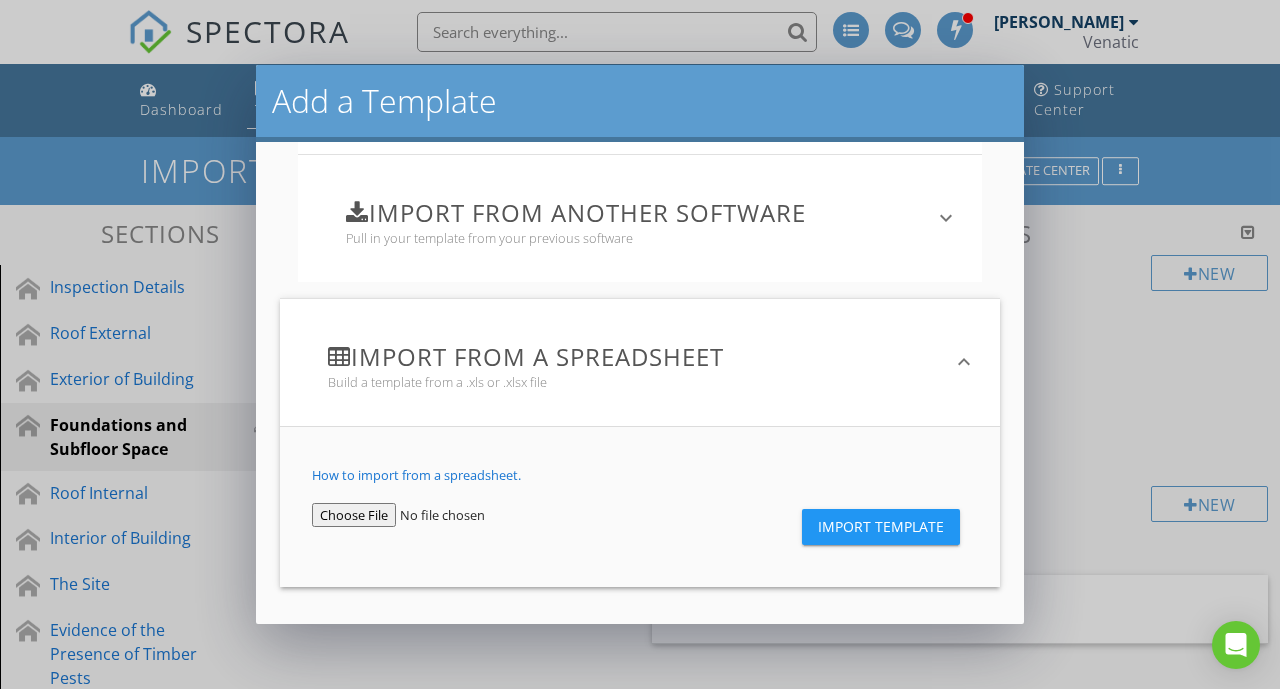 click at bounding box center (431, 515) 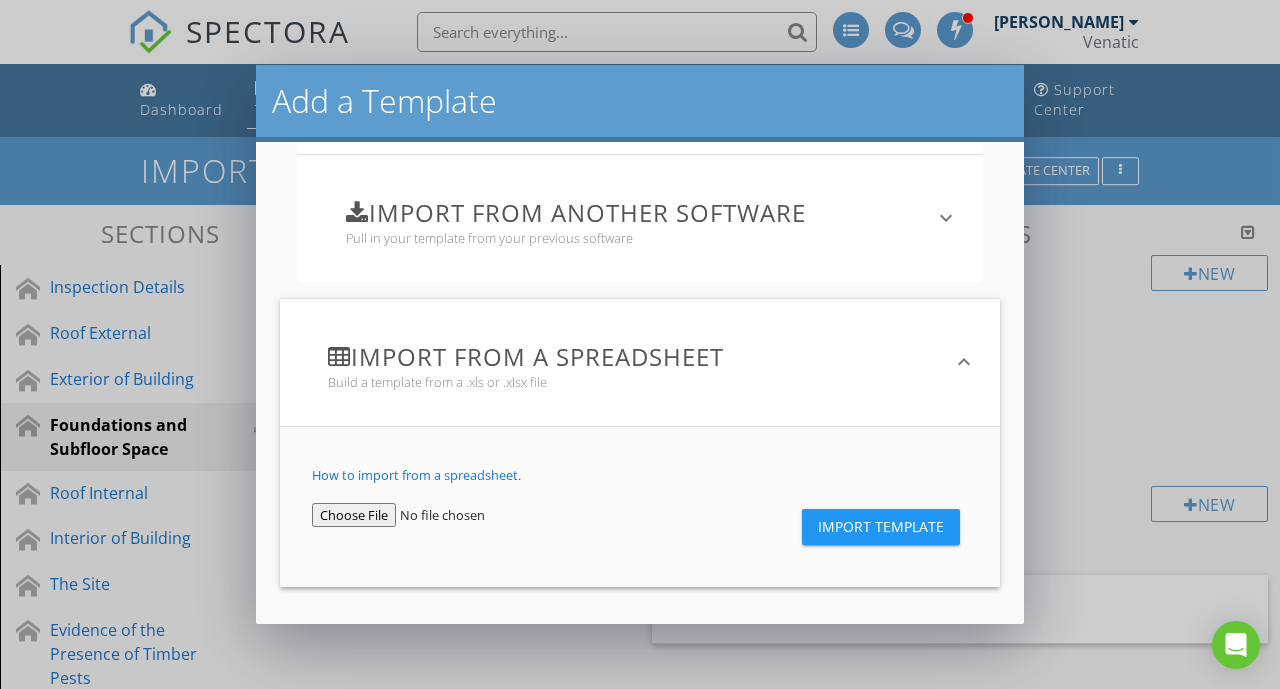 type on "C:\fakepath\Pre-Purchase Building and Timber Pest Inspection – Final Consistent.xlsx" 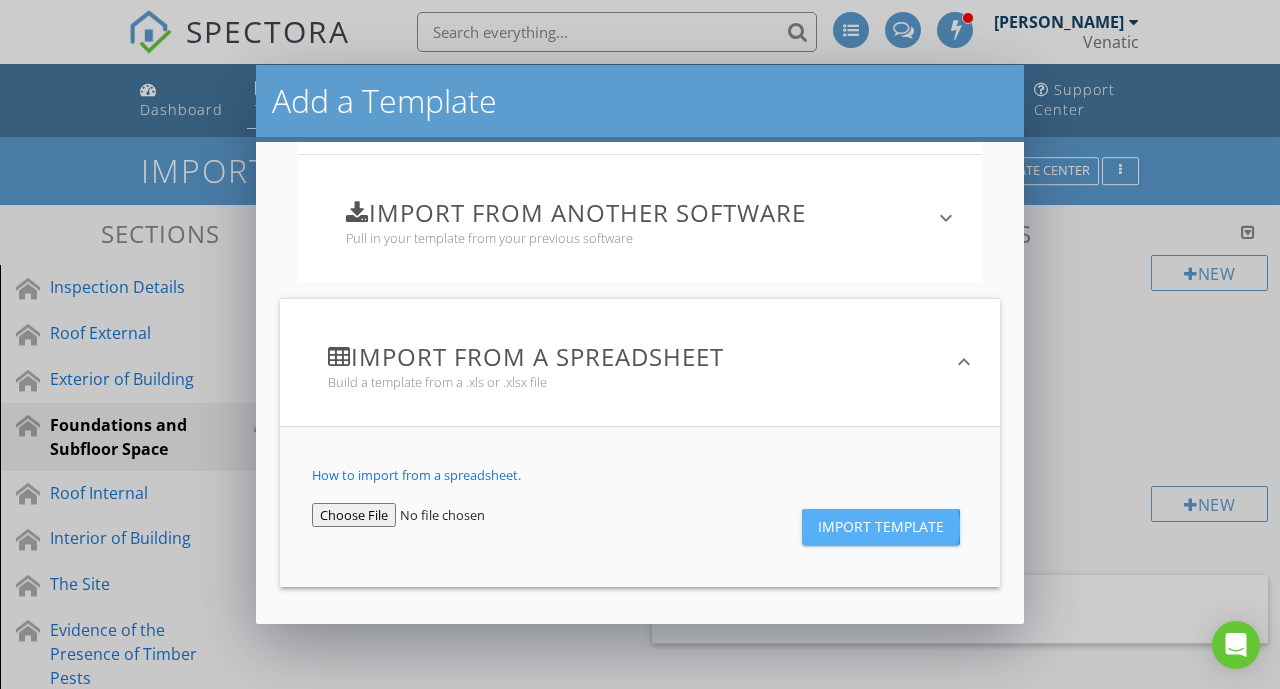 click on "Import Template" at bounding box center [881, 527] 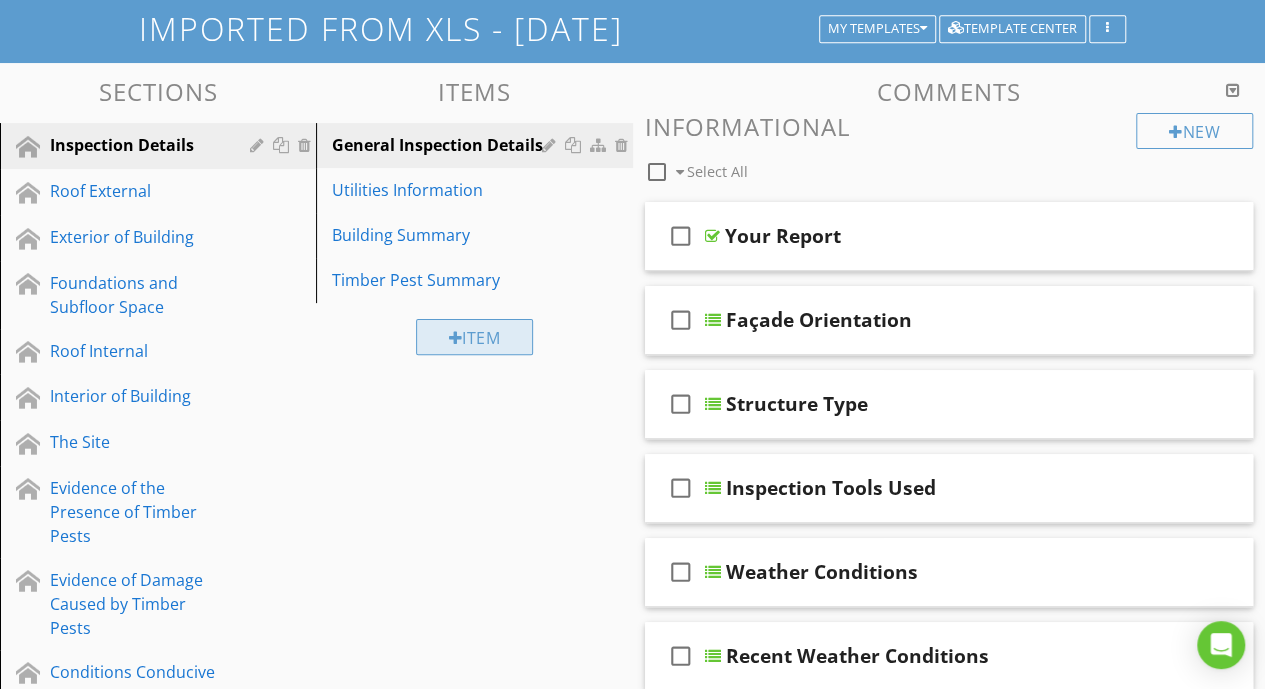 scroll, scrollTop: 0, scrollLeft: 0, axis: both 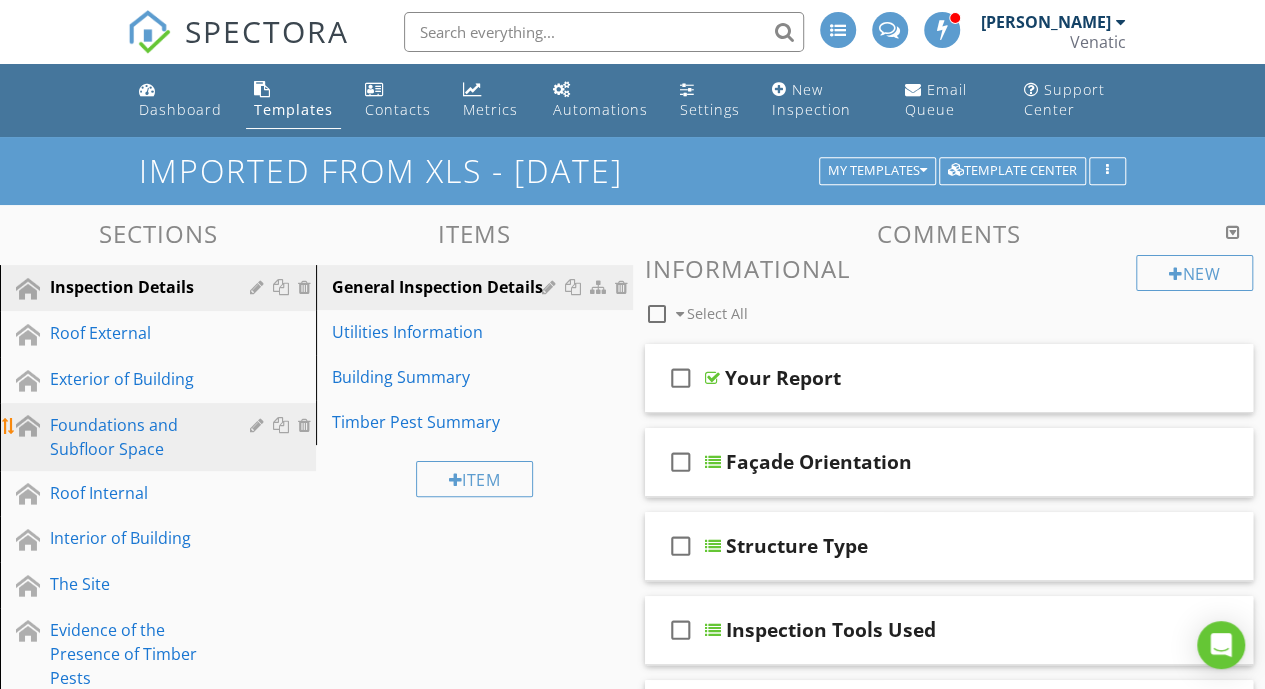 click on "Foundations and Subfloor Space" at bounding box center (135, 437) 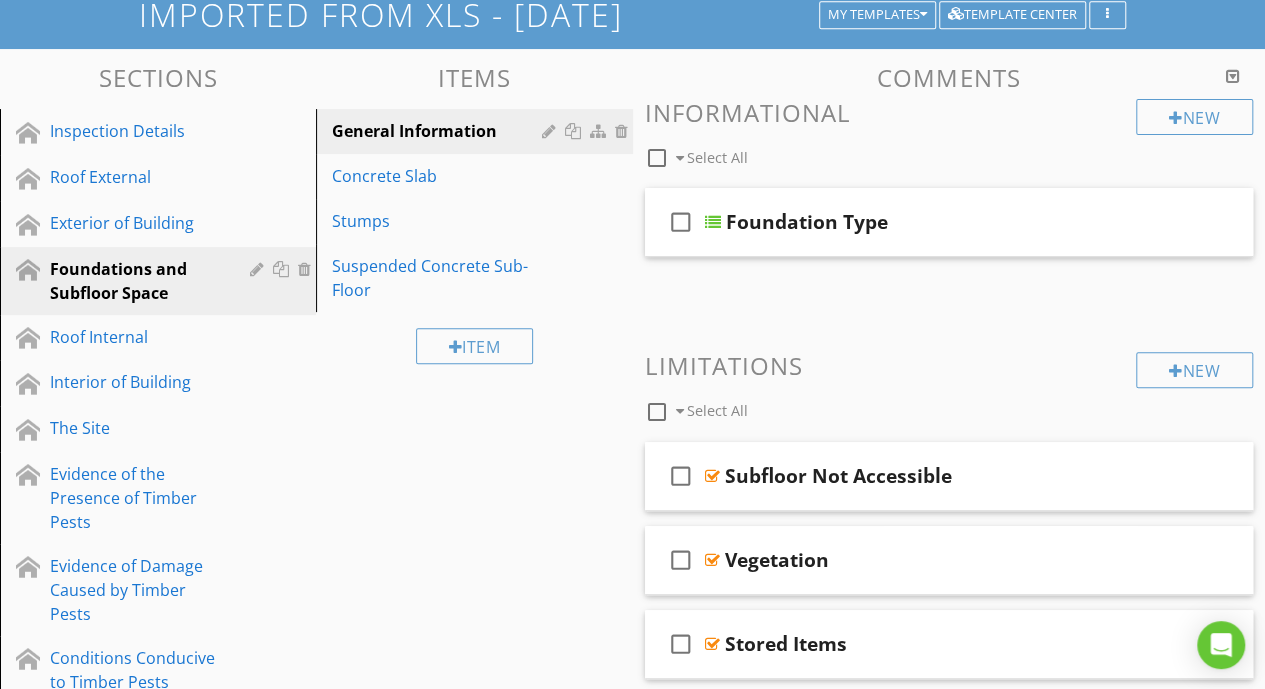 scroll, scrollTop: 158, scrollLeft: 0, axis: vertical 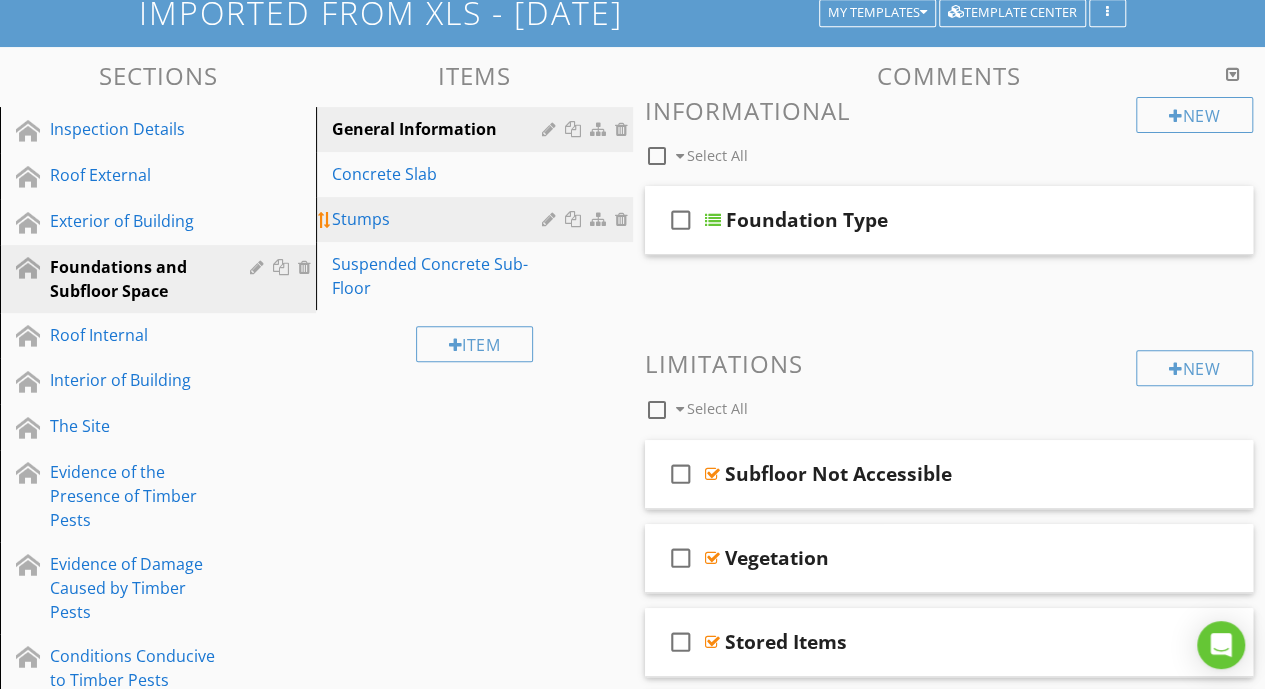 click on "Stumps" at bounding box center [439, 219] 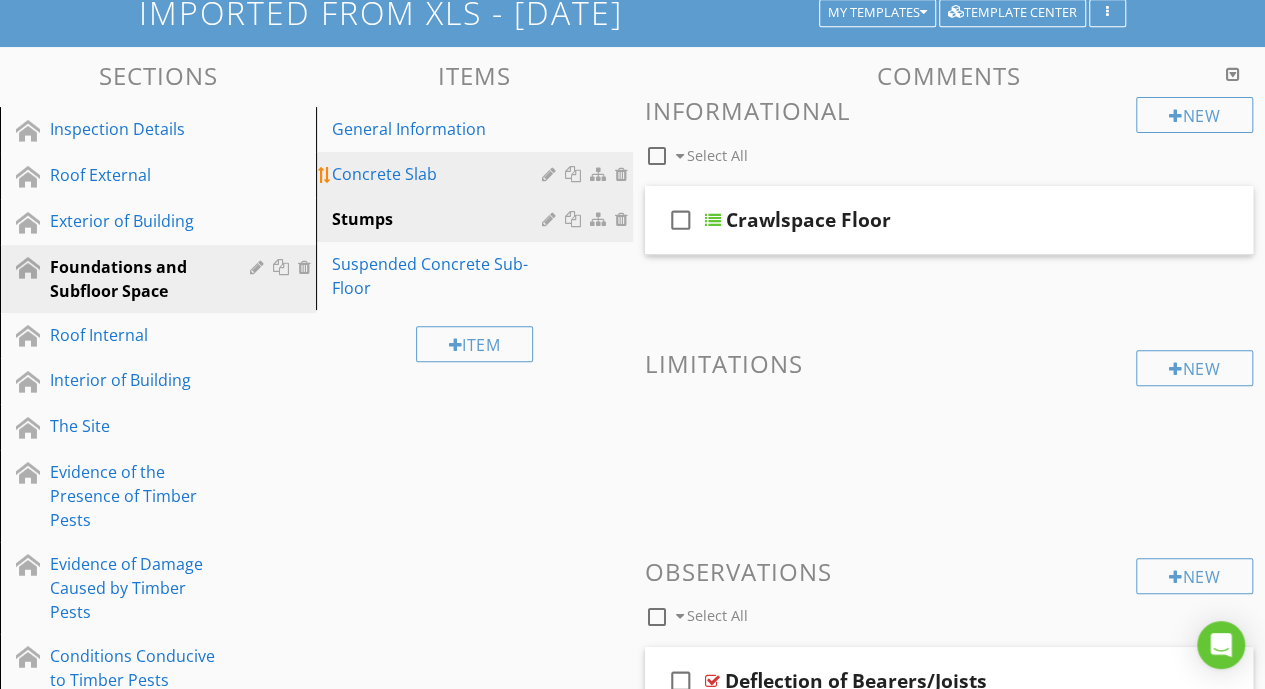 click on "Concrete Slab" at bounding box center [439, 174] 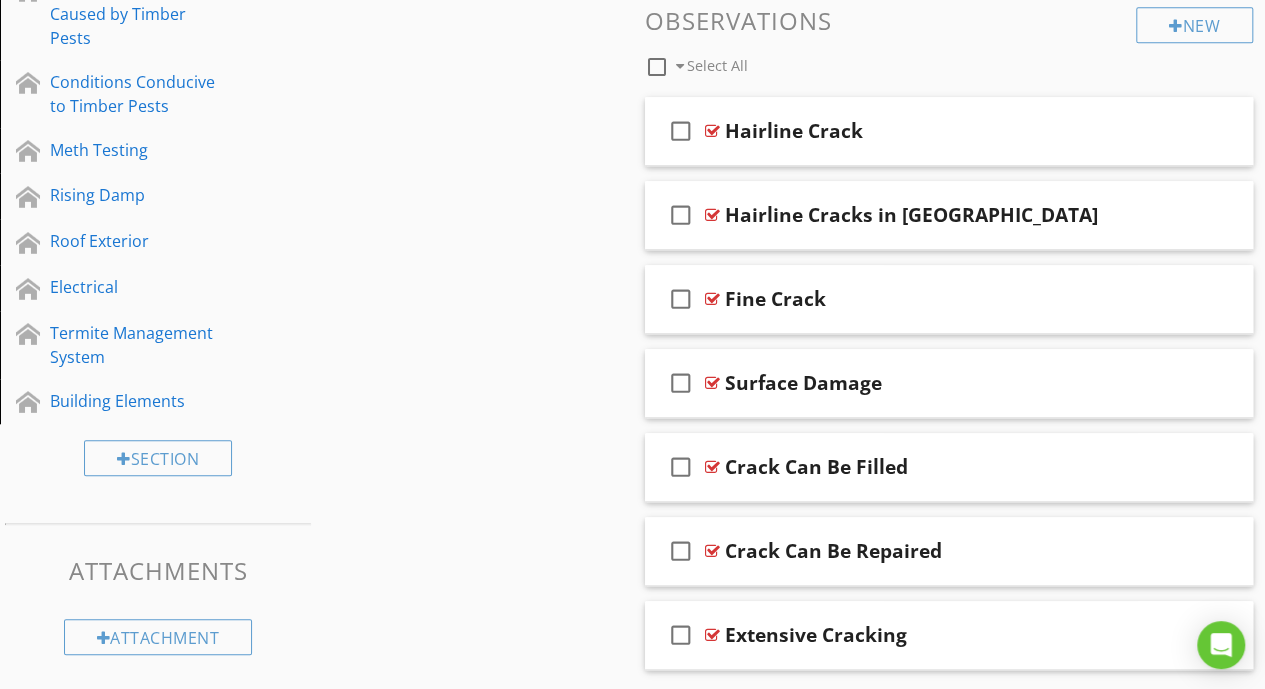 scroll, scrollTop: 708, scrollLeft: 0, axis: vertical 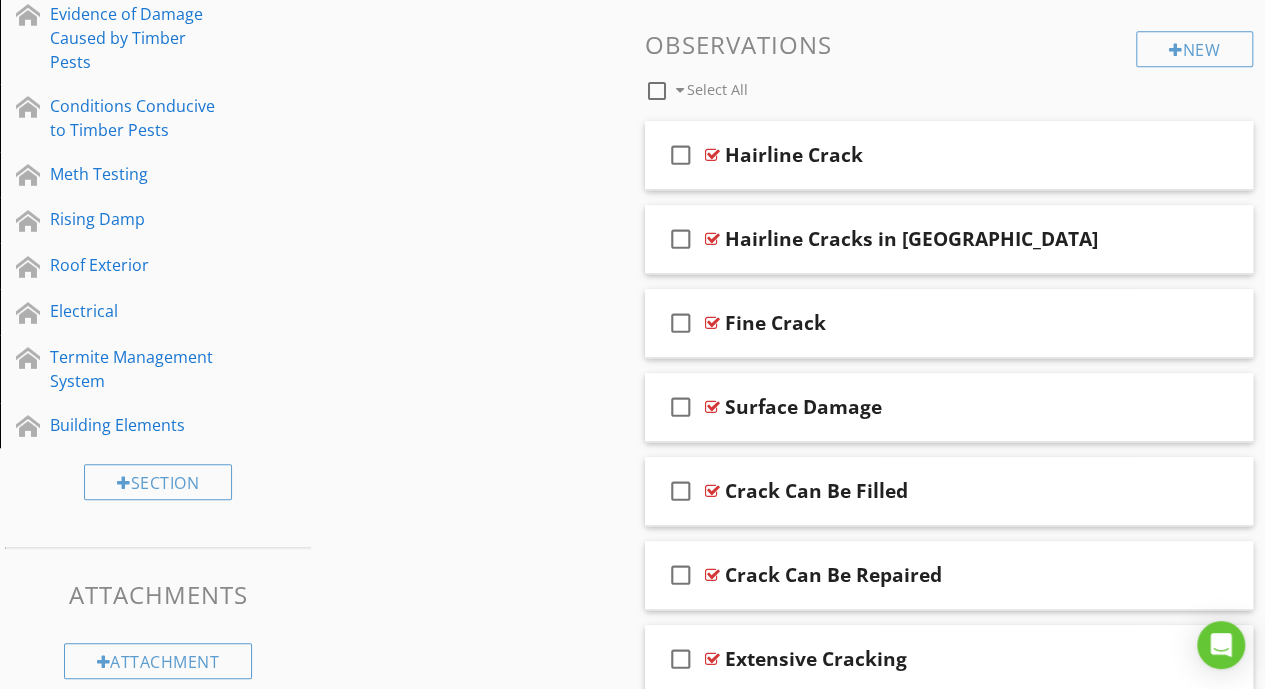 click on "Fine Crack" at bounding box center [775, 323] 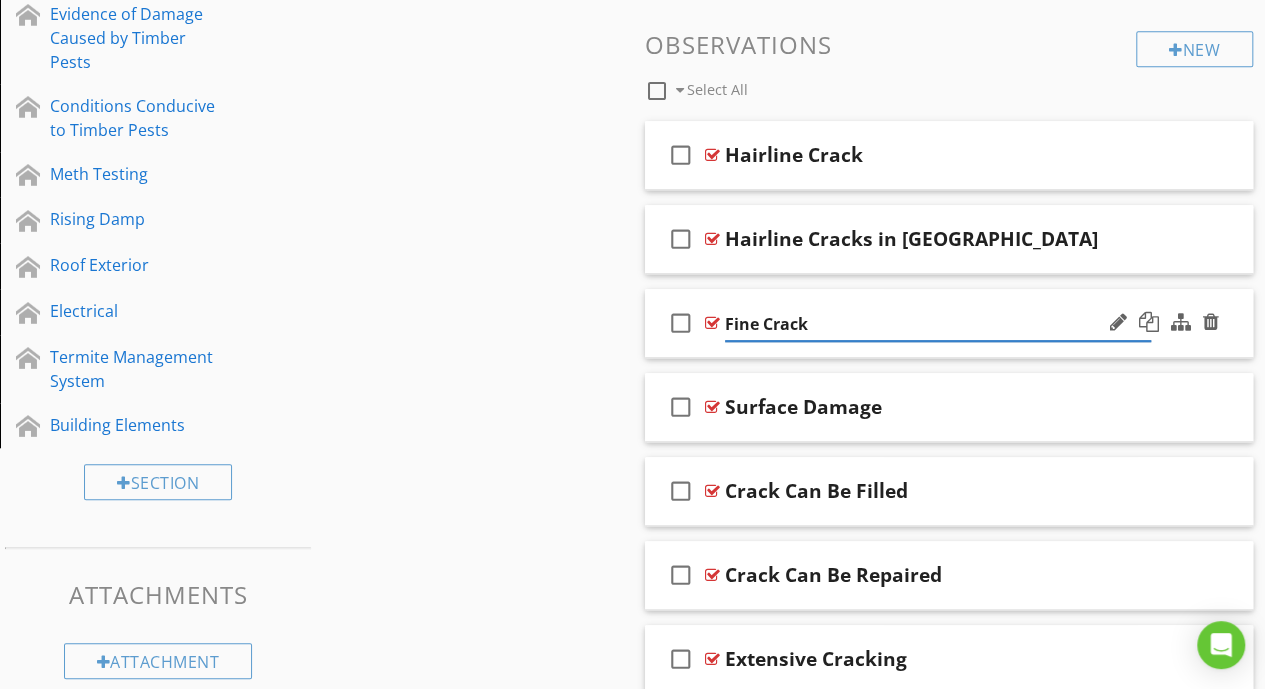 click on "check_box_outline_blank         Fine Crack" at bounding box center [949, 323] 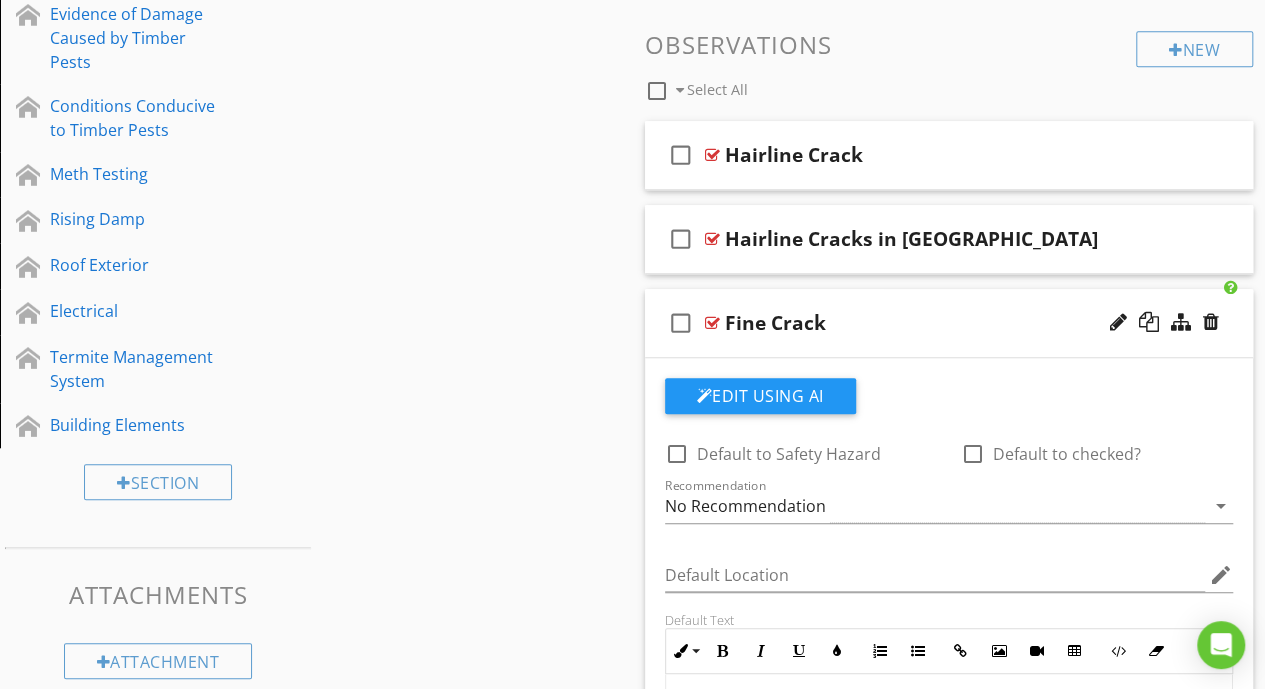 scroll, scrollTop: 1098, scrollLeft: 0, axis: vertical 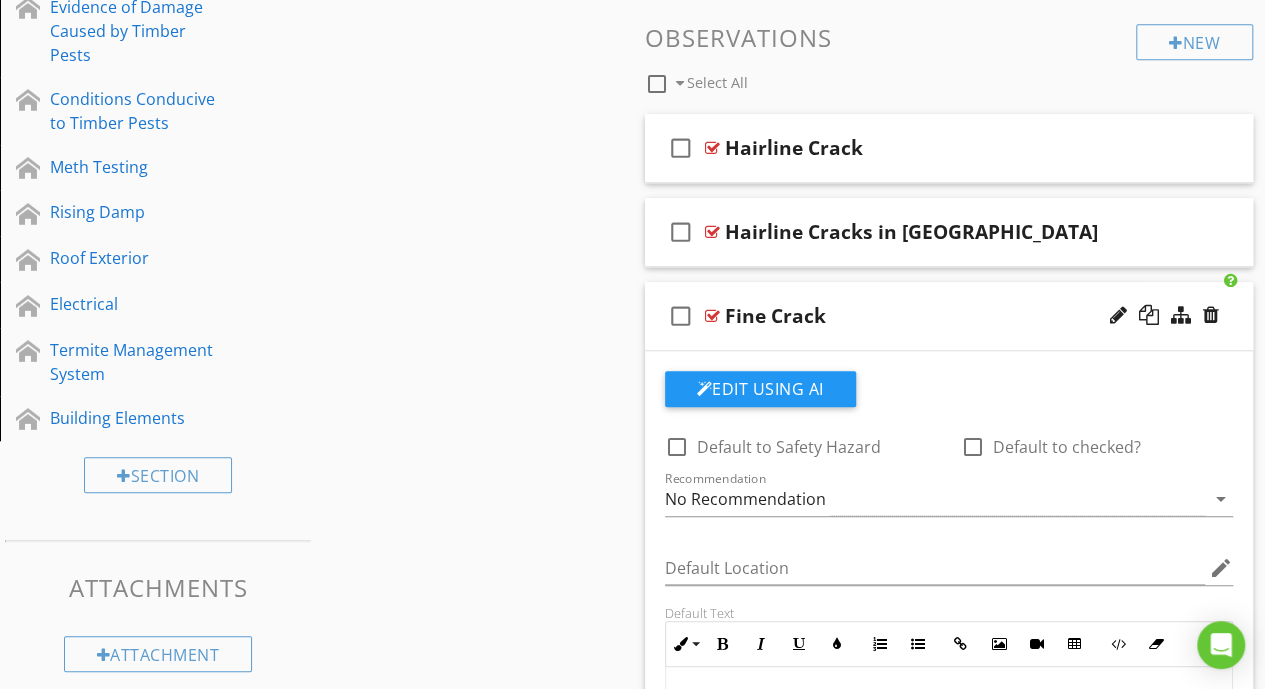 click on "Sections
Inspection Details           Roof External           Exterior of Building            Foundations and Subfloor Space            Roof Internal           Interior of Building            The Site           Evidence of the Presence of Timber Pests            Evidence of Damage Caused by Timber Pests           Conditions Conducive to Timber Pests            Meth Testing           Rising Damp           Roof Exterior           Electrical           Termite Management System           Building Elements
Section
Attachments
Attachment
Items
General Information           Concrete Slab           Stumps           Suspended Concrete Sub-Floor
Item
Comments
New
Informational
New
Limitations   check_box_outline_blank     Select All     check_box_outline_blank" at bounding box center [632, 454] 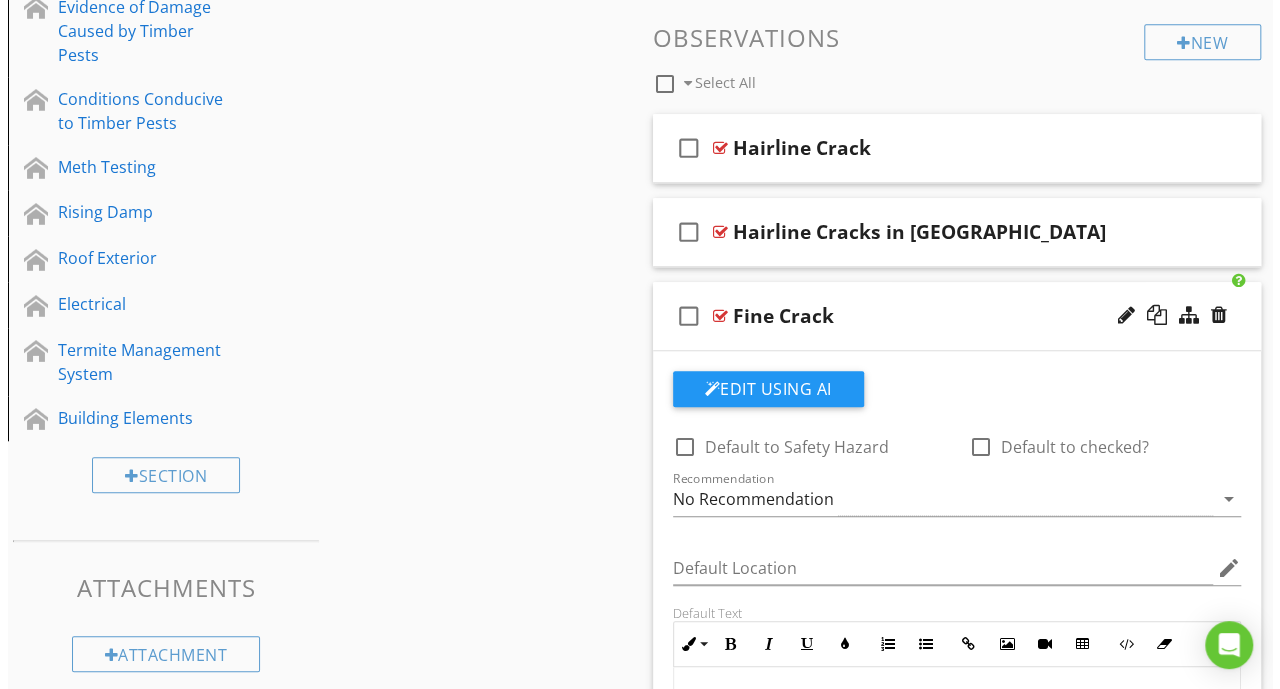 scroll, scrollTop: 0, scrollLeft: 0, axis: both 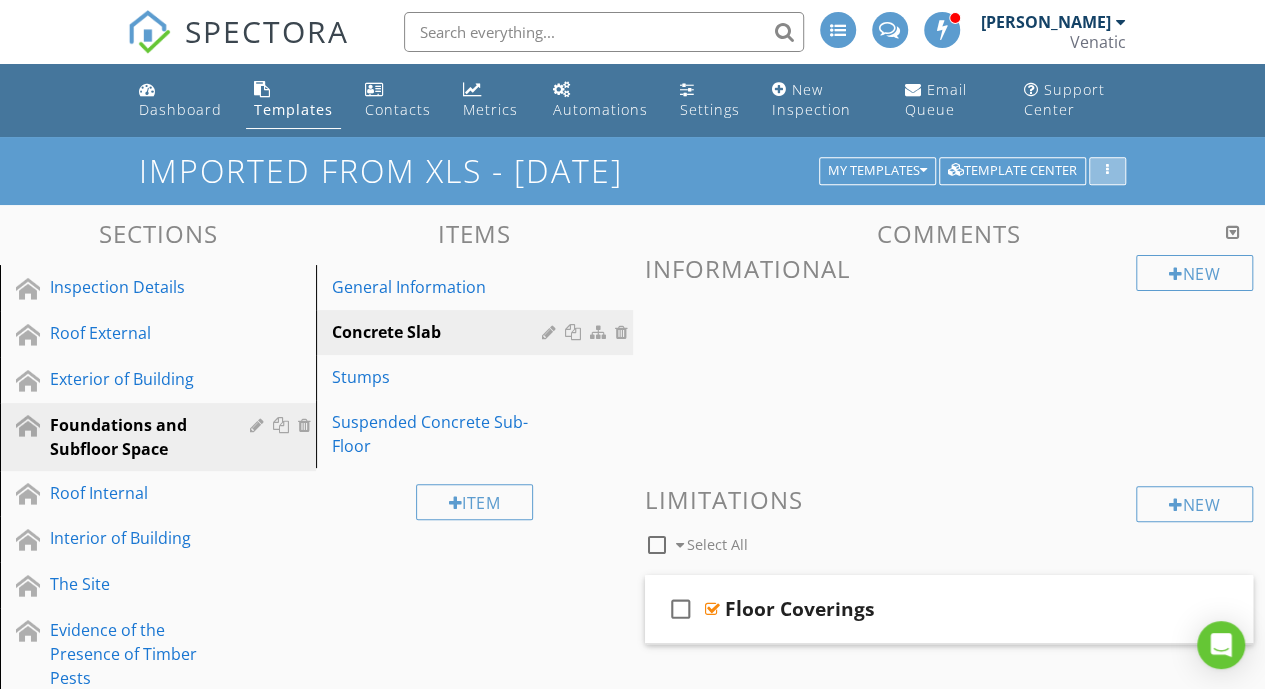click at bounding box center [1107, 171] 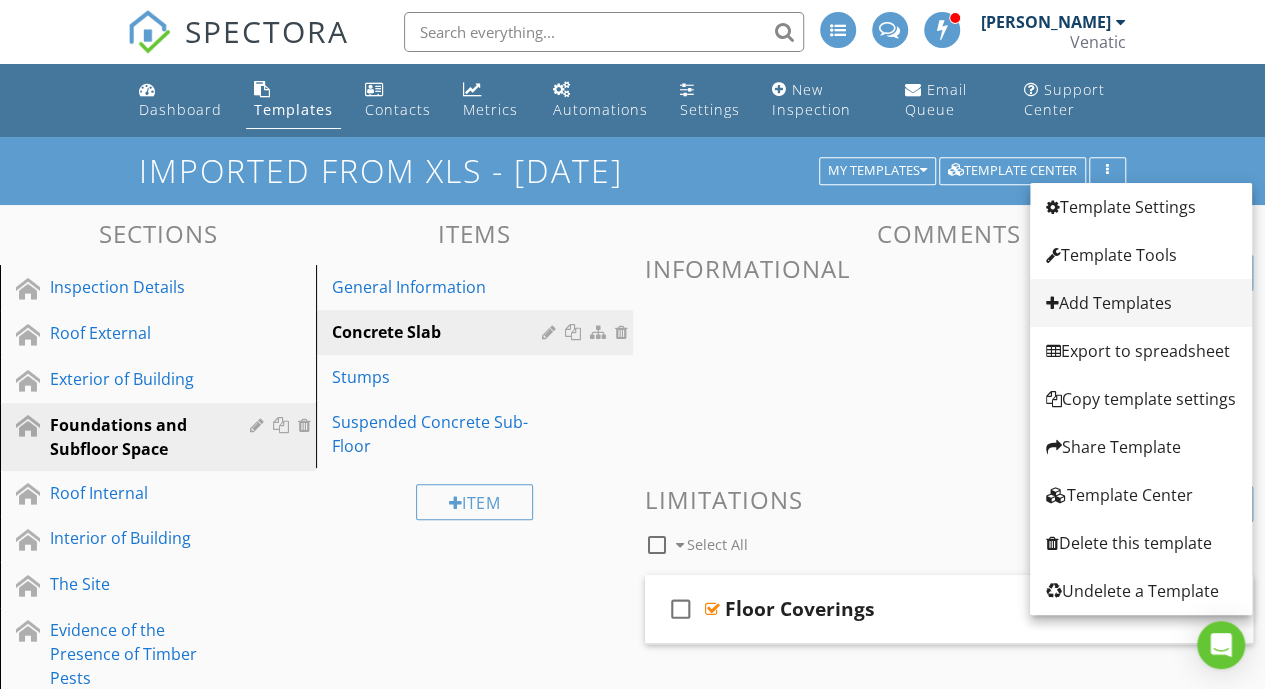 click on "Add Templates" at bounding box center (1141, 303) 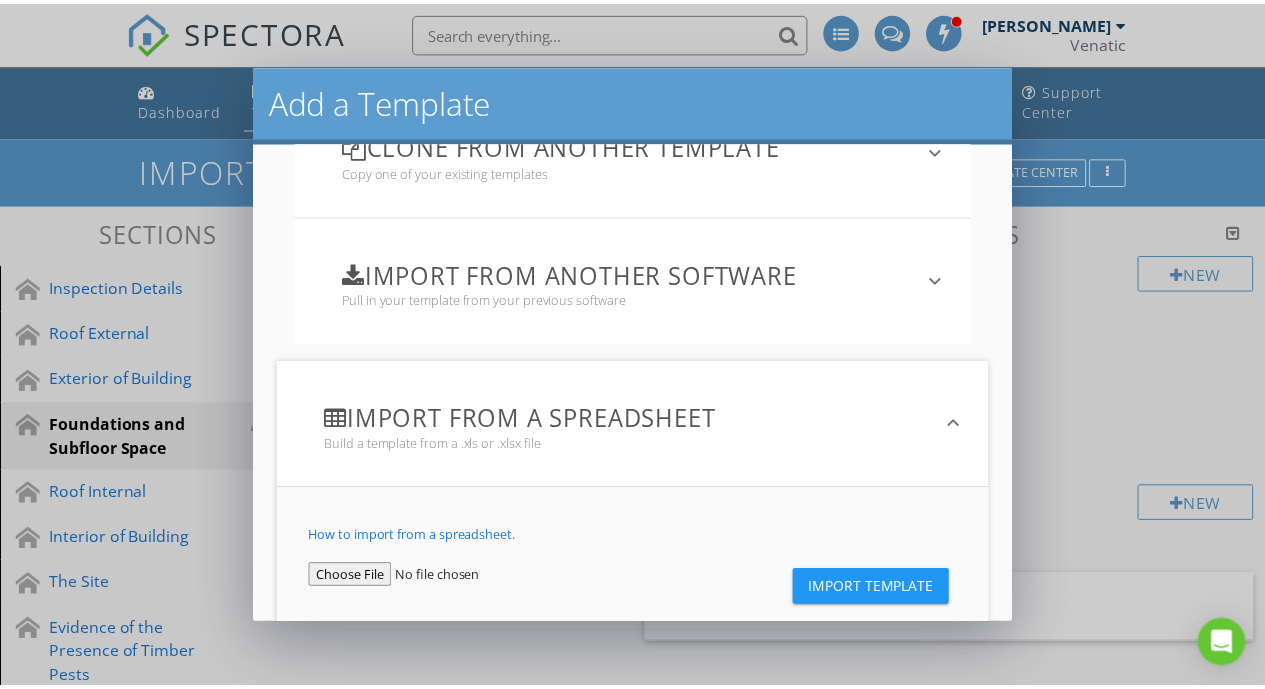 scroll, scrollTop: 338, scrollLeft: 0, axis: vertical 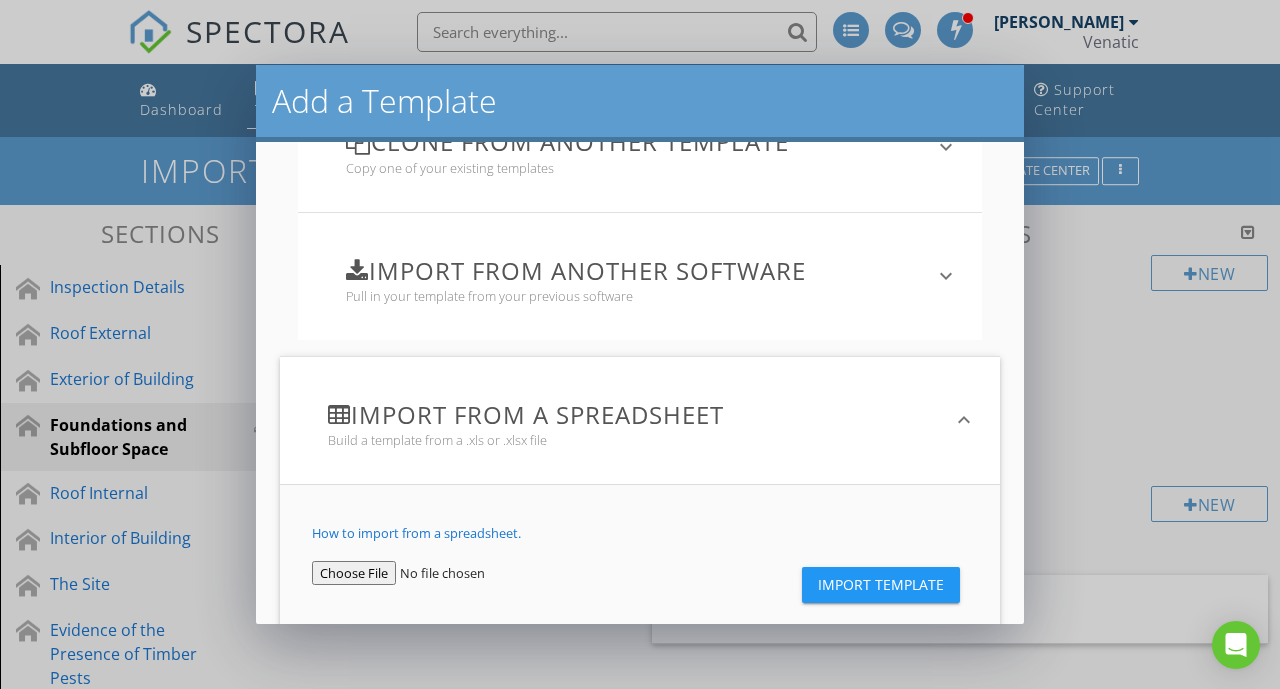 click at bounding box center (431, 573) 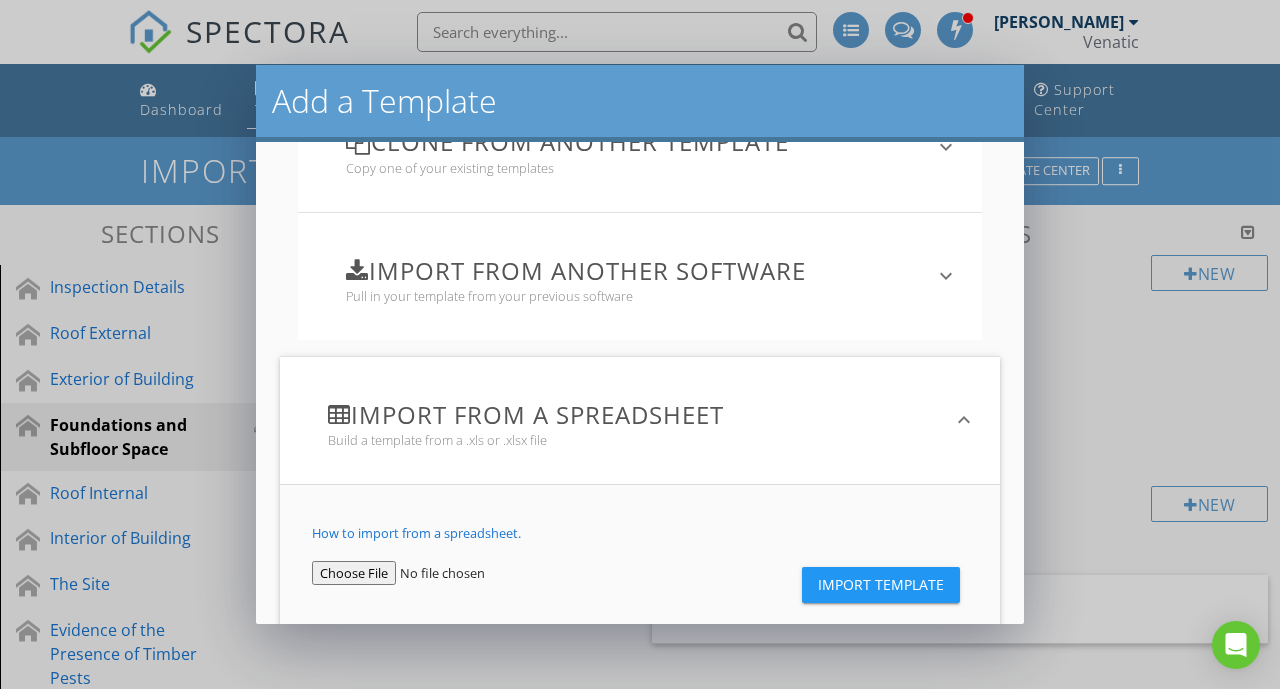 click on "Import Template" at bounding box center [881, 585] 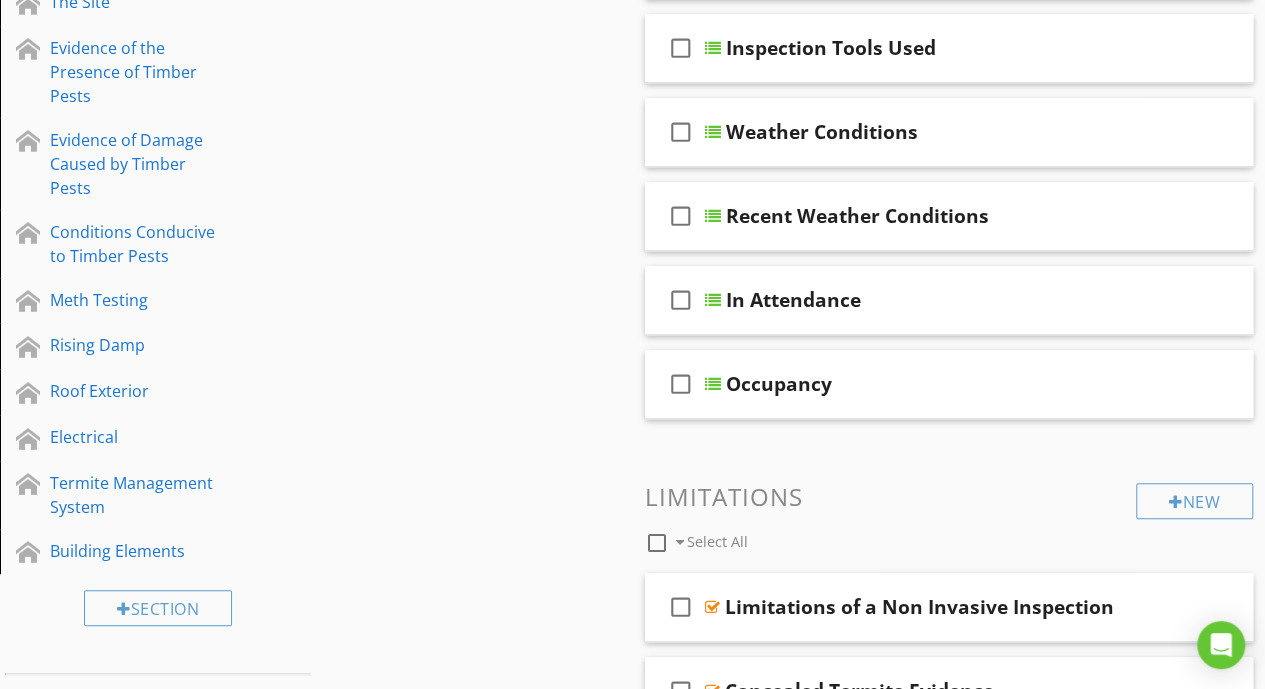 scroll, scrollTop: 583, scrollLeft: 0, axis: vertical 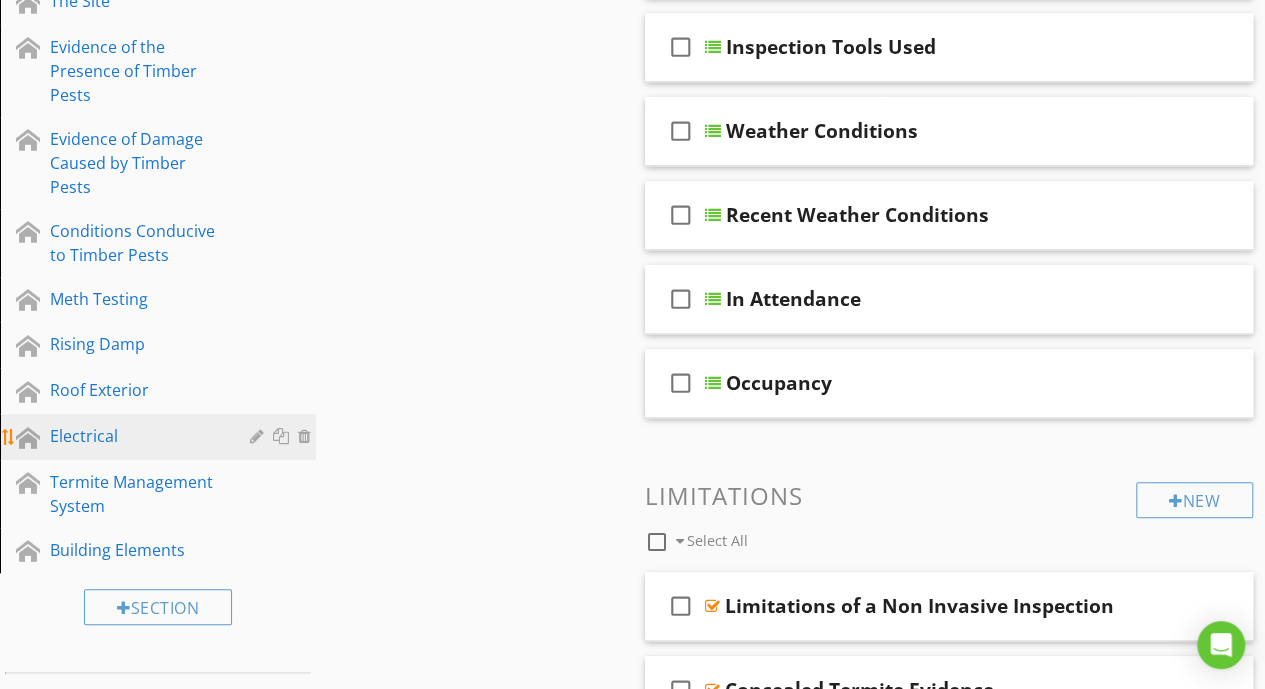 click on "Electrical" at bounding box center [135, 436] 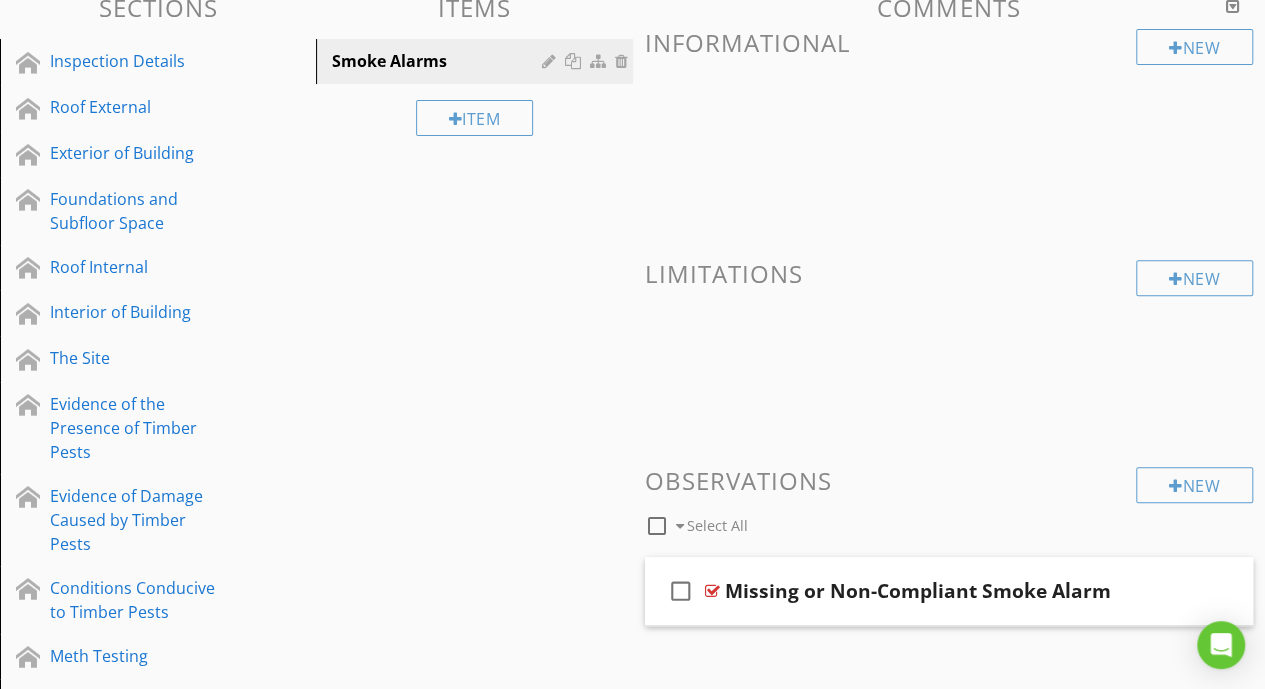 scroll, scrollTop: 220, scrollLeft: 0, axis: vertical 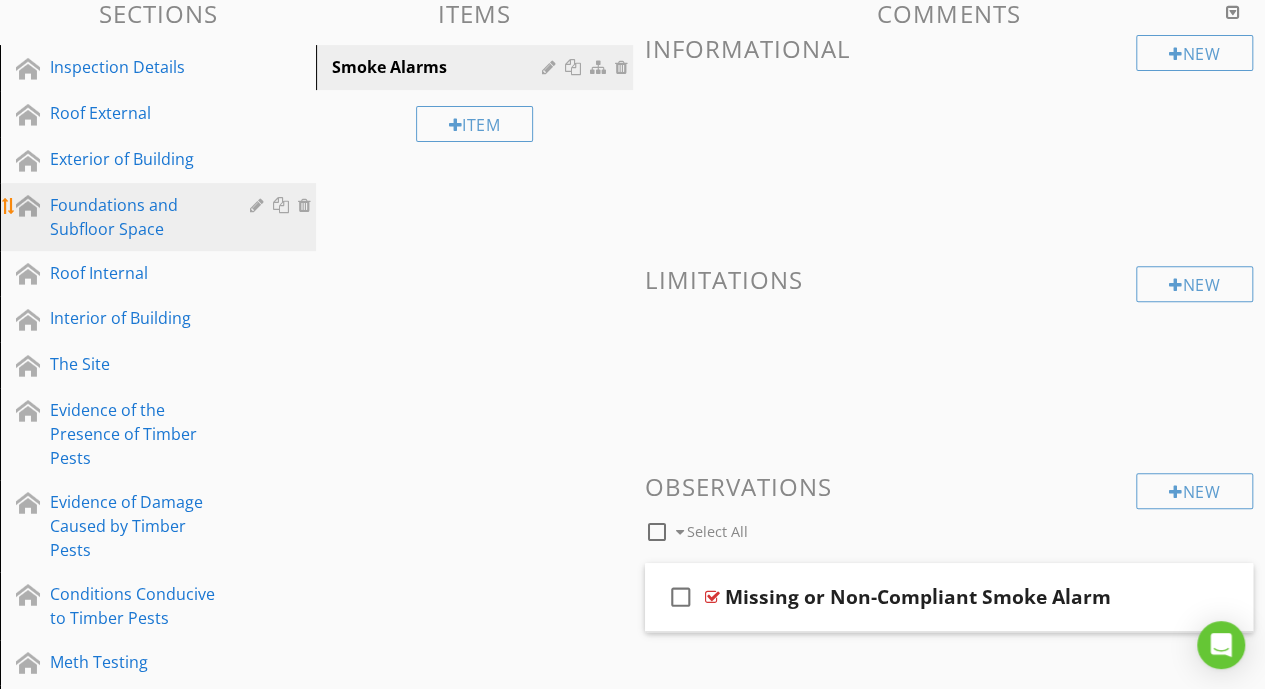 click on "Foundations and Subfloor Space" at bounding box center (135, 217) 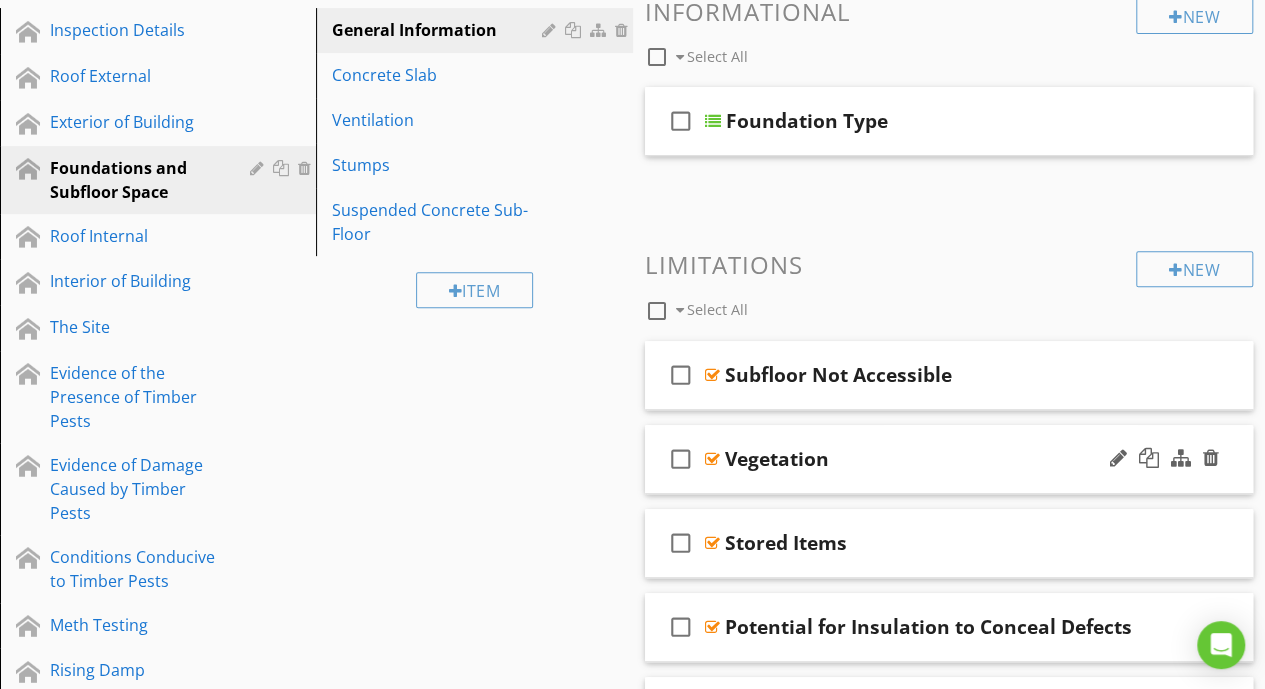 scroll, scrollTop: 155, scrollLeft: 0, axis: vertical 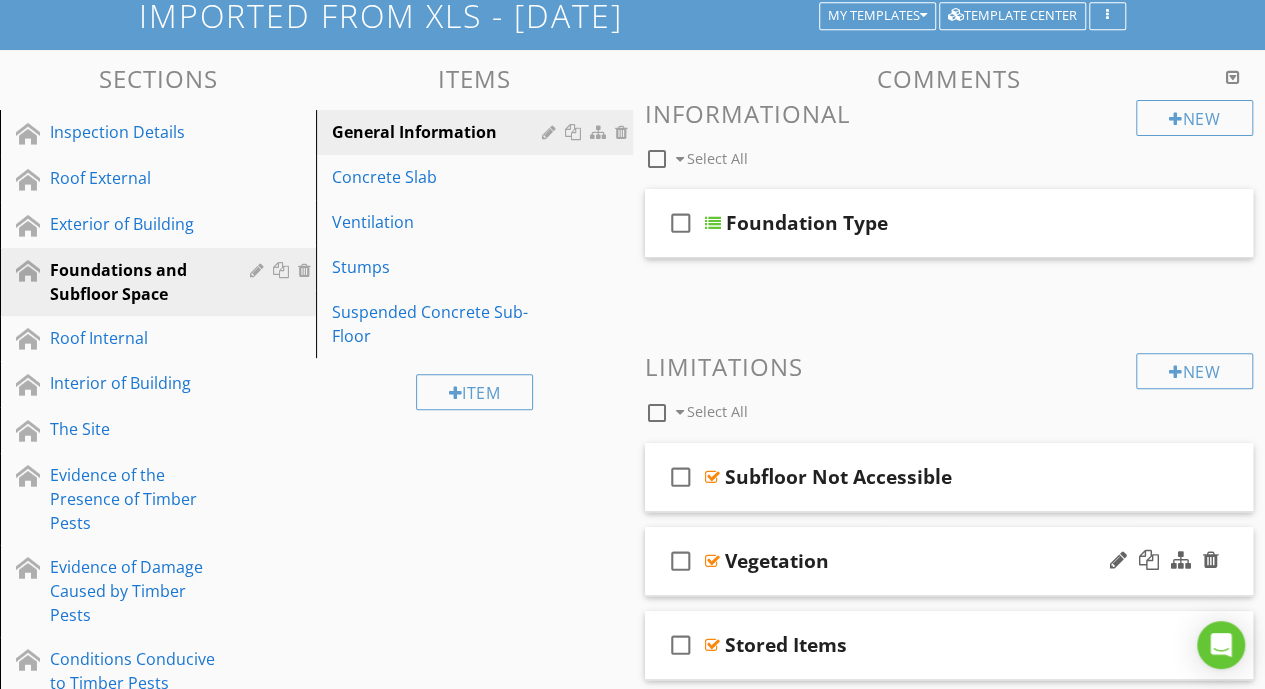 click on "Vegetation" at bounding box center (938, 561) 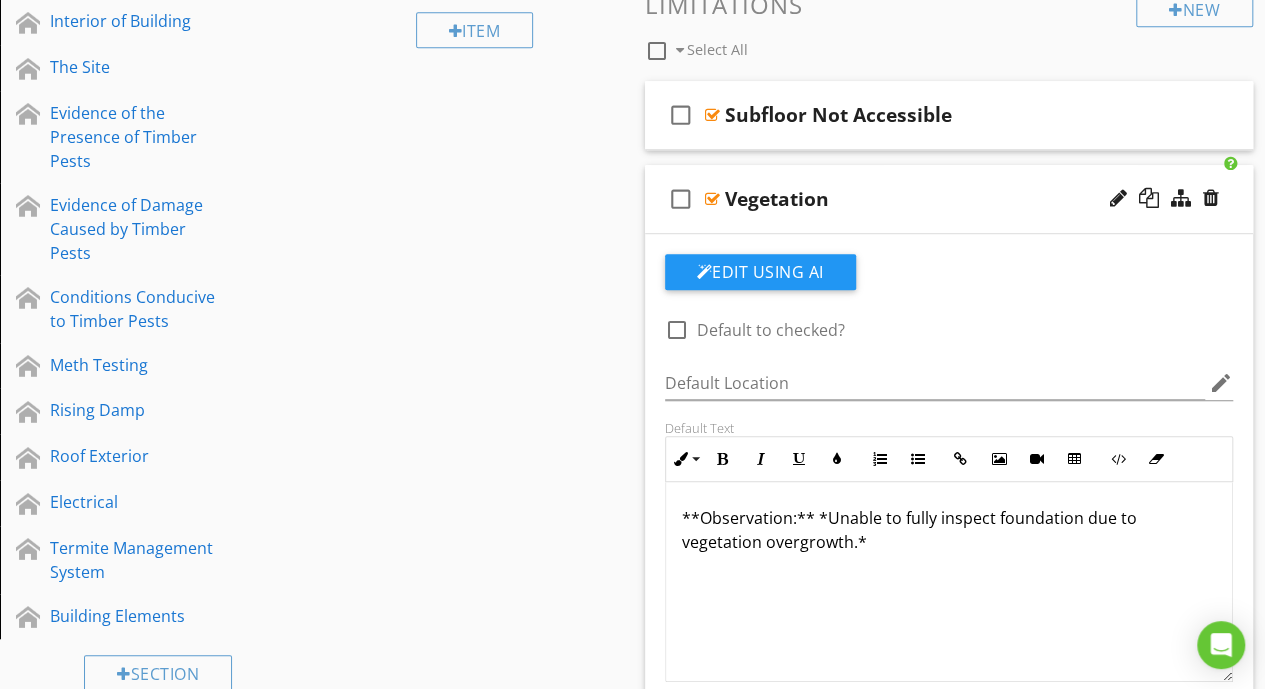 scroll, scrollTop: 515, scrollLeft: 0, axis: vertical 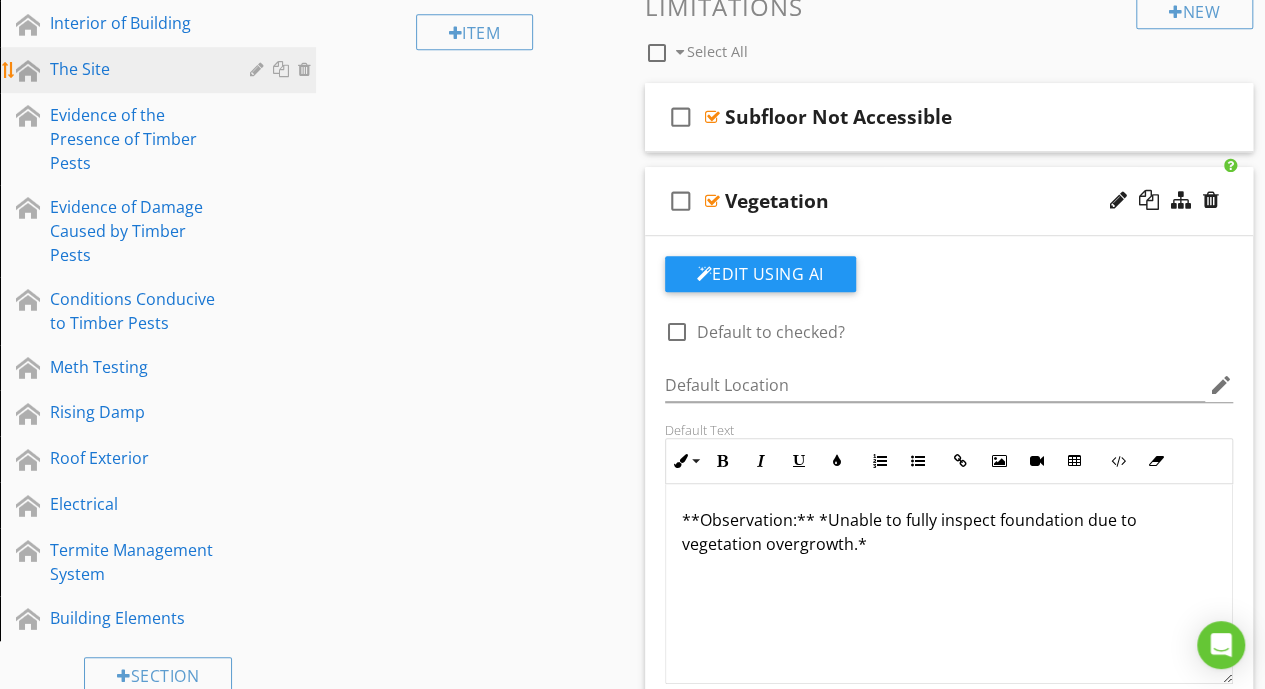 click on "The Site" at bounding box center [161, 70] 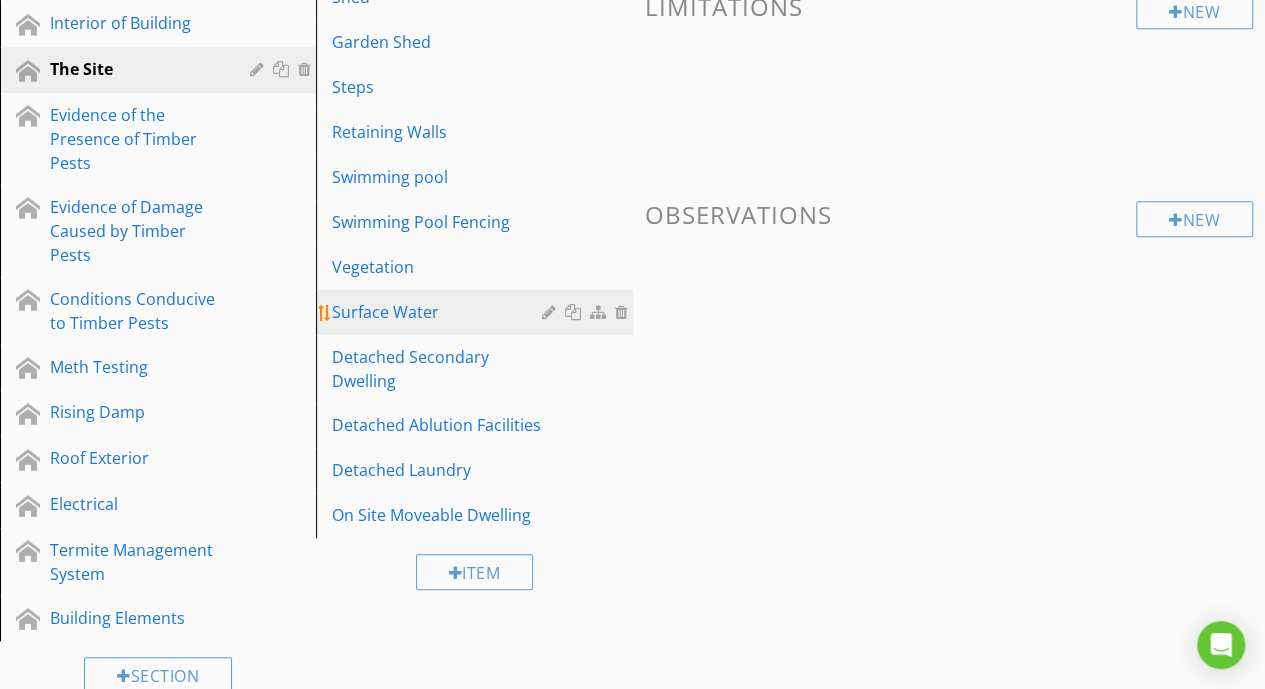 click on "Surface Water" at bounding box center (477, 312) 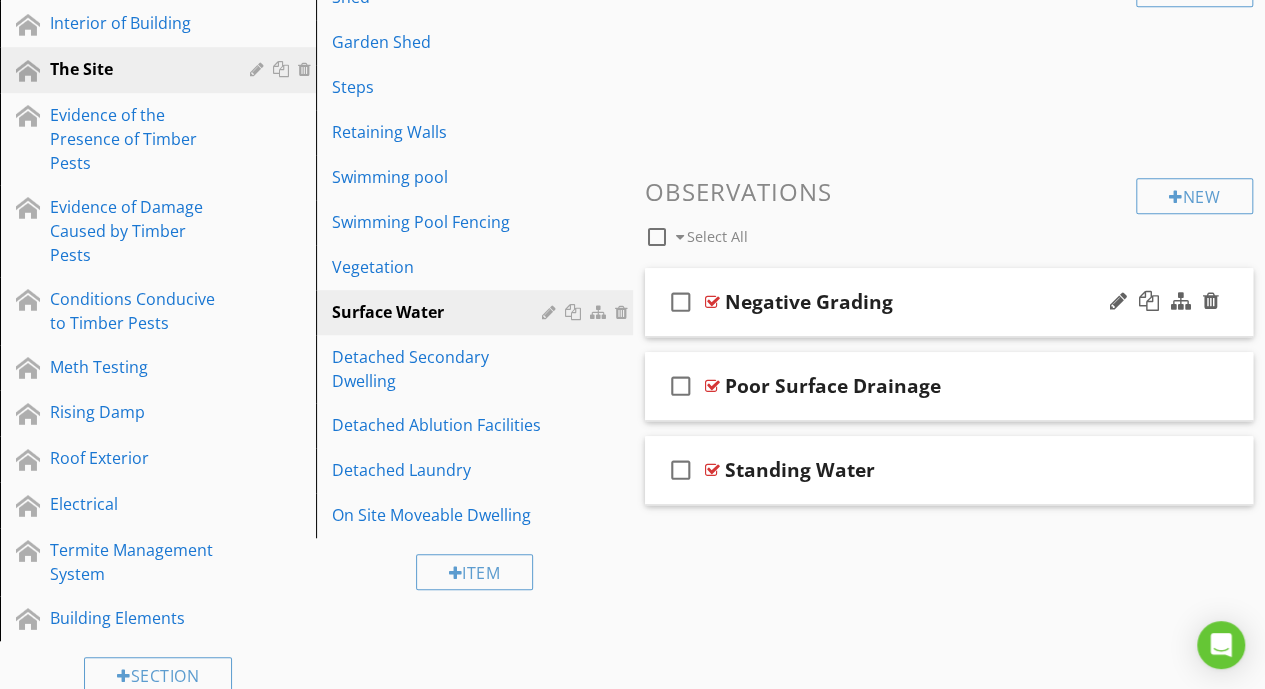 click on "Negative Grading" at bounding box center [938, 302] 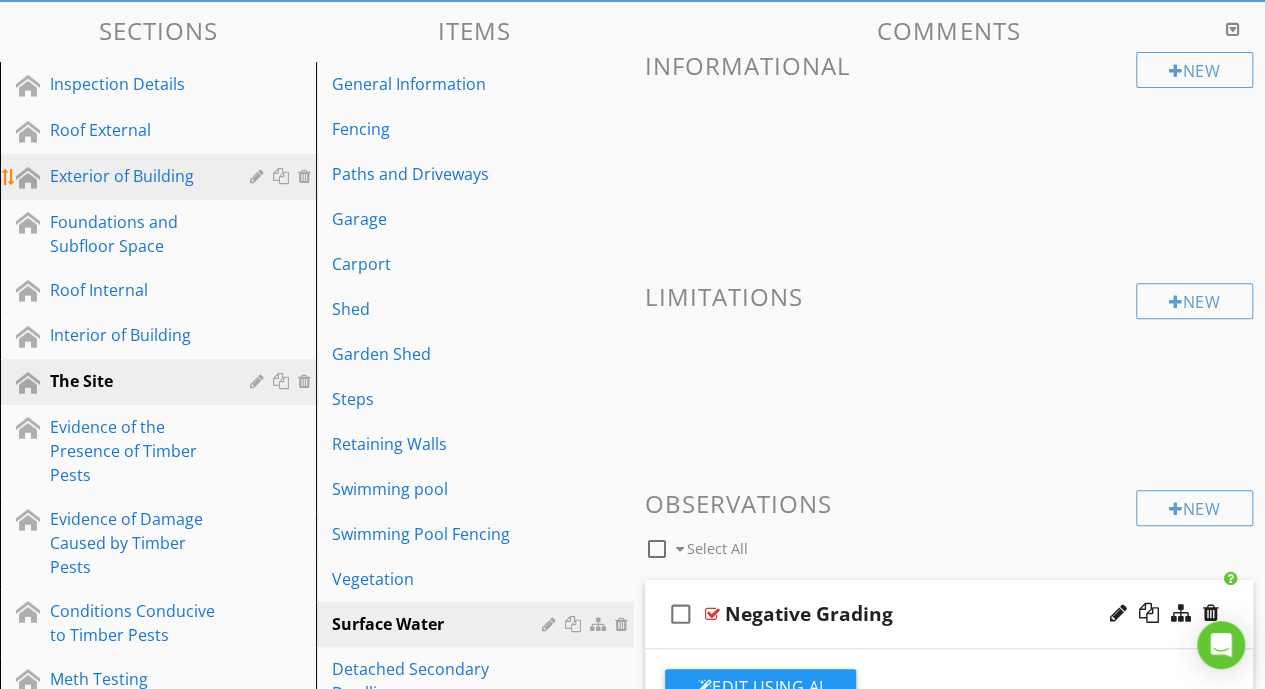 scroll, scrollTop: 202, scrollLeft: 0, axis: vertical 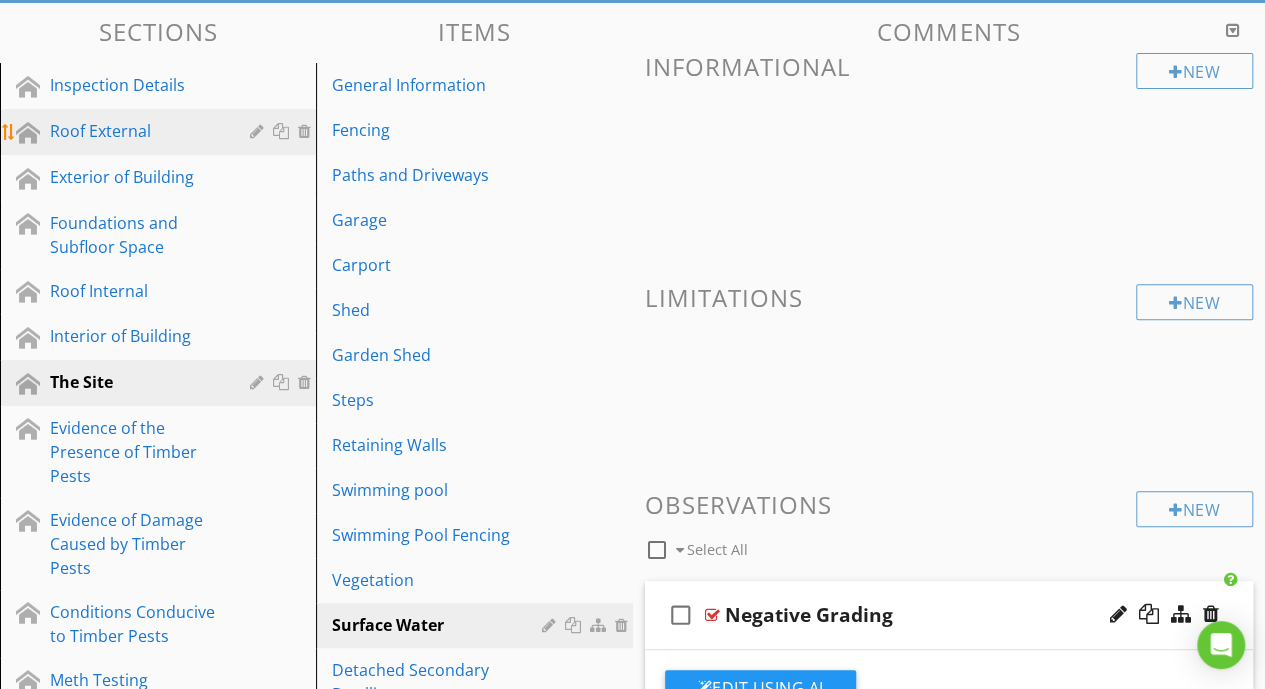 click on "Roof External" at bounding box center (135, 131) 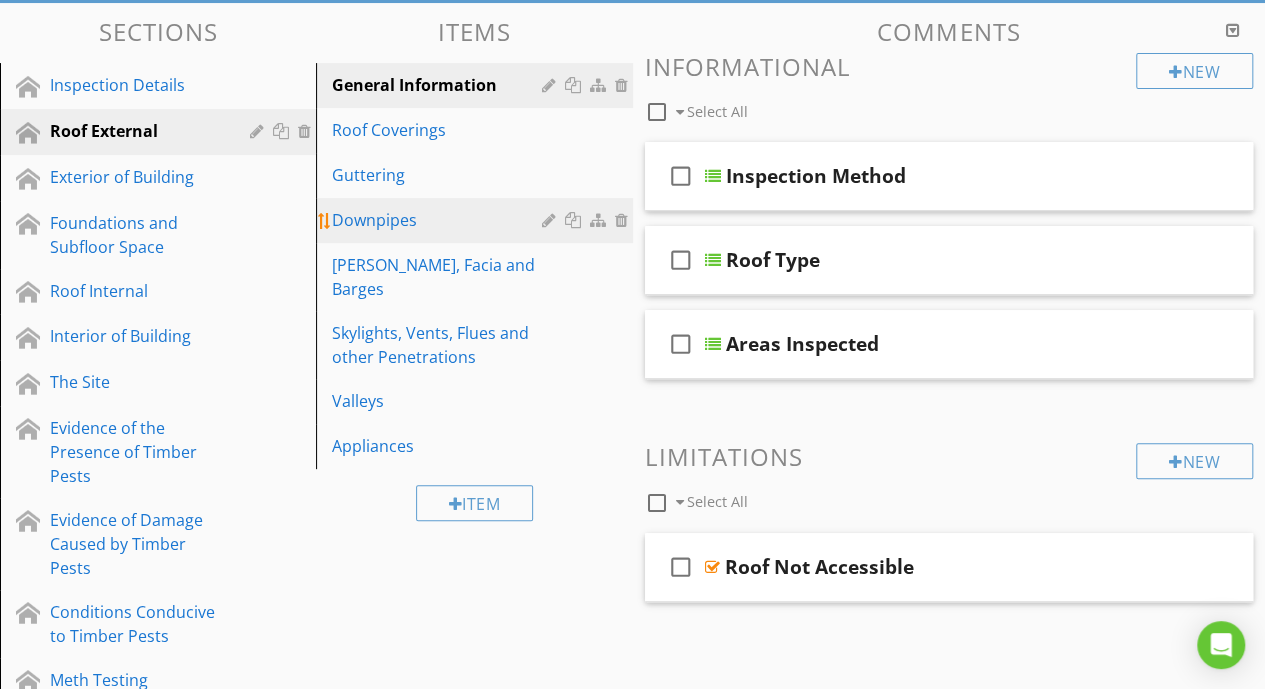 click on "Downpipes" at bounding box center [439, 220] 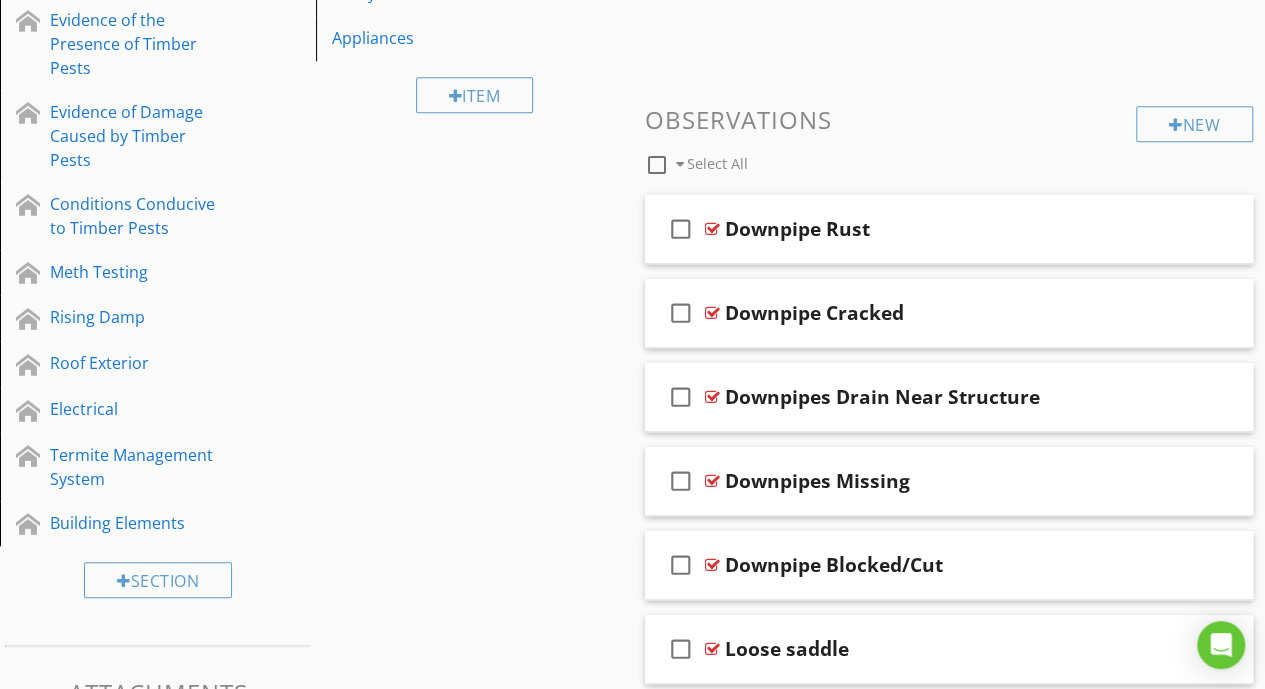 scroll, scrollTop: 732, scrollLeft: 0, axis: vertical 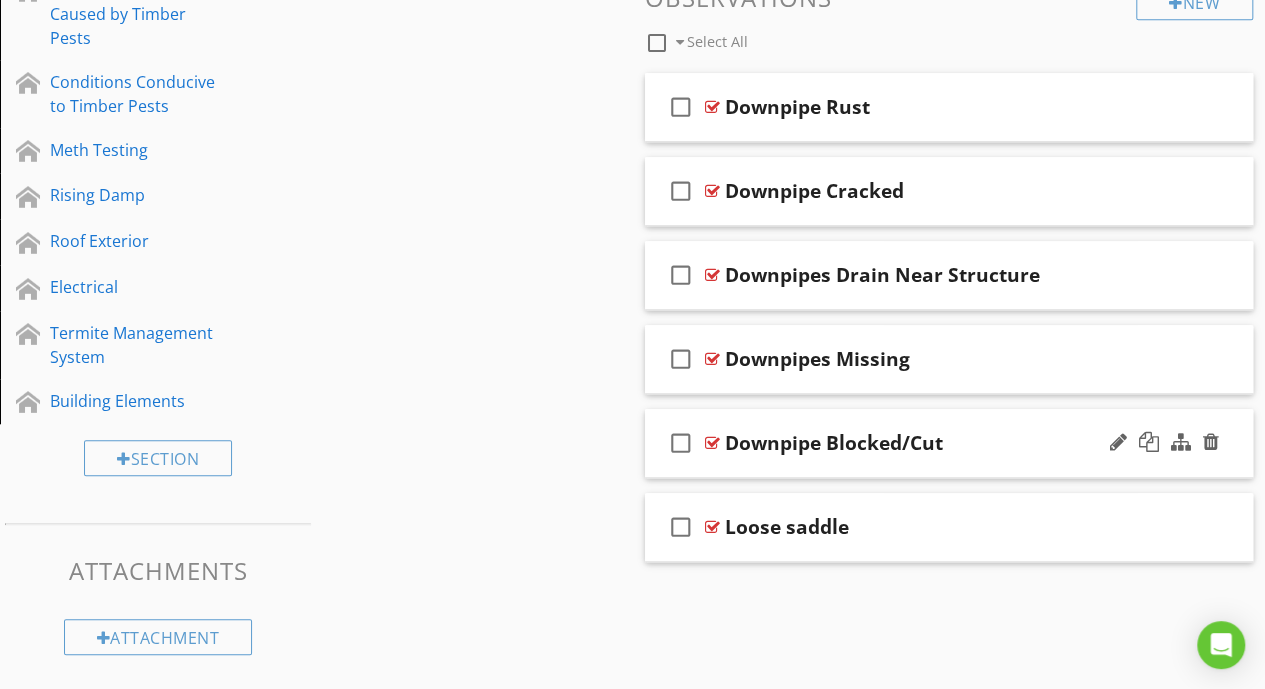 click on "Downpipe Blocked/Cut" at bounding box center (938, 443) 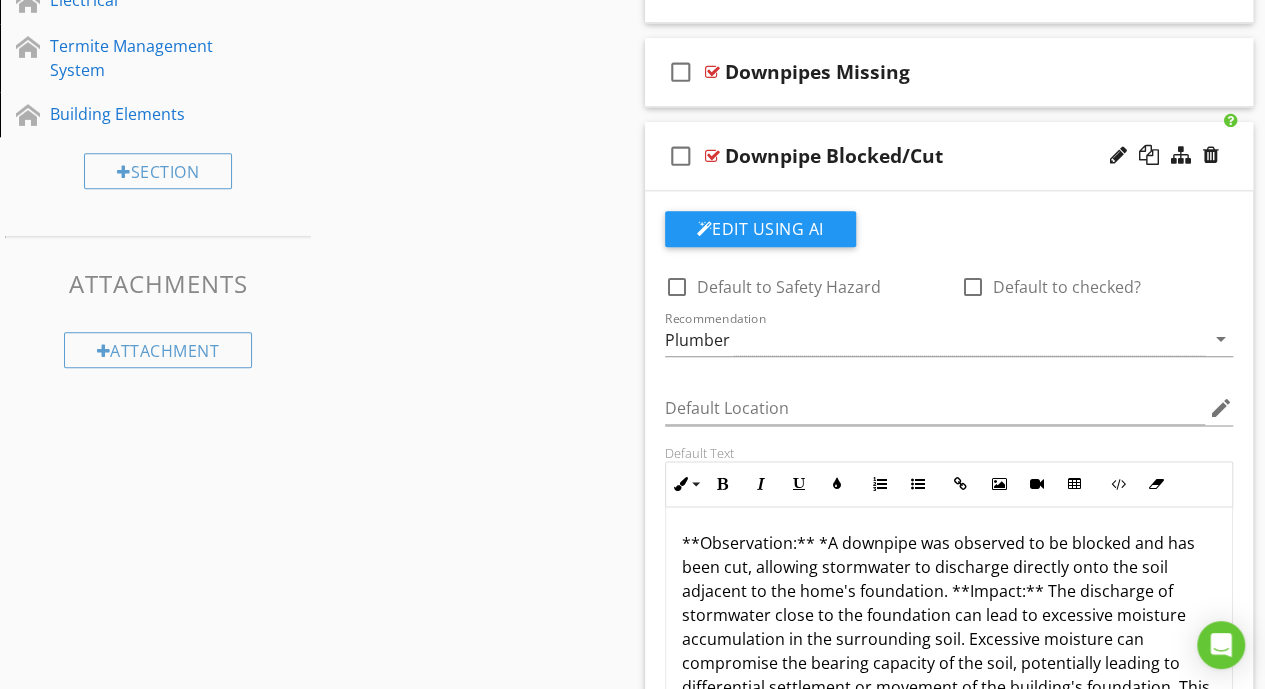 scroll, scrollTop: 1198, scrollLeft: 0, axis: vertical 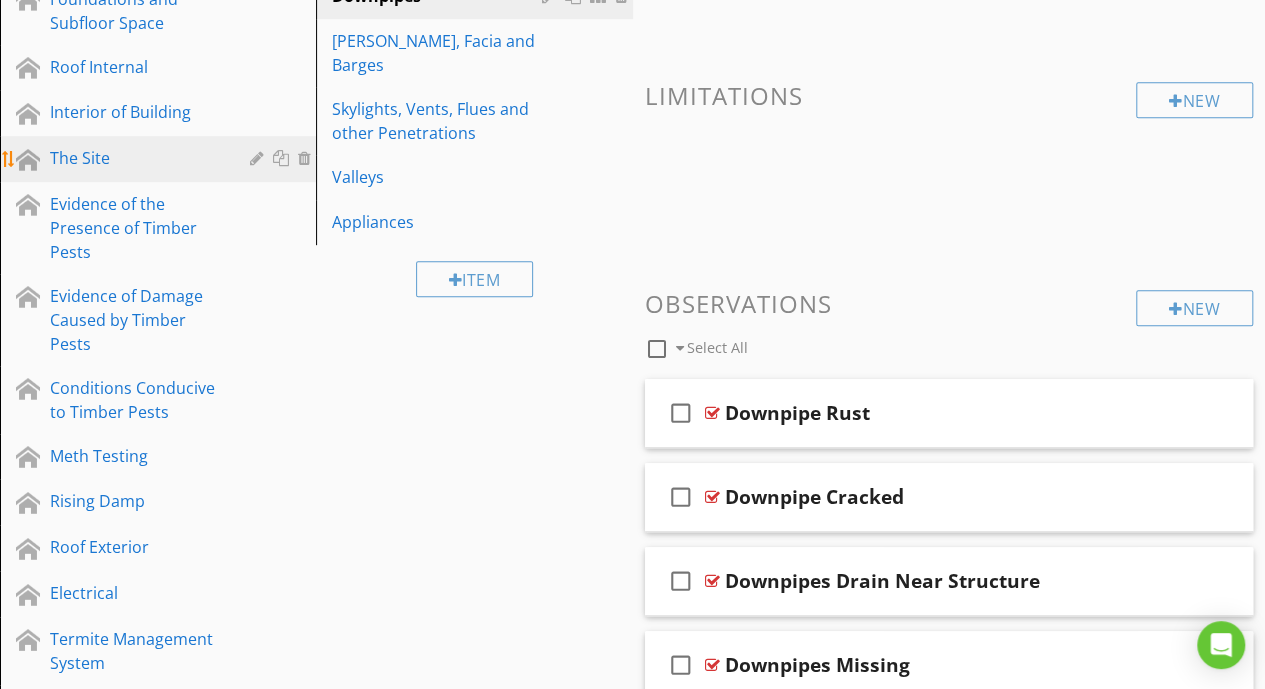 click on "The Site" at bounding box center (135, 158) 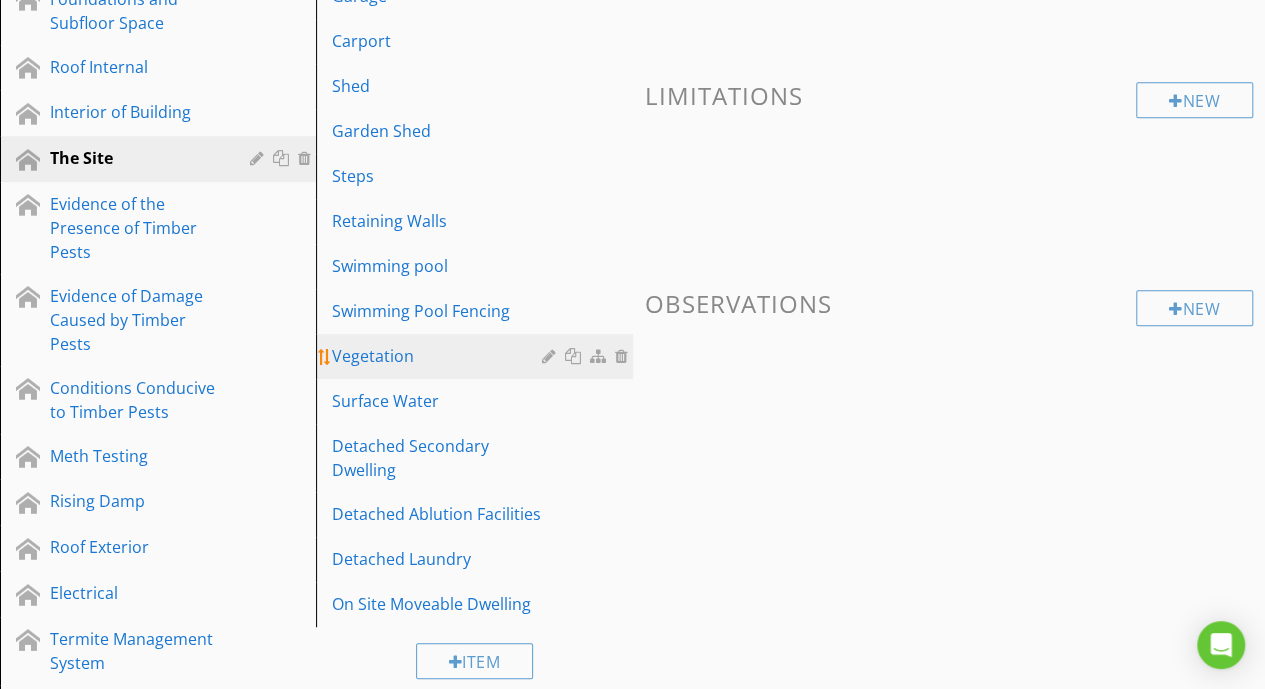 click on "Vegetation" at bounding box center [477, 356] 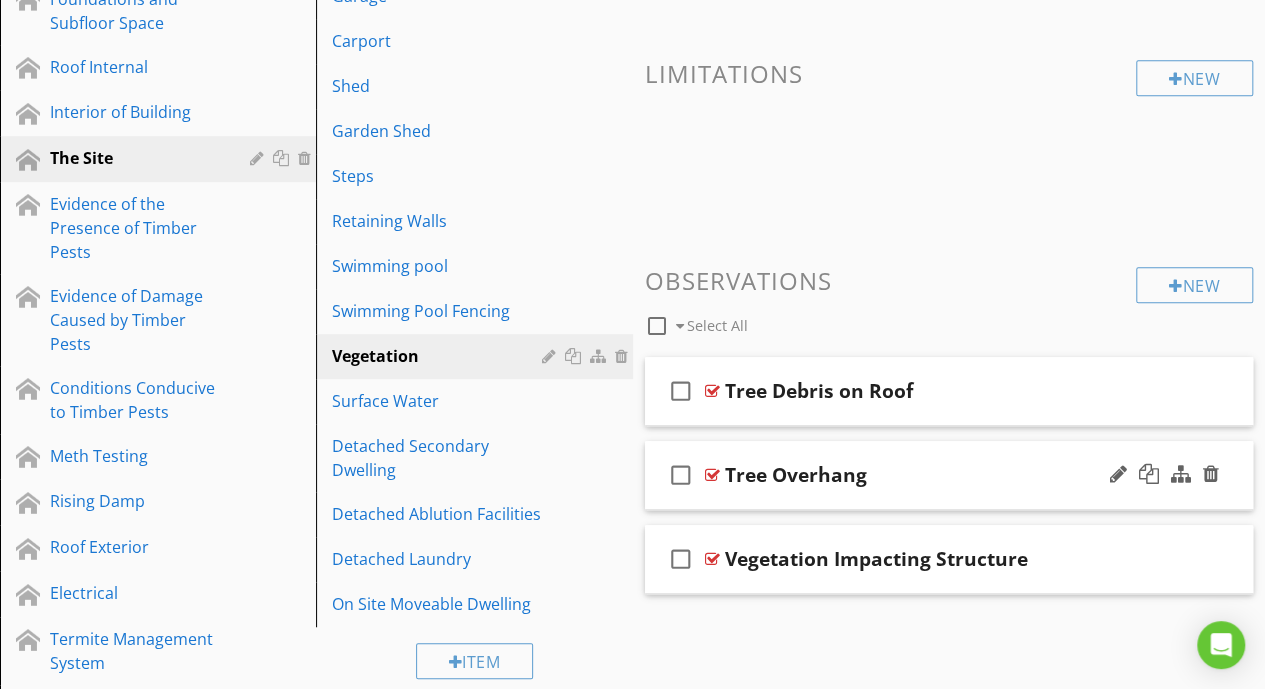 click on "check_box_outline_blank
Tree Overhang" at bounding box center [949, 475] 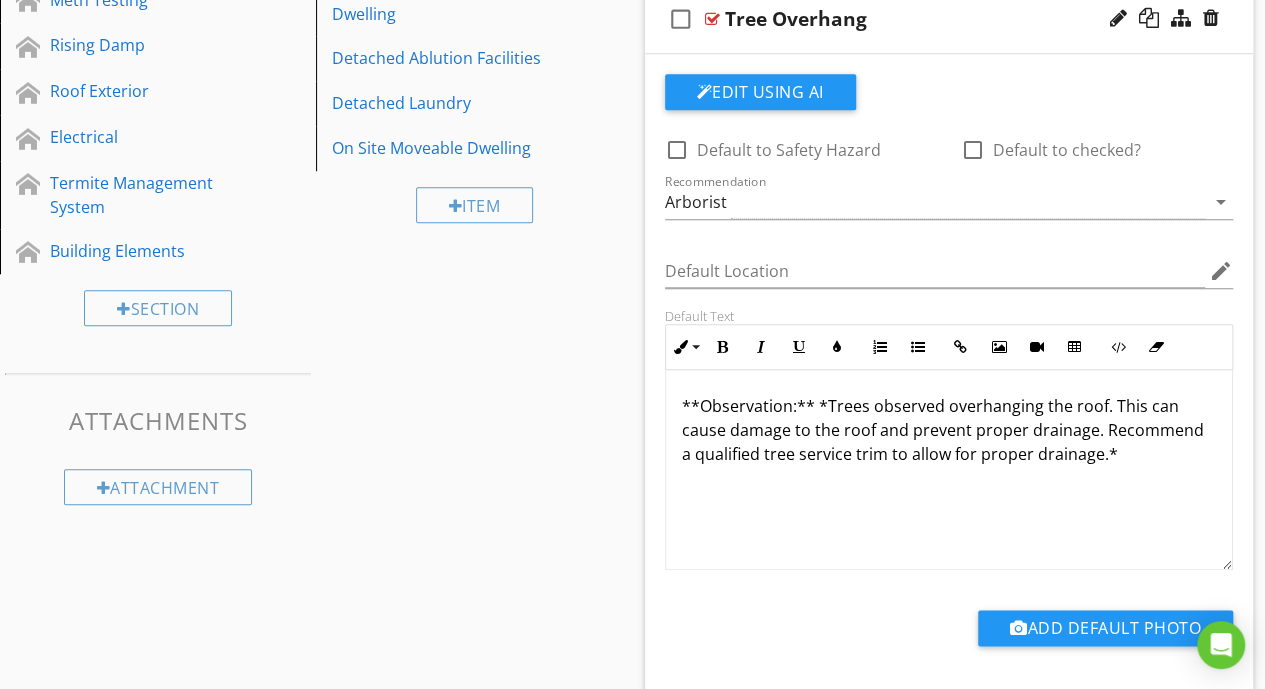 scroll, scrollTop: 638, scrollLeft: 0, axis: vertical 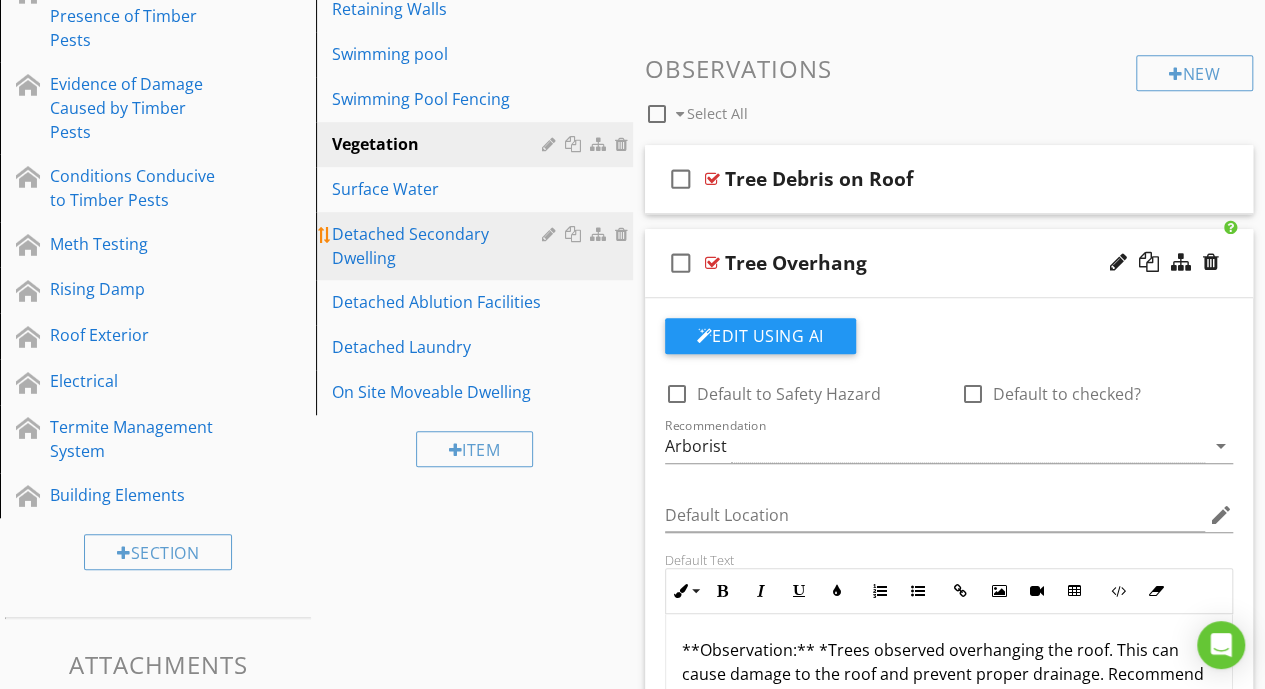 click on "Detached Secondary Dwelling" at bounding box center [439, 246] 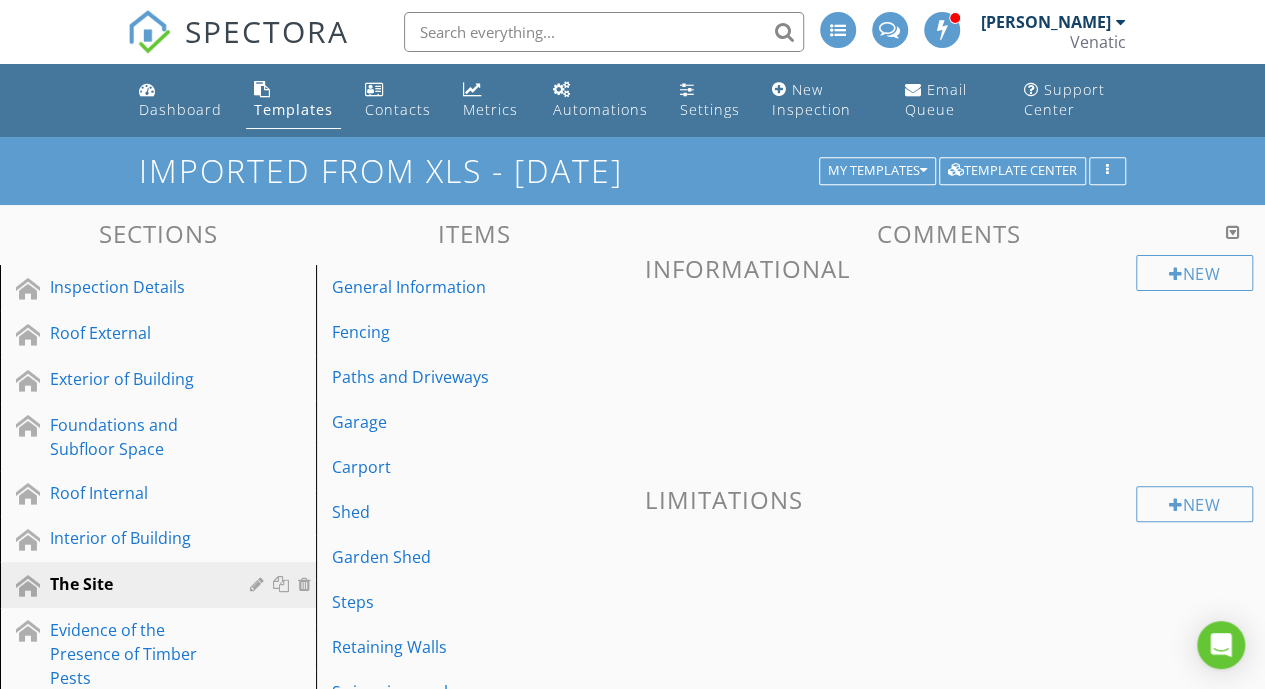 scroll, scrollTop: 195, scrollLeft: 0, axis: vertical 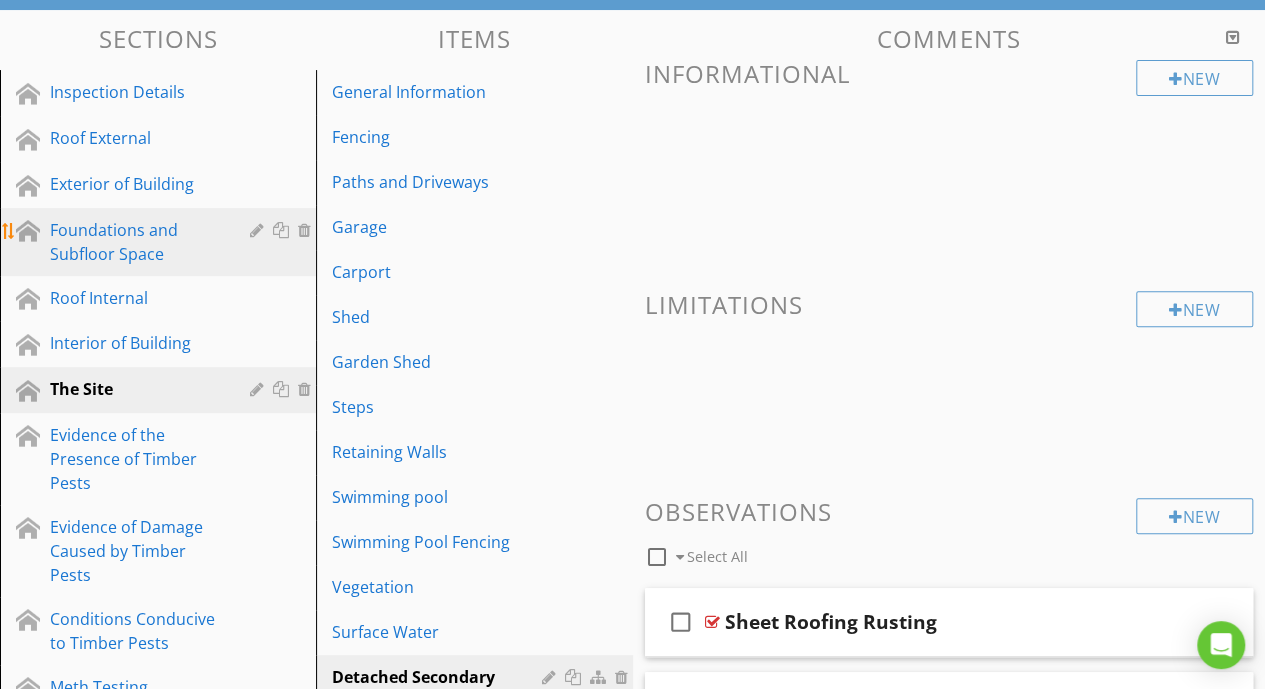 click on "Foundations and Subfloor Space" at bounding box center (135, 242) 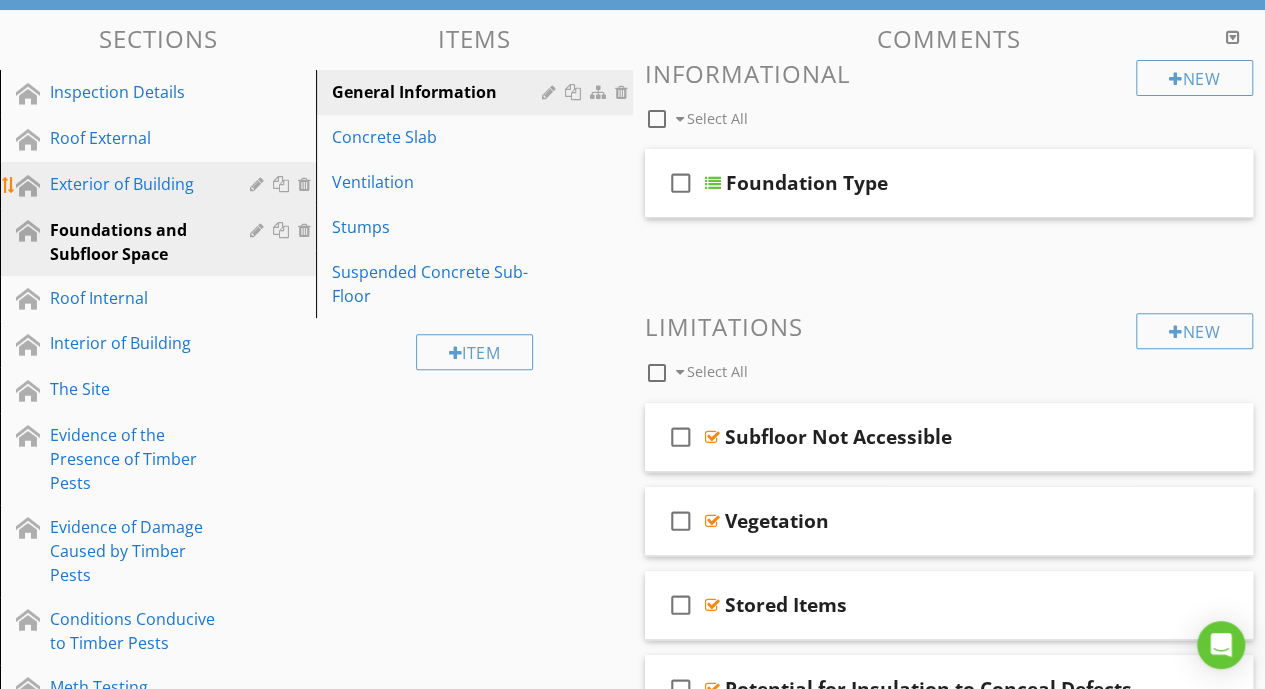 click on "Exterior of Building" at bounding box center (161, 185) 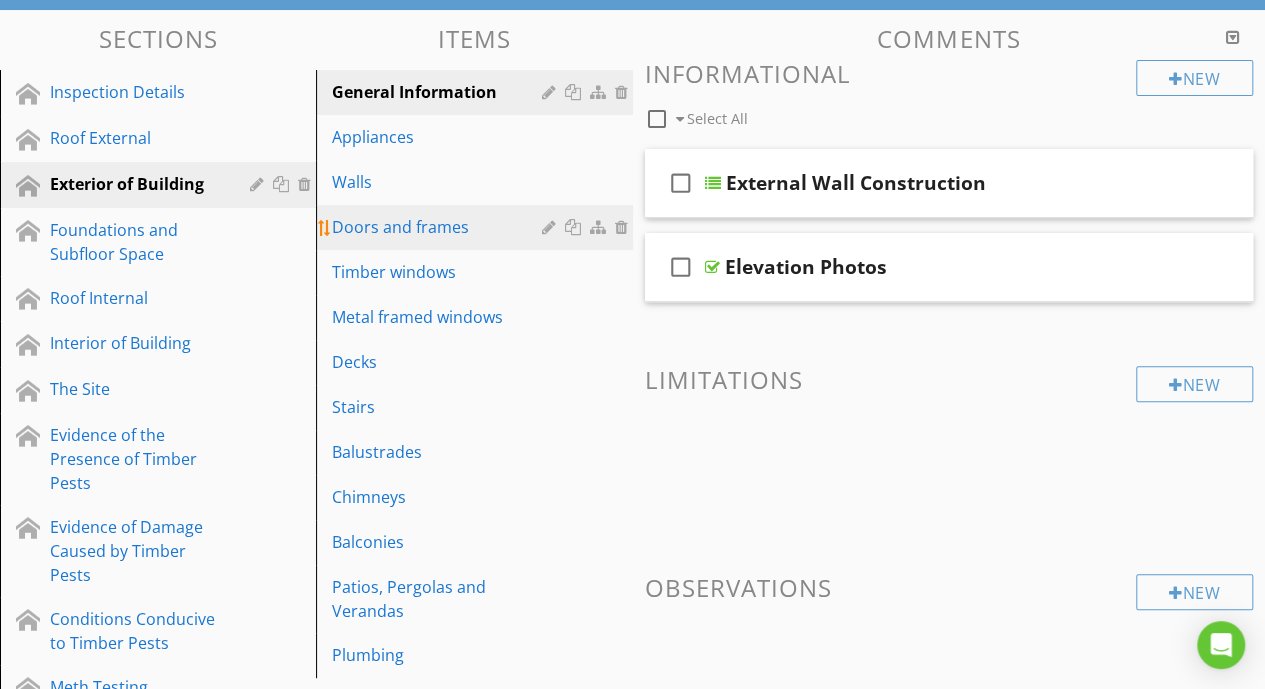 drag, startPoint x: 106, startPoint y: 201, endPoint x: 339, endPoint y: 237, distance: 235.76471 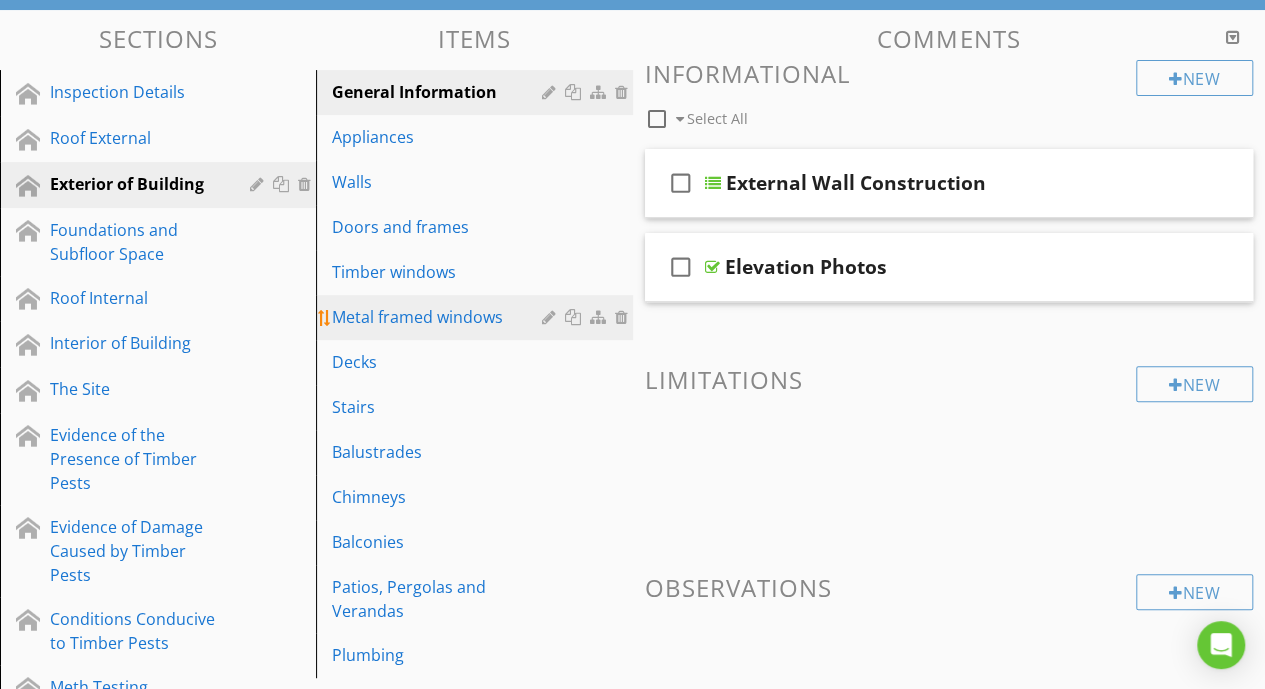 click on "Metal framed windows" at bounding box center (439, 317) 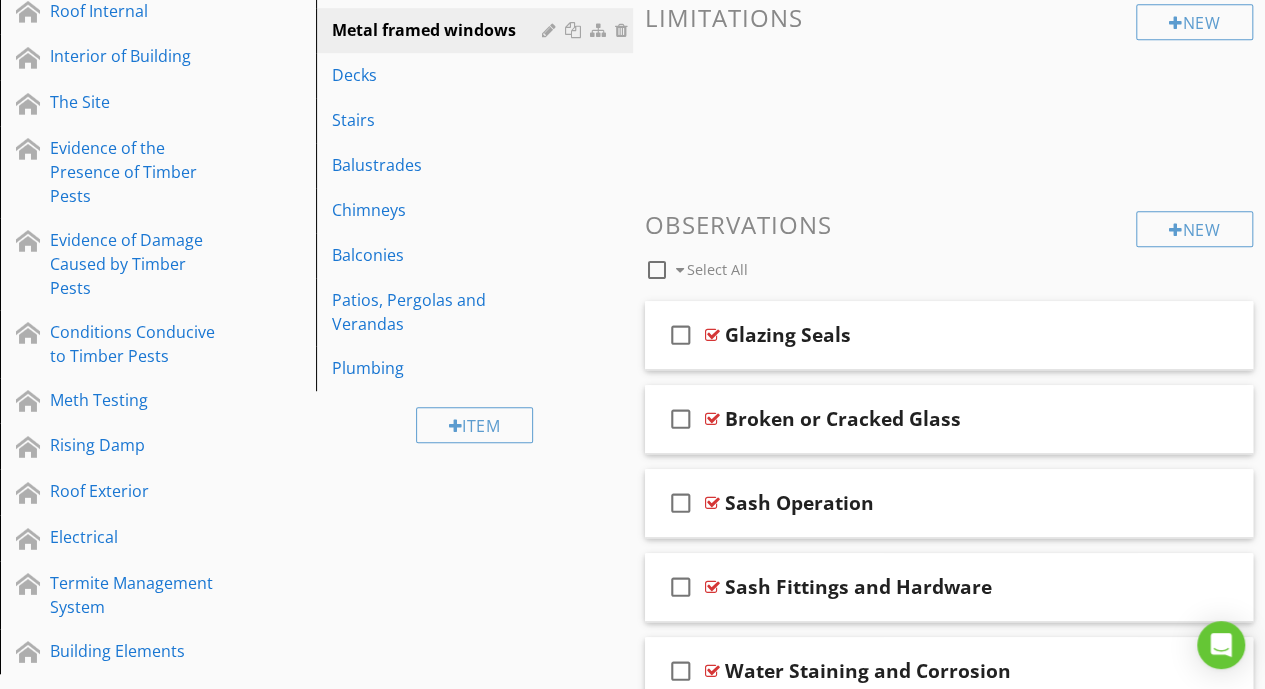 scroll, scrollTop: 480, scrollLeft: 0, axis: vertical 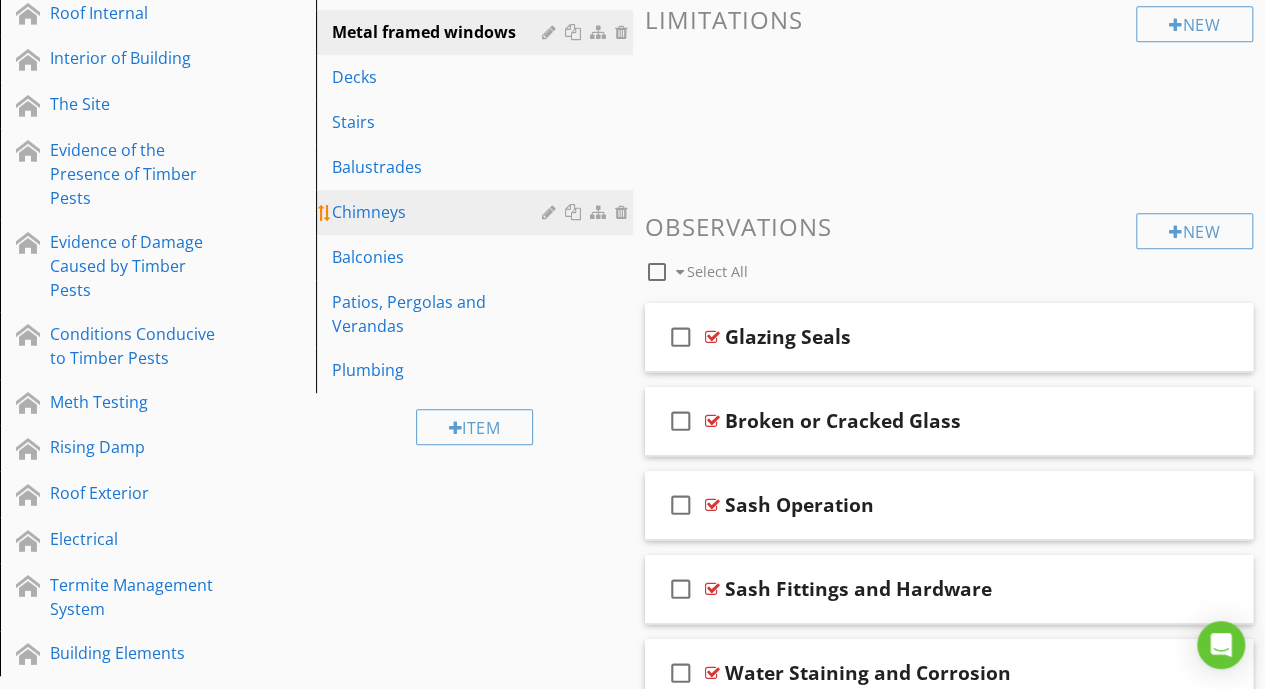click on "Chimneys" at bounding box center [439, 212] 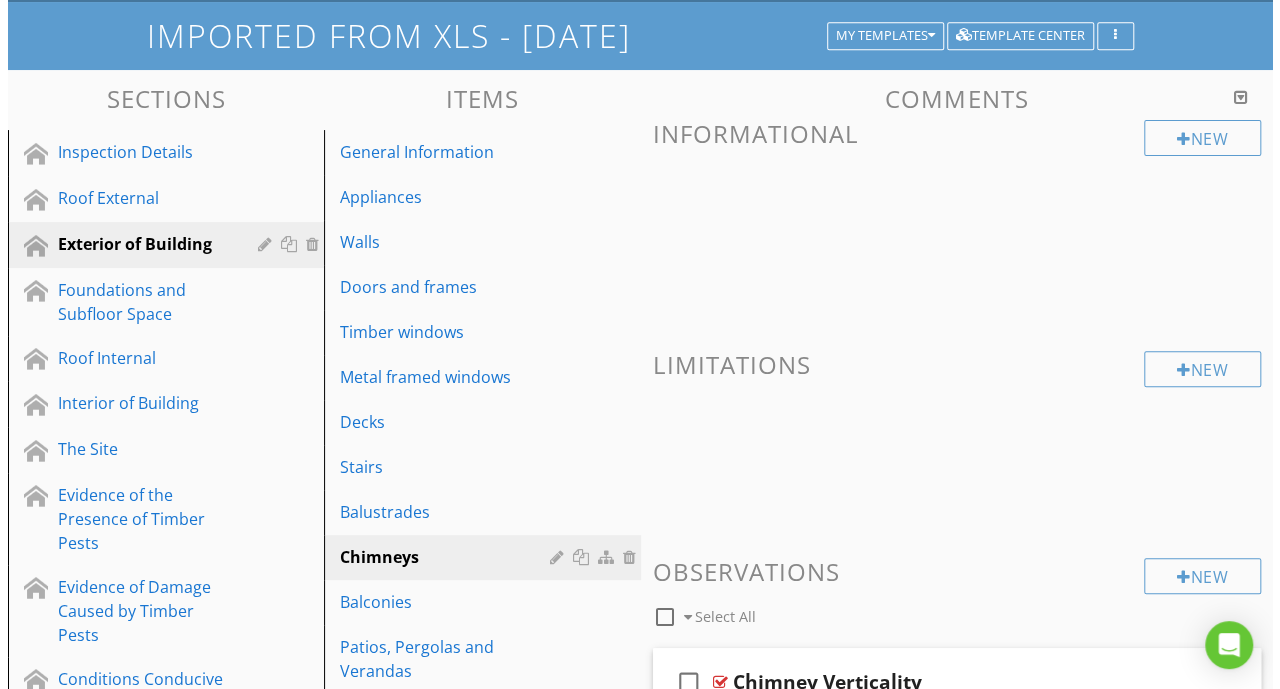 scroll, scrollTop: 0, scrollLeft: 0, axis: both 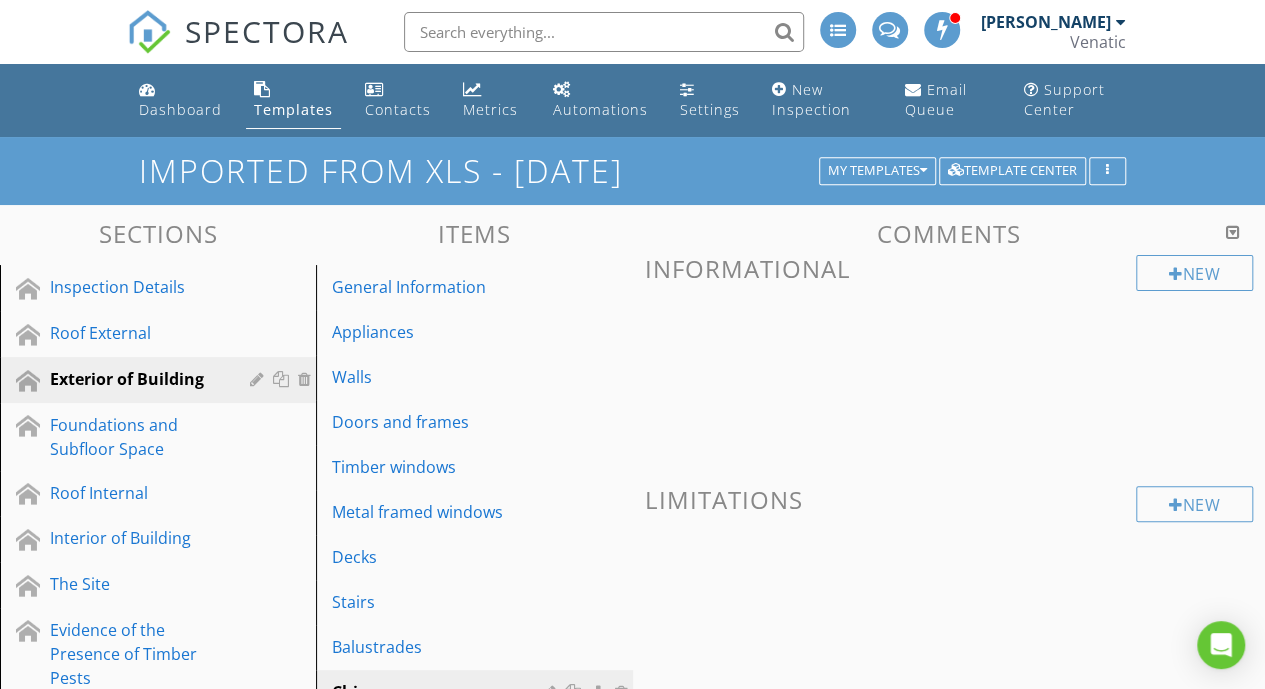 click on "Imported from XLS - [DATE]
My Templates
Template Center" at bounding box center [632, 170] 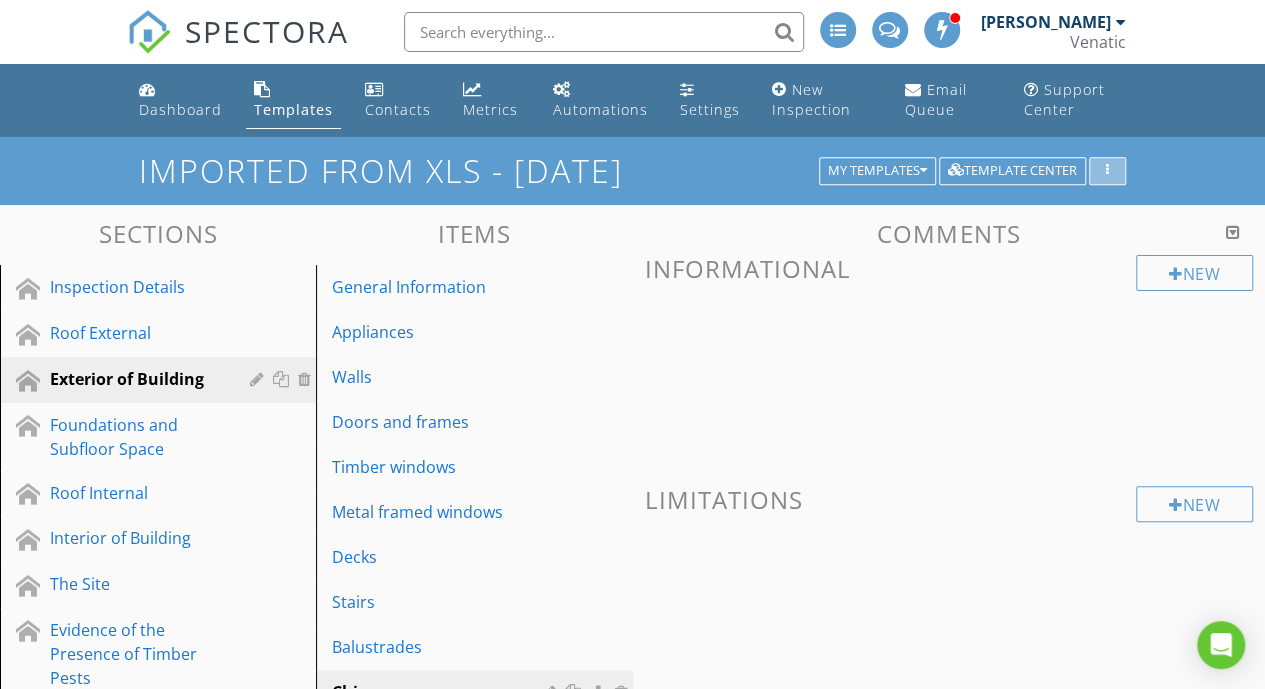 click at bounding box center (1107, 171) 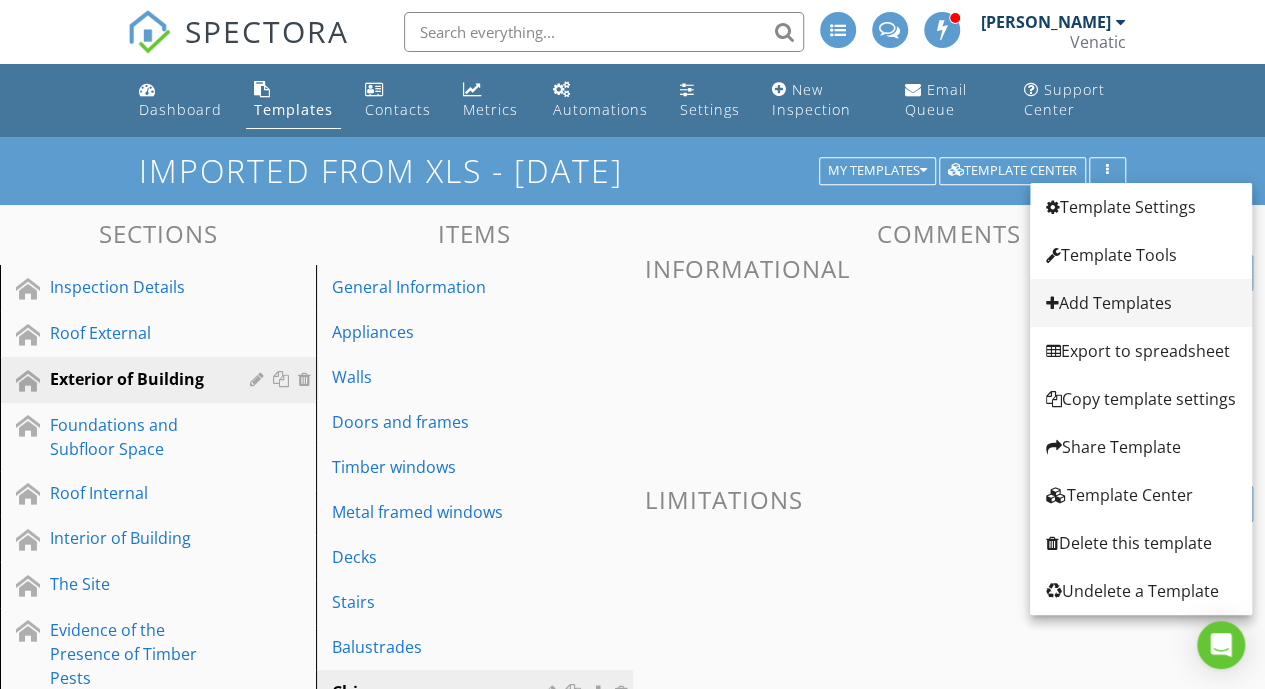 click on "Add Templates" at bounding box center (1141, 303) 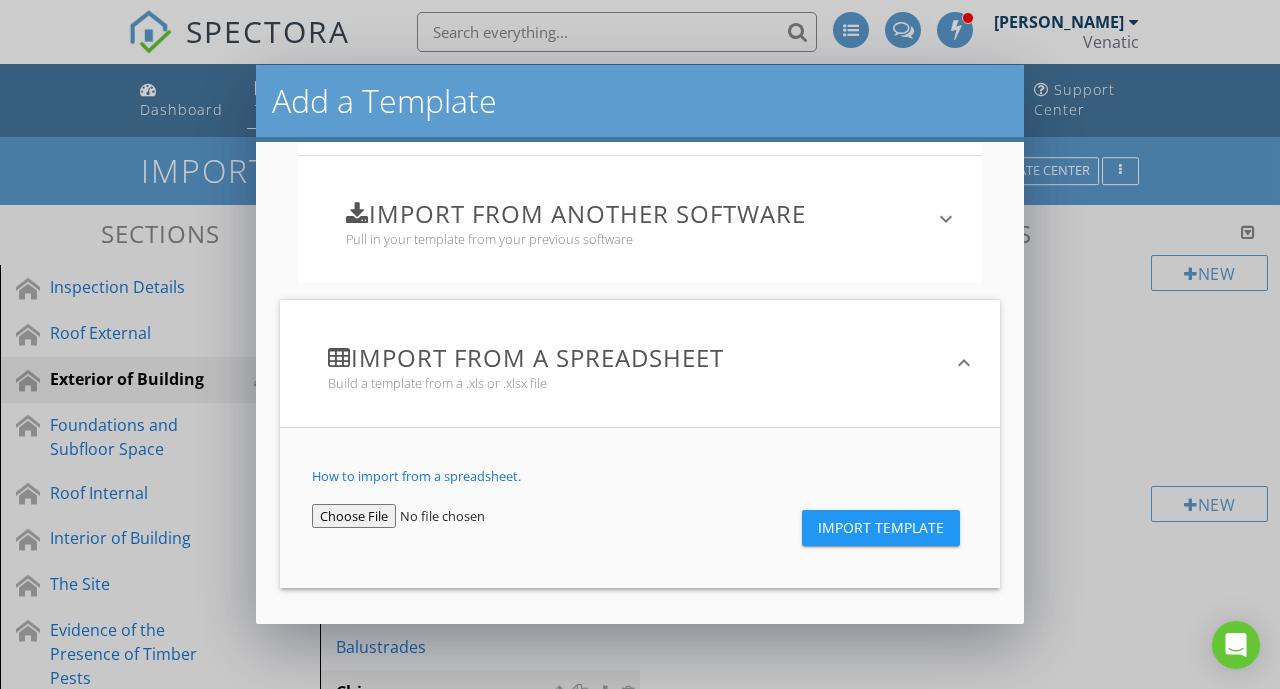 scroll, scrollTop: 396, scrollLeft: 0, axis: vertical 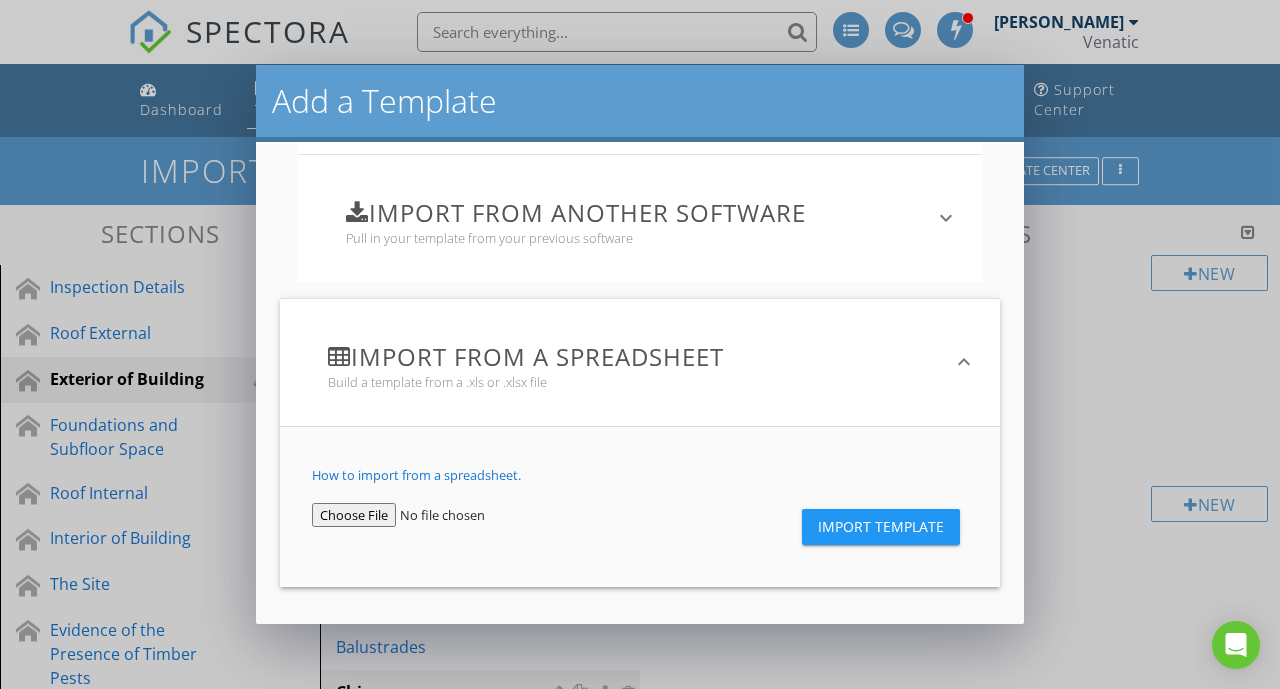 click on "Pull in your template from your previous software" at bounding box center [628, 238] 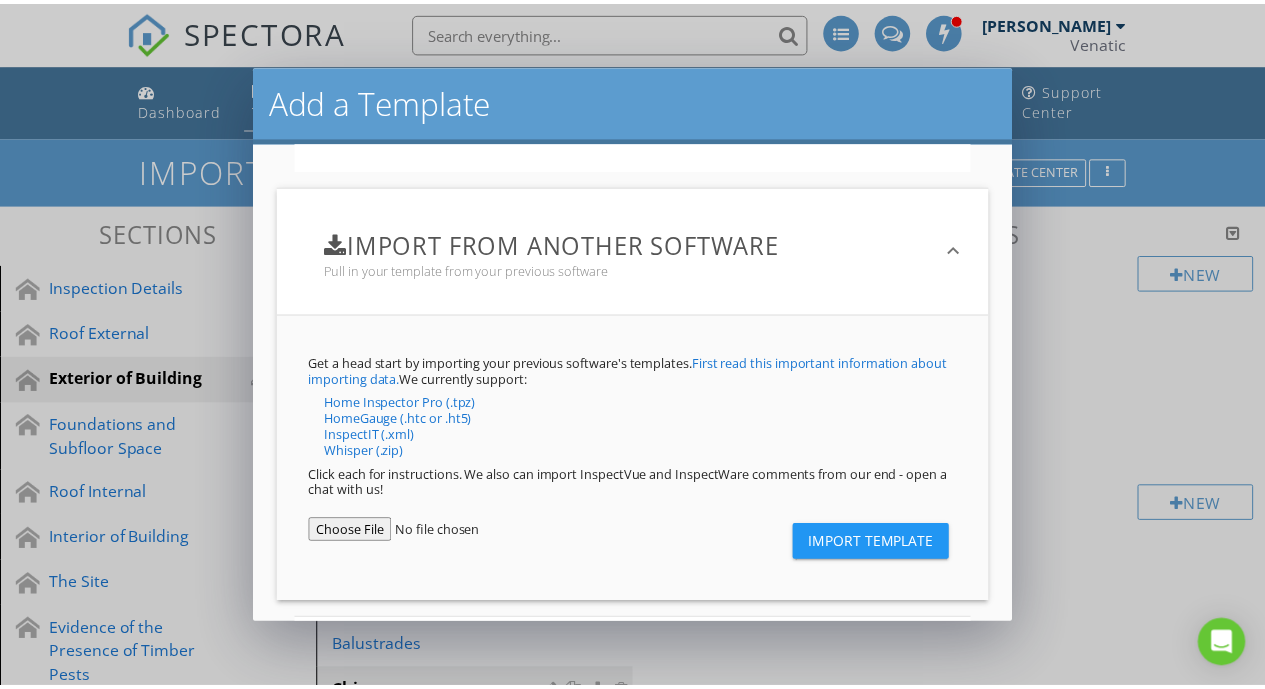 scroll, scrollTop: 380, scrollLeft: 0, axis: vertical 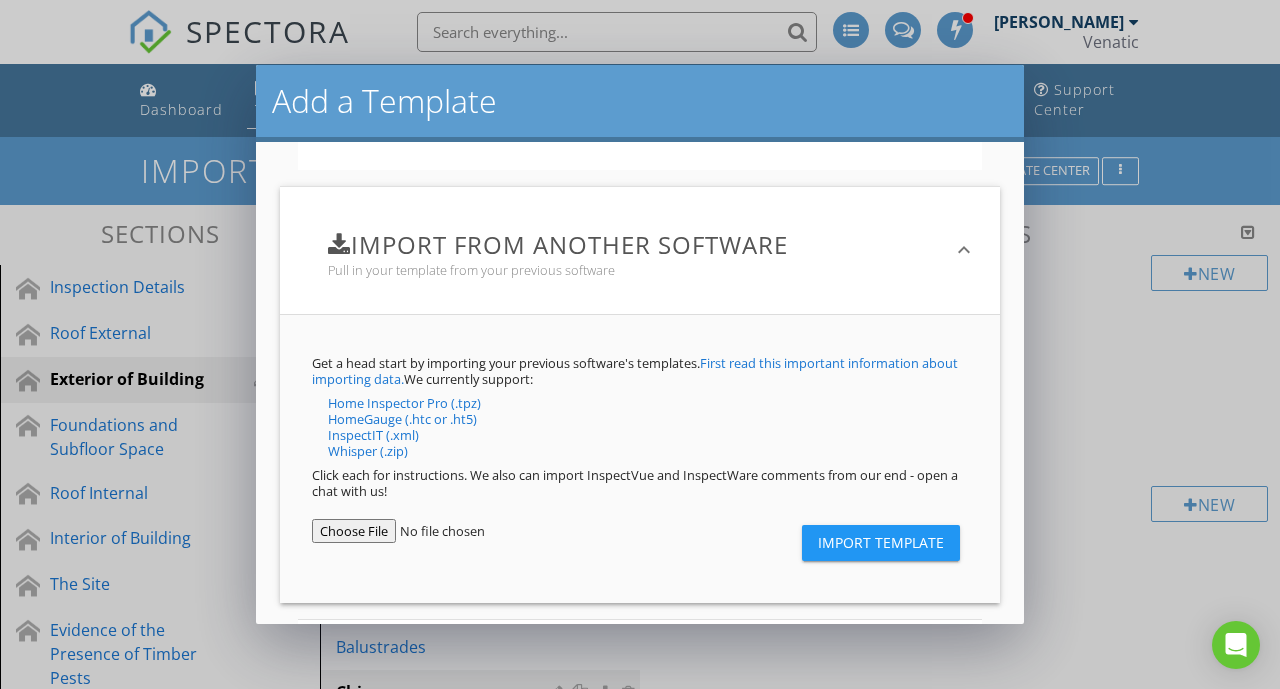 click at bounding box center (431, 531) 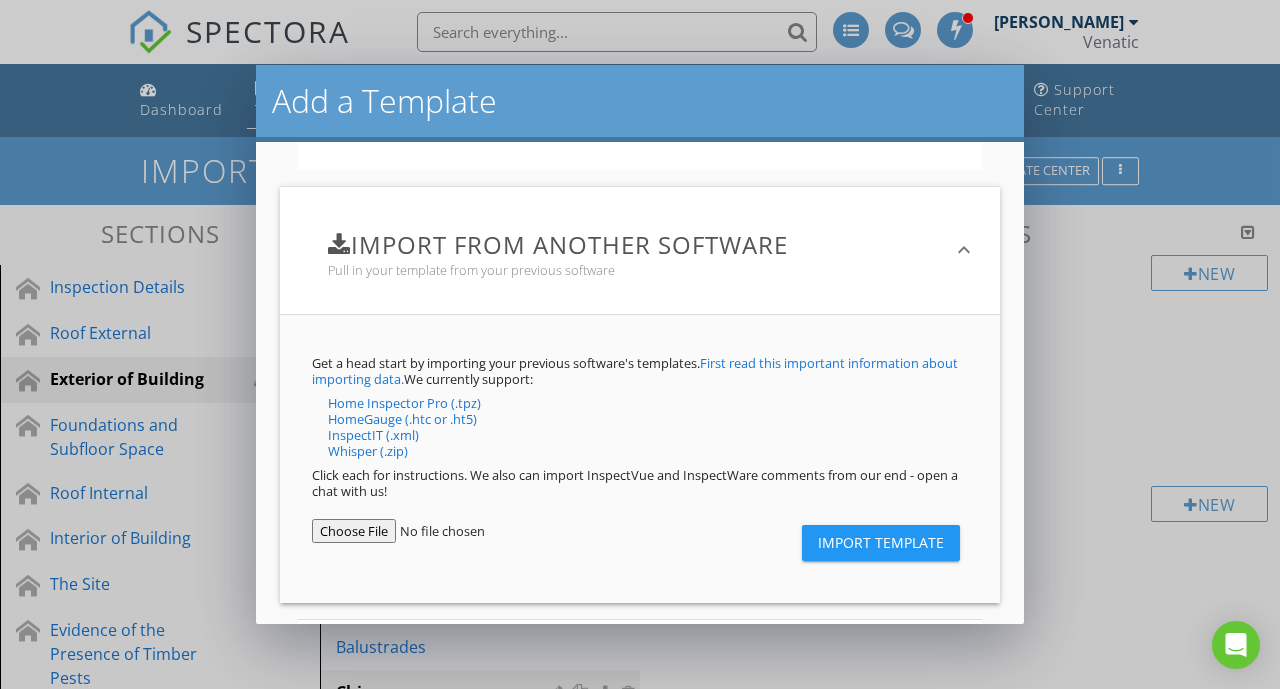 type on "C:\fakepath\Pre-Purchase Building and Timber Pest Inspection – Verified Structure.xlsx" 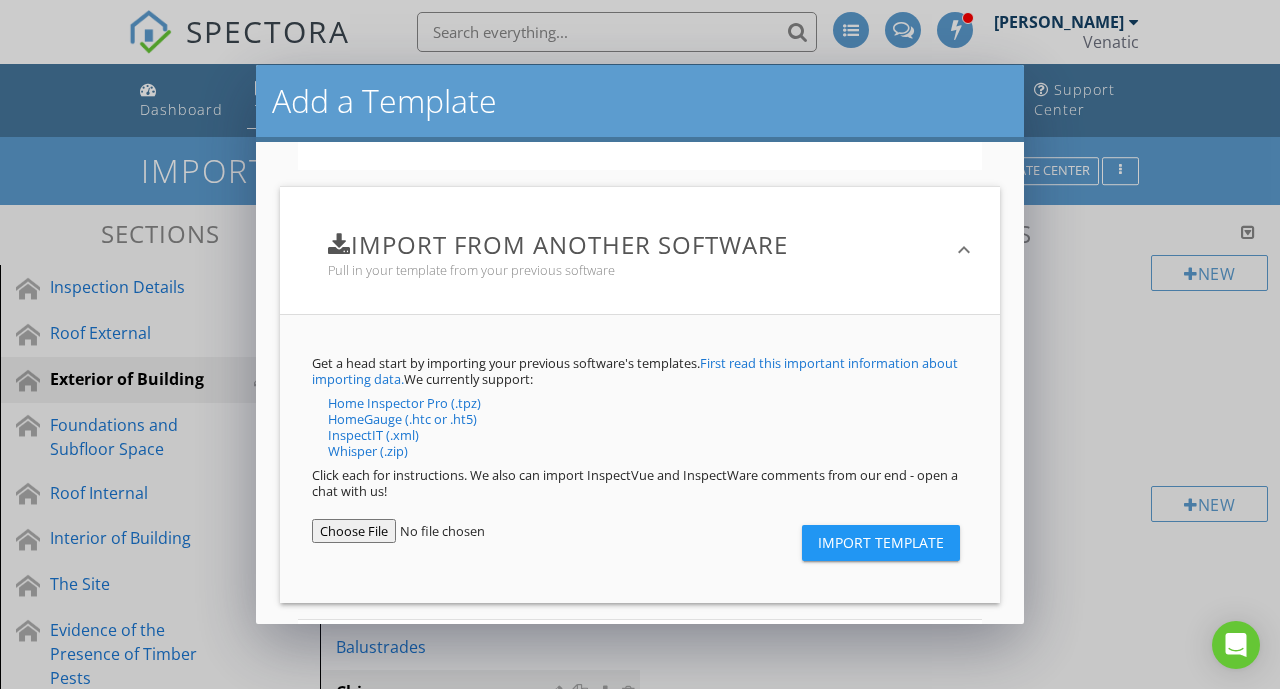 click on "Import Template" at bounding box center (881, 543) 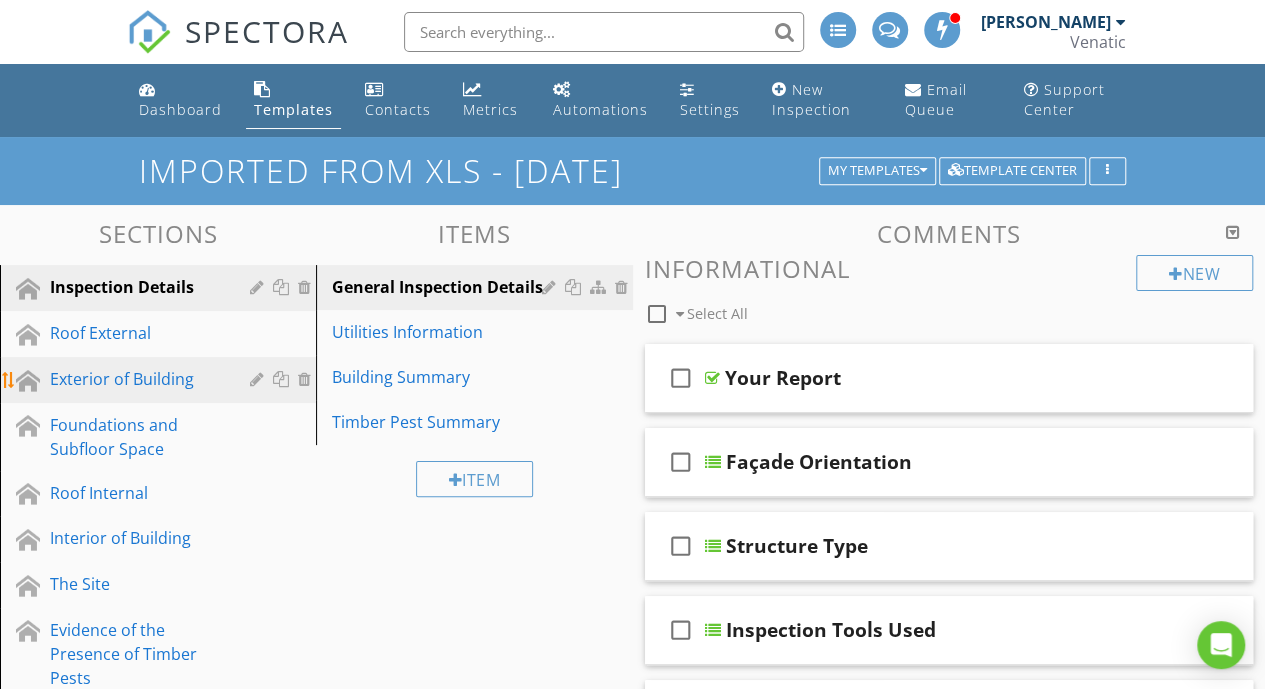 click on "Exterior of Building" at bounding box center (135, 379) 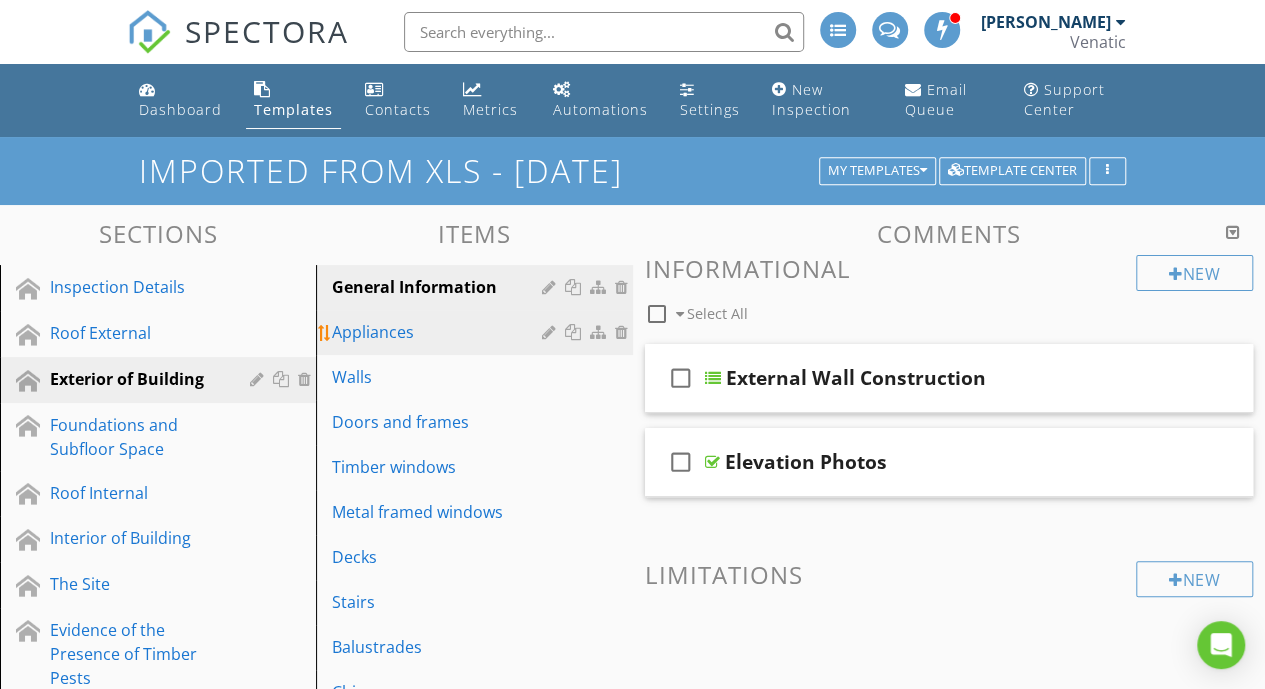 click on "Appliances" at bounding box center [439, 332] 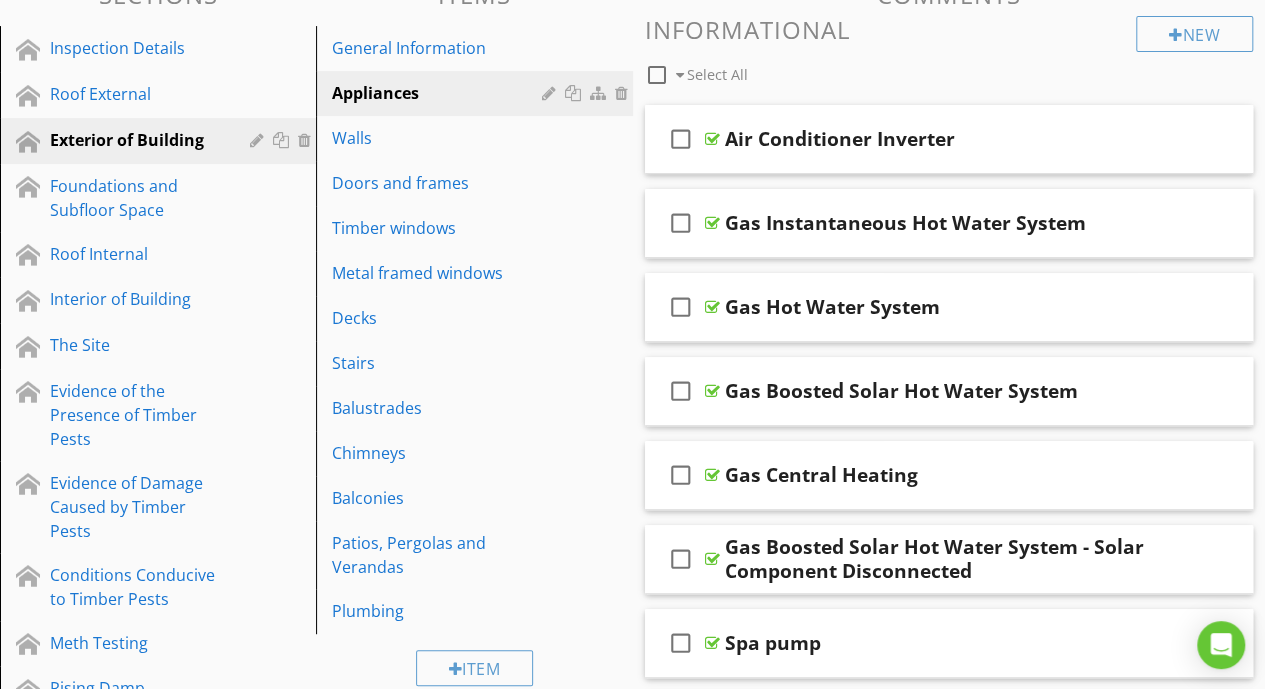 scroll, scrollTop: 240, scrollLeft: 0, axis: vertical 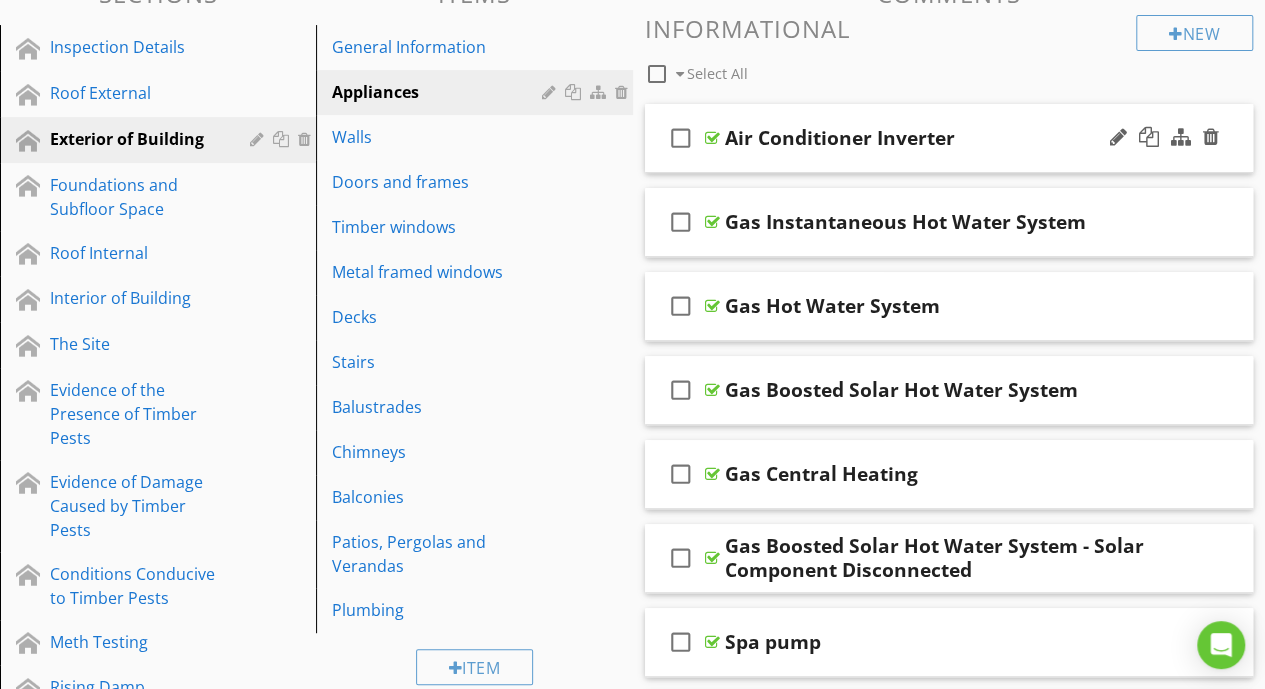 click on "check_box_outline_blank
Air Conditioner Inverter" at bounding box center [949, 138] 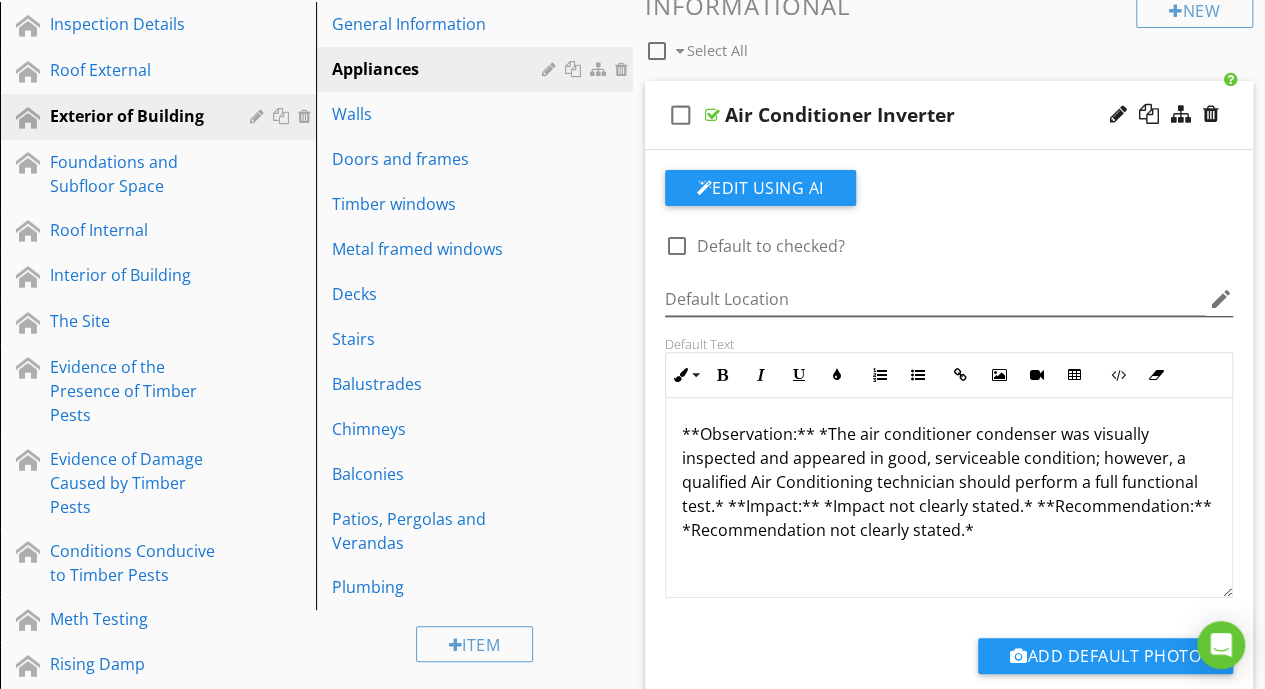 scroll, scrollTop: 266, scrollLeft: 0, axis: vertical 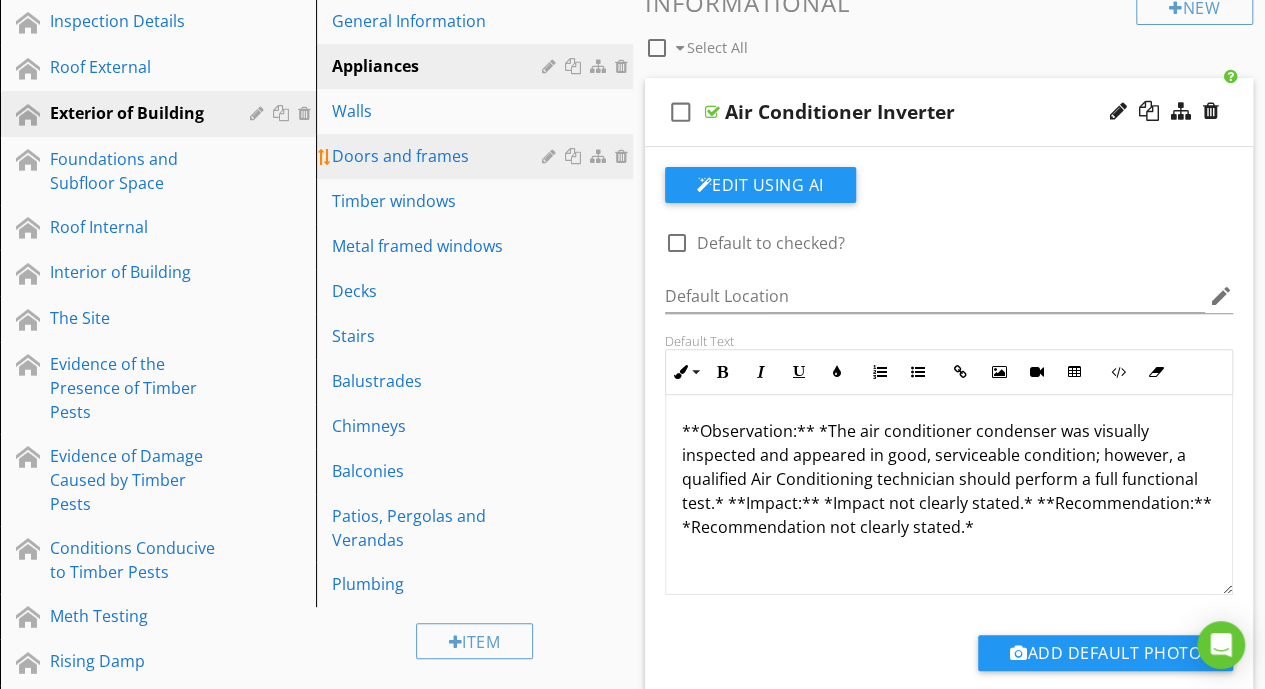 click on "Doors and frames" at bounding box center (439, 156) 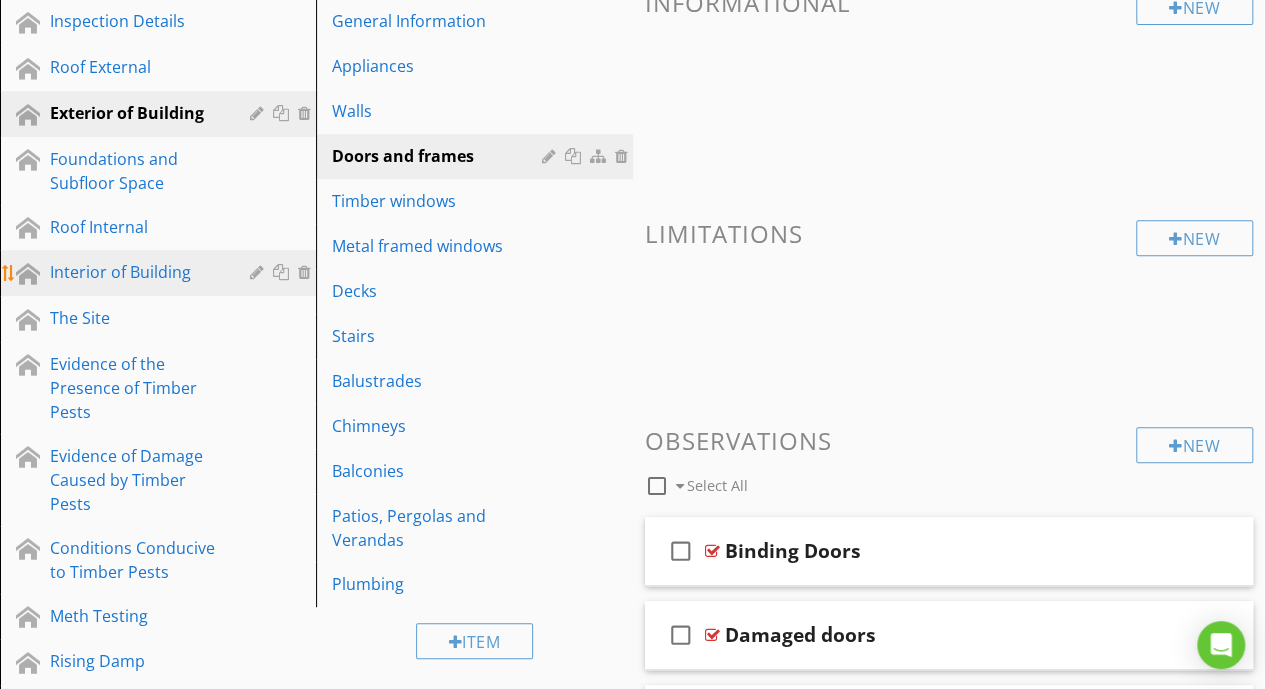 click on "Interior of Building" at bounding box center [135, 272] 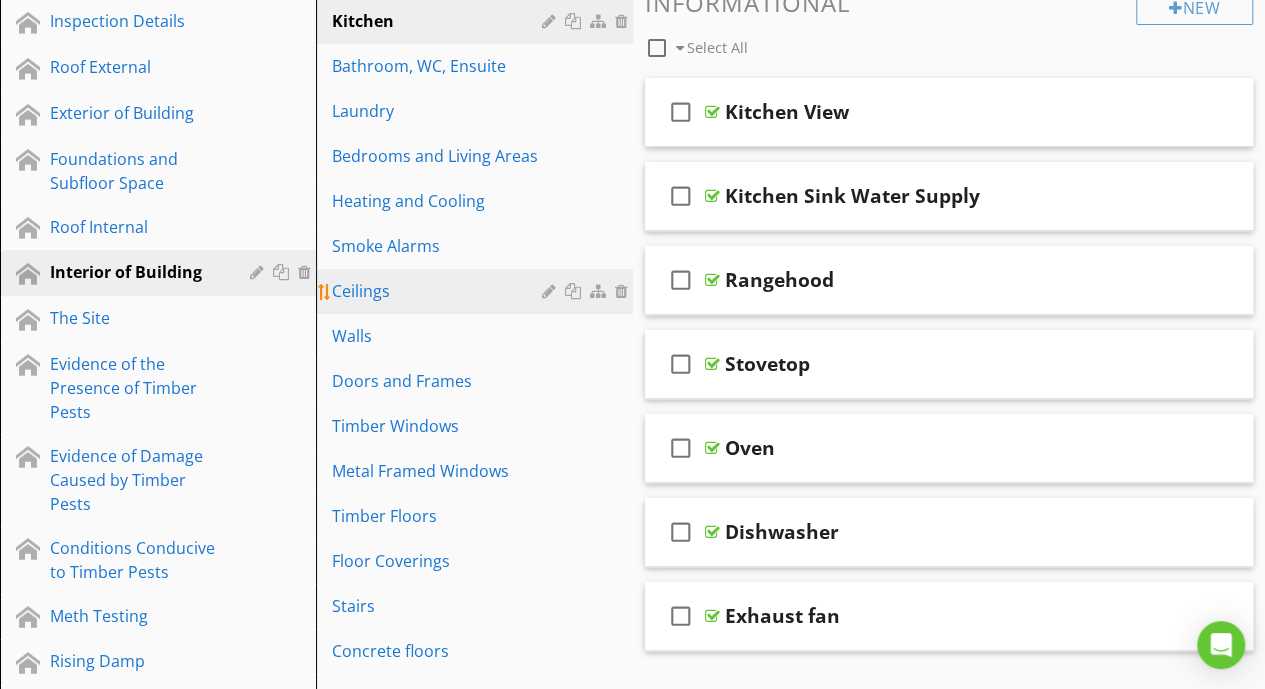 click on "Ceilings" at bounding box center [439, 291] 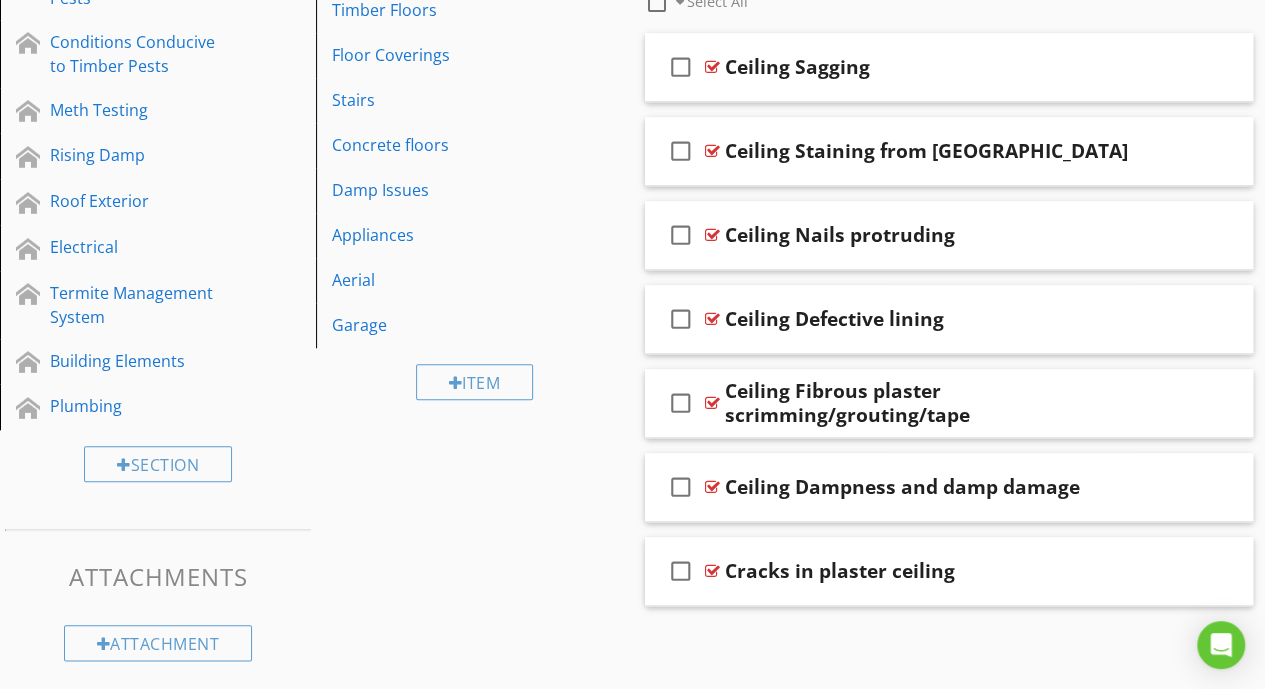 scroll, scrollTop: 773, scrollLeft: 0, axis: vertical 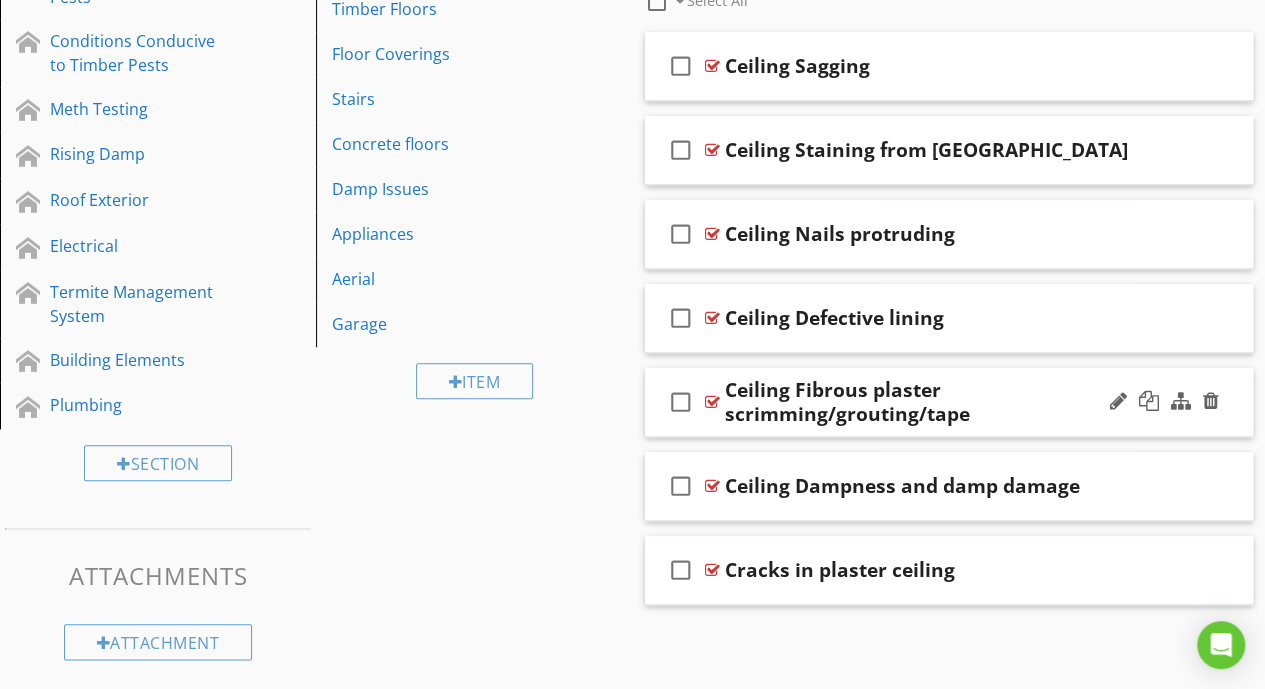 click on "Ceiling Fibrous plaster scrimming/grouting/tape" at bounding box center (938, 402) 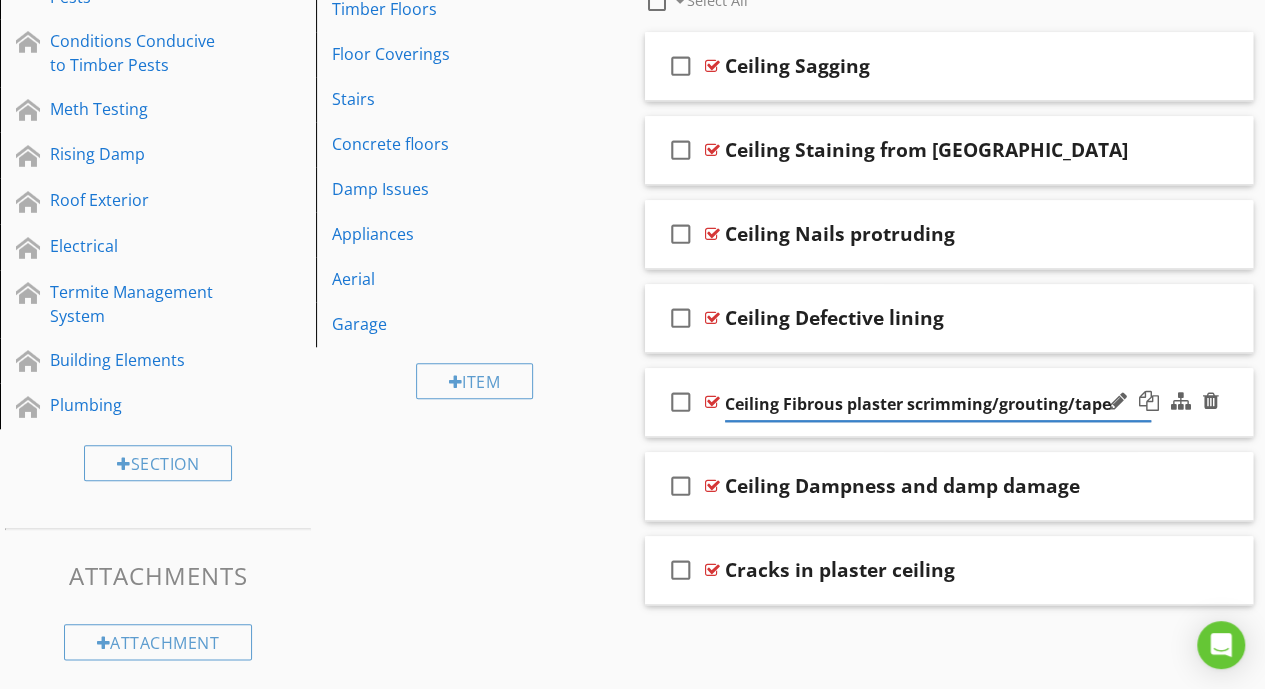 click on "Ceiling Fibrous plaster scrimming/grouting/tape" at bounding box center [938, 402] 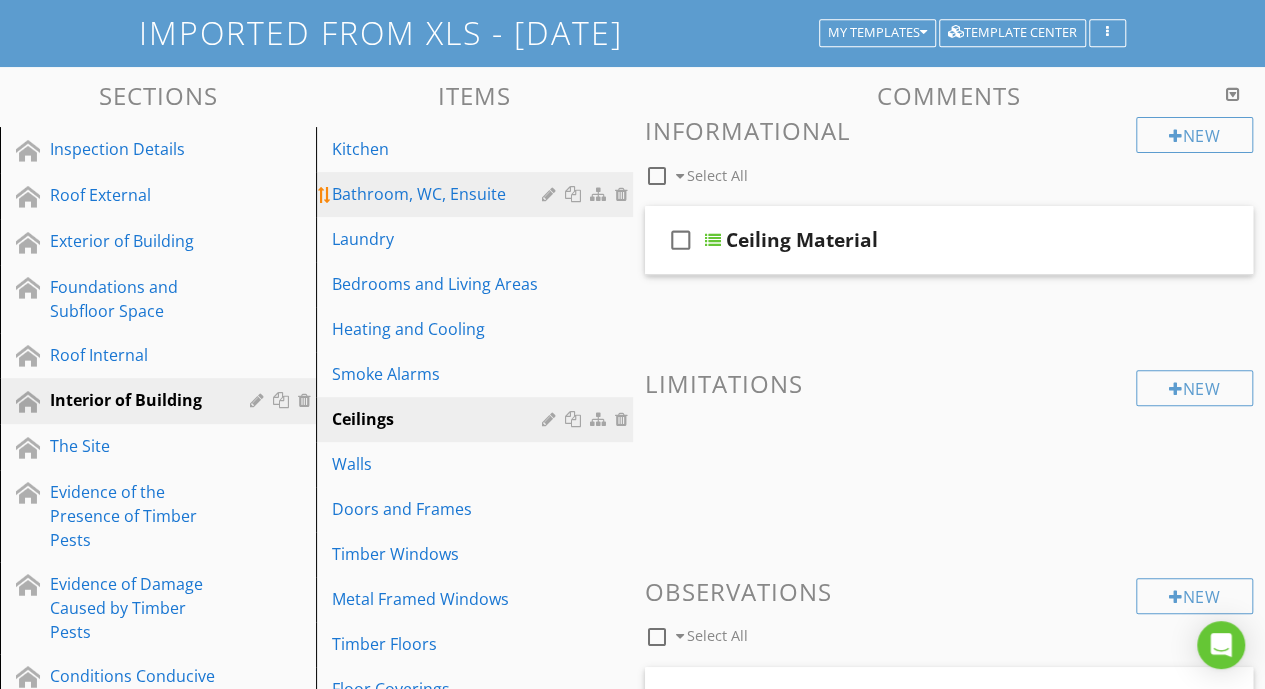scroll, scrollTop: 136, scrollLeft: 0, axis: vertical 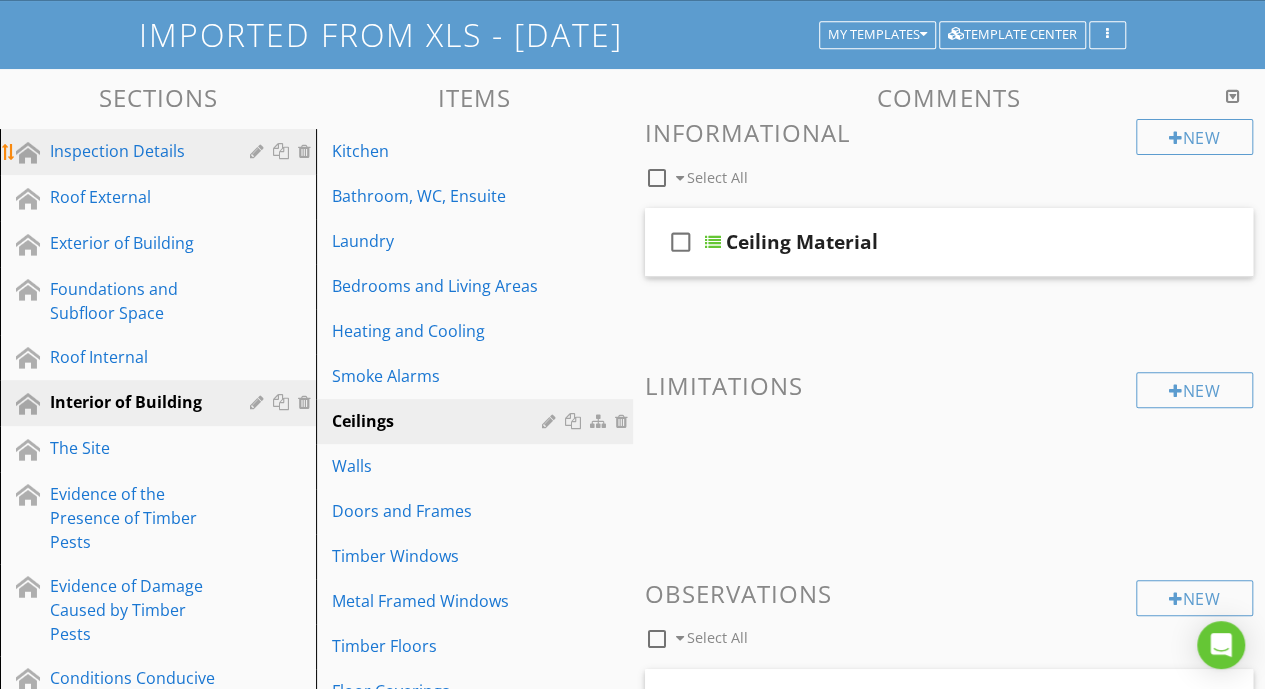 click on "Inspection Details" at bounding box center [135, 151] 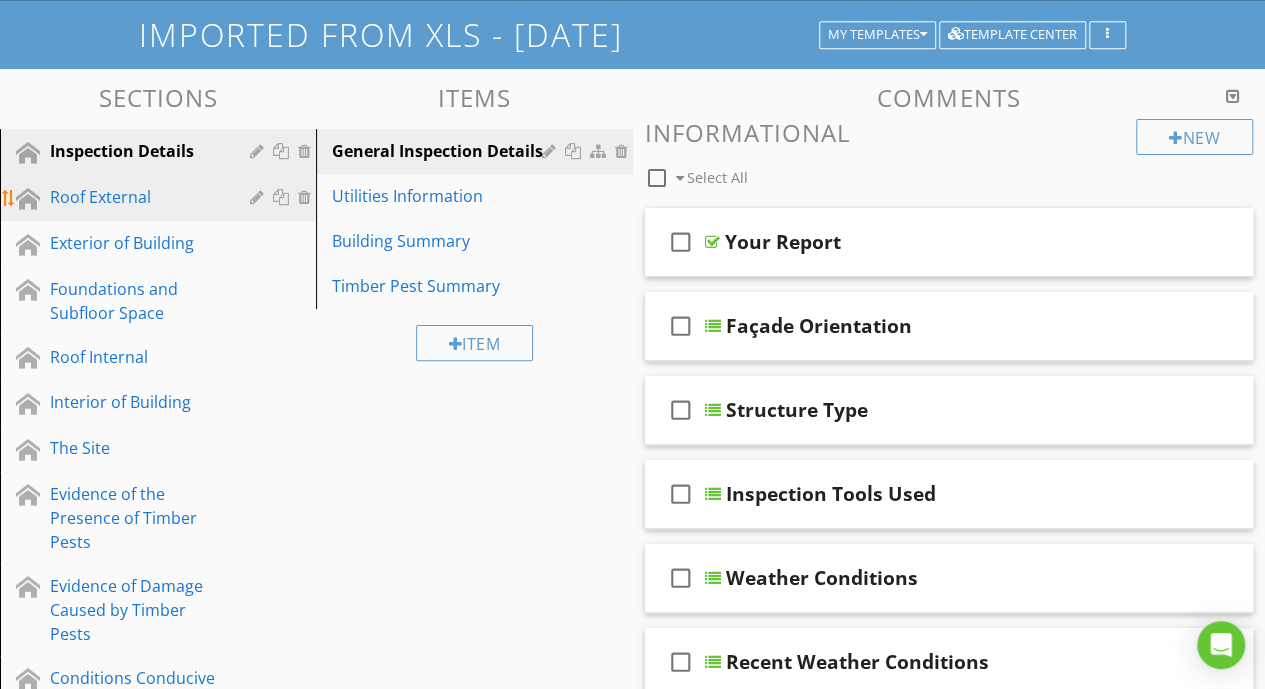 click on "Roof External" at bounding box center [135, 197] 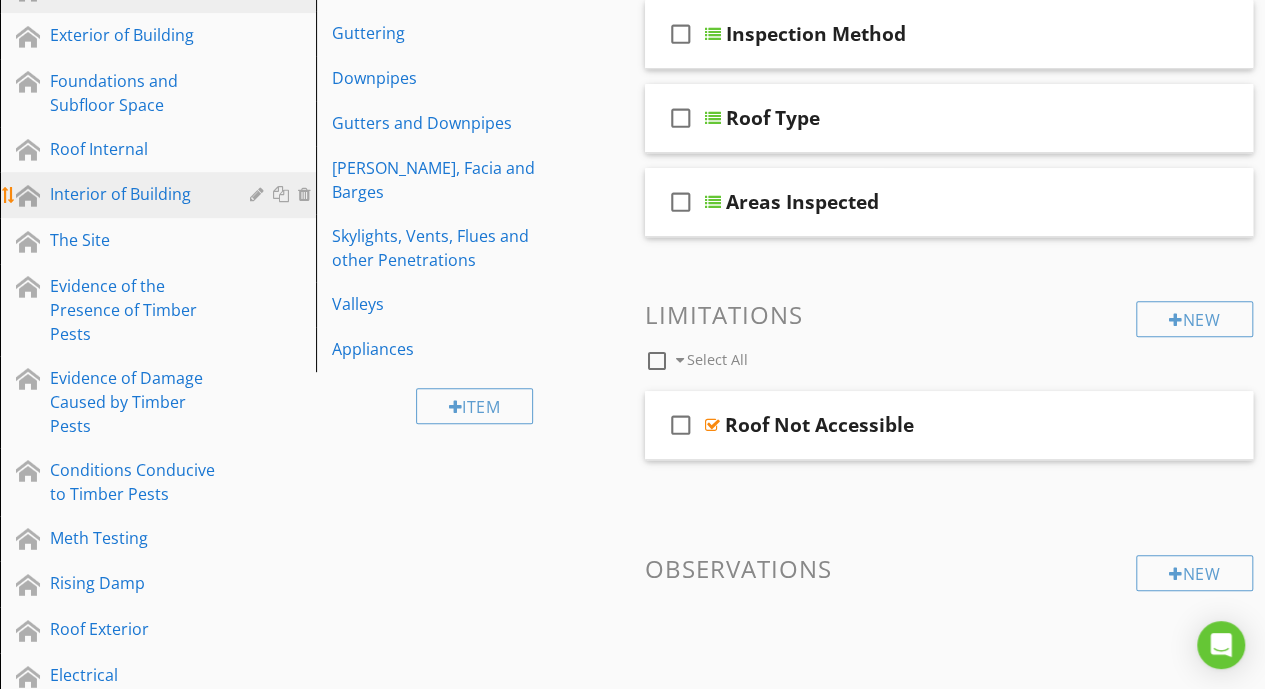 scroll, scrollTop: 346, scrollLeft: 0, axis: vertical 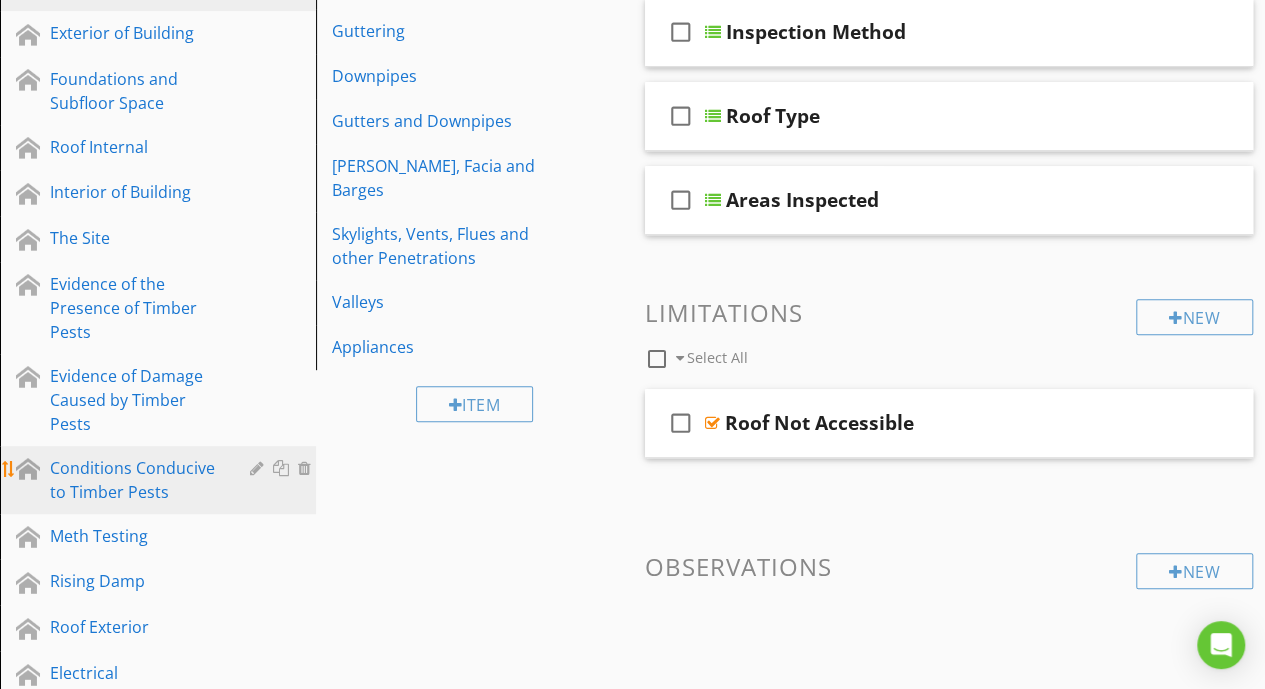 click on "Conditions Conducive to Timber Pests" at bounding box center (135, 480) 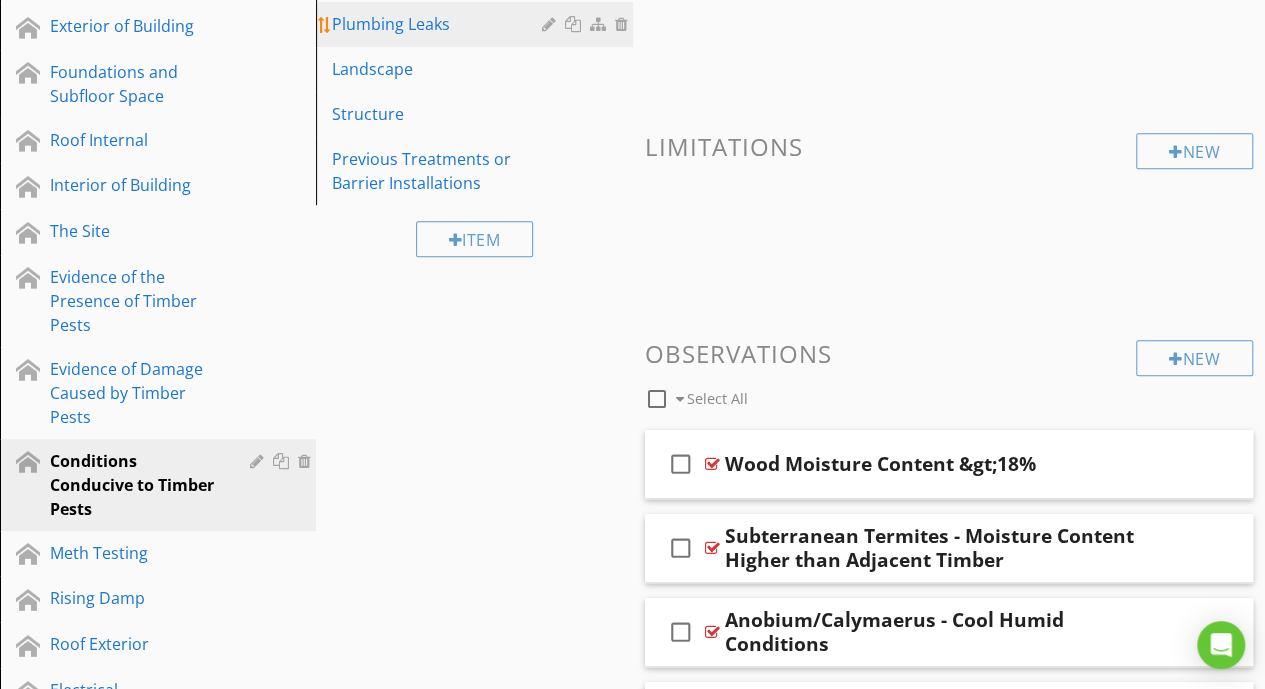 scroll, scrollTop: 243, scrollLeft: 0, axis: vertical 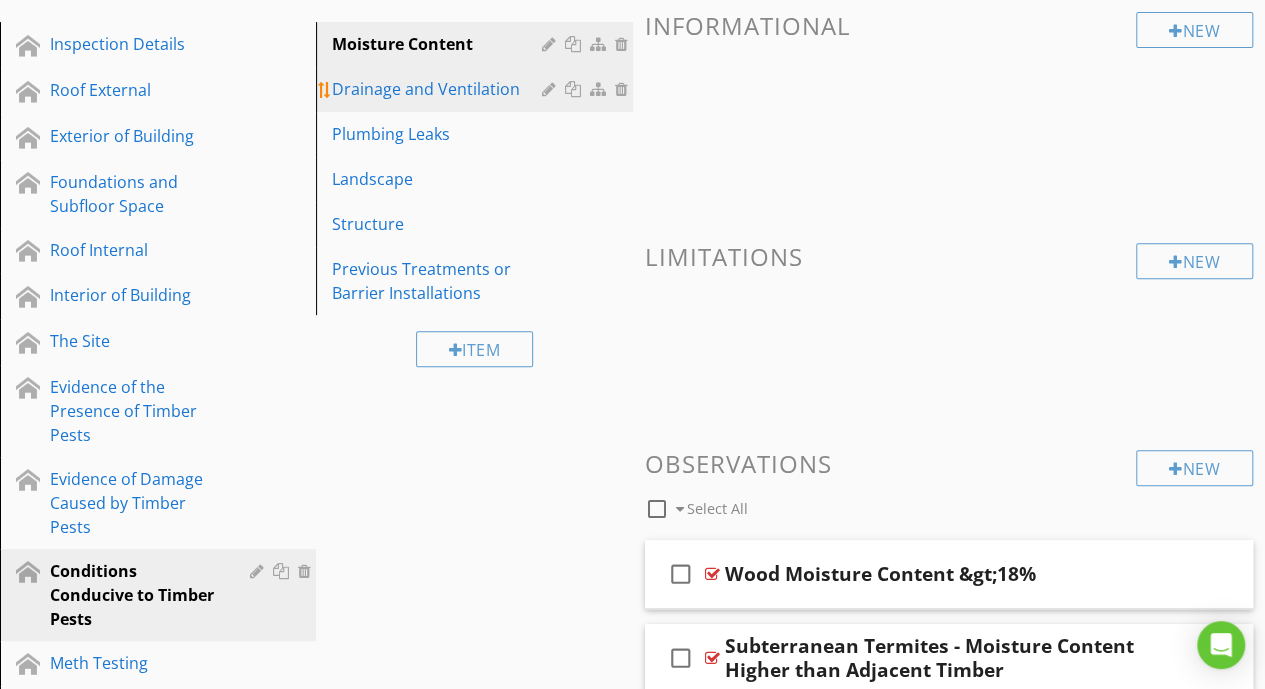 click on "Drainage and Ventilation" at bounding box center [439, 89] 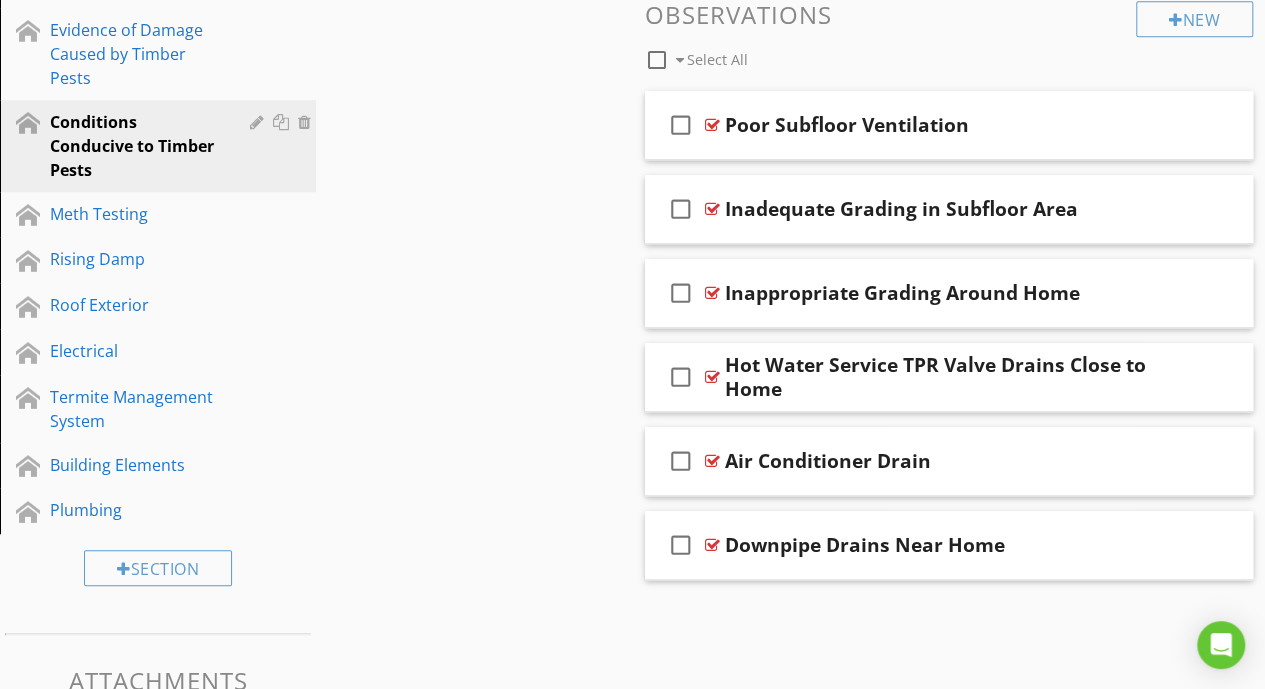 scroll, scrollTop: 661, scrollLeft: 0, axis: vertical 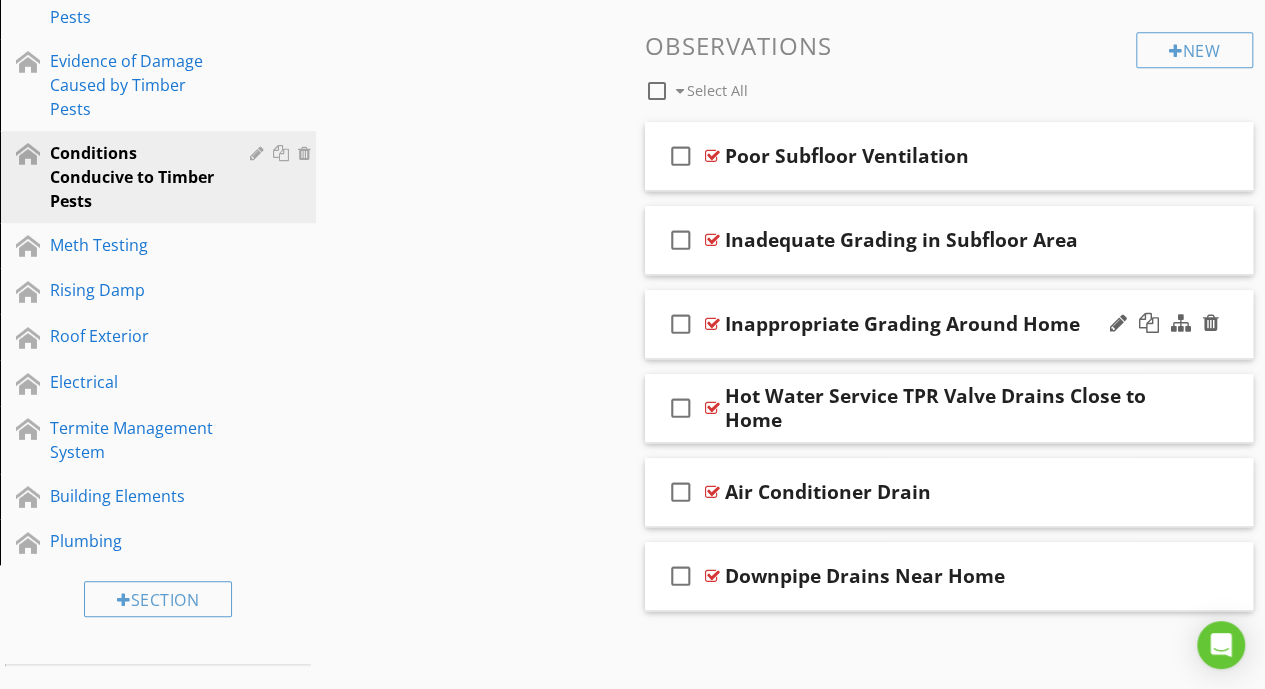 click on "check_box_outline_blank
Inappropriate Grading Around Home" at bounding box center (949, 324) 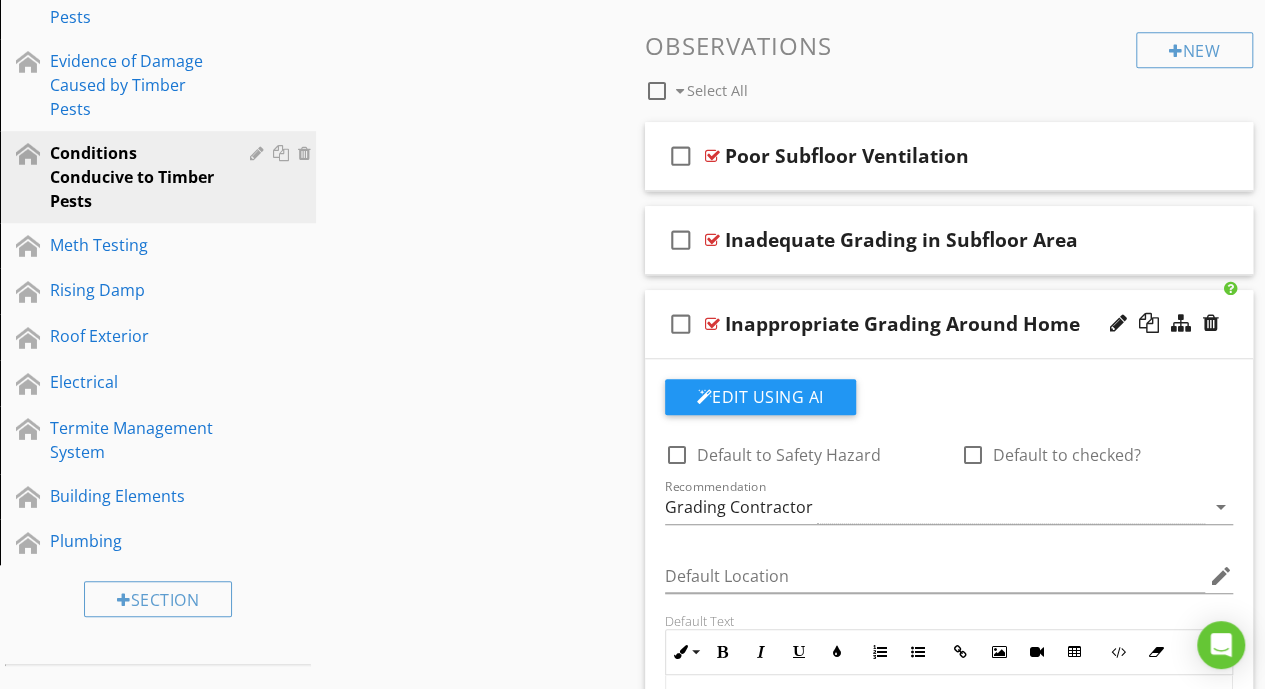 scroll, scrollTop: 1012, scrollLeft: 0, axis: vertical 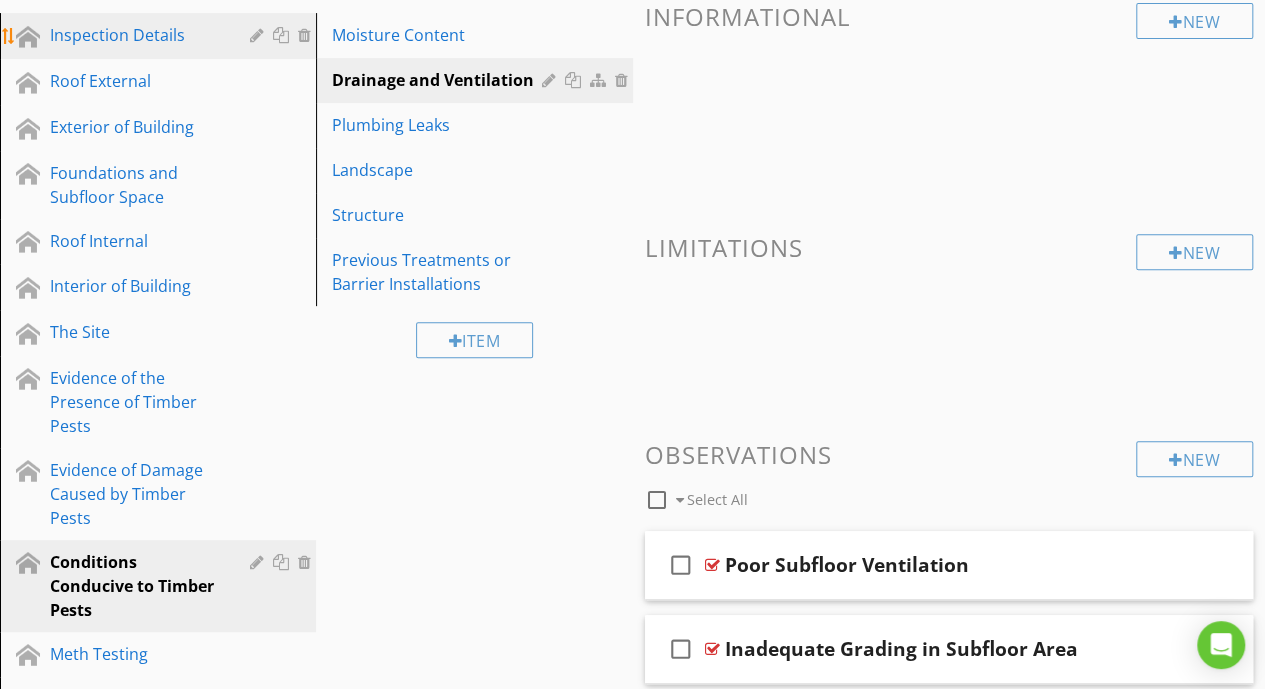 click on "Inspection Details" at bounding box center [161, 36] 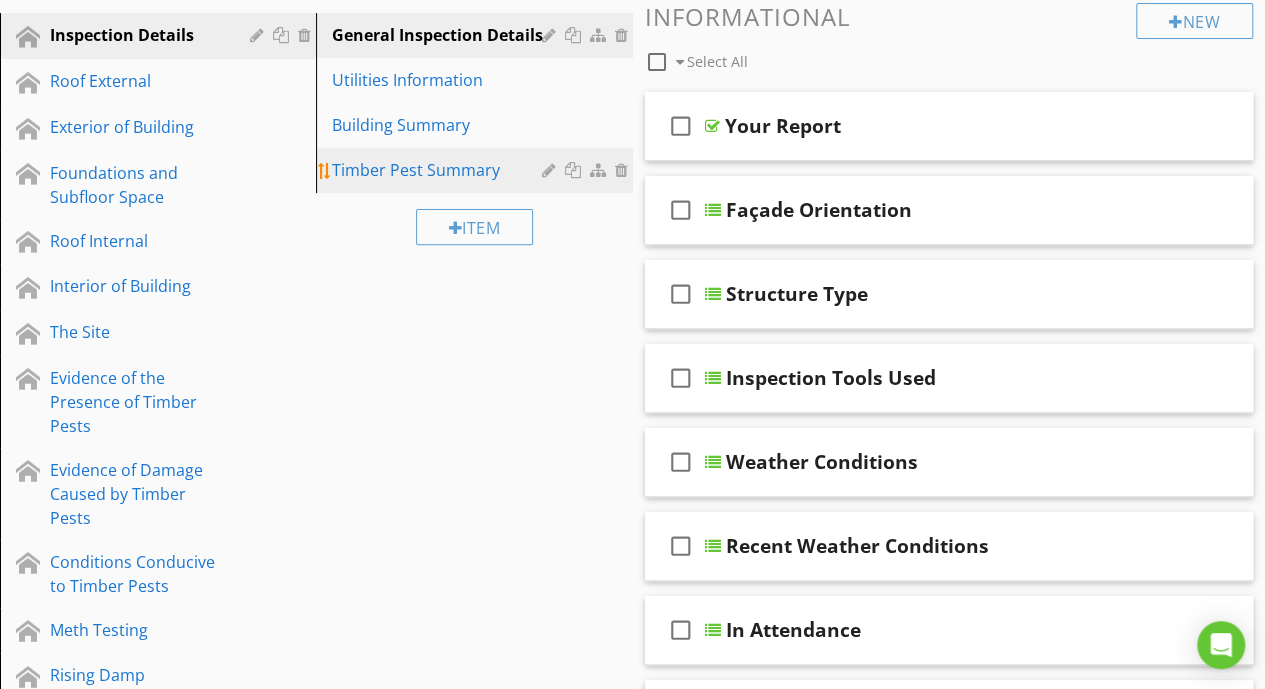 click on "Timber Pest Summary" at bounding box center (439, 170) 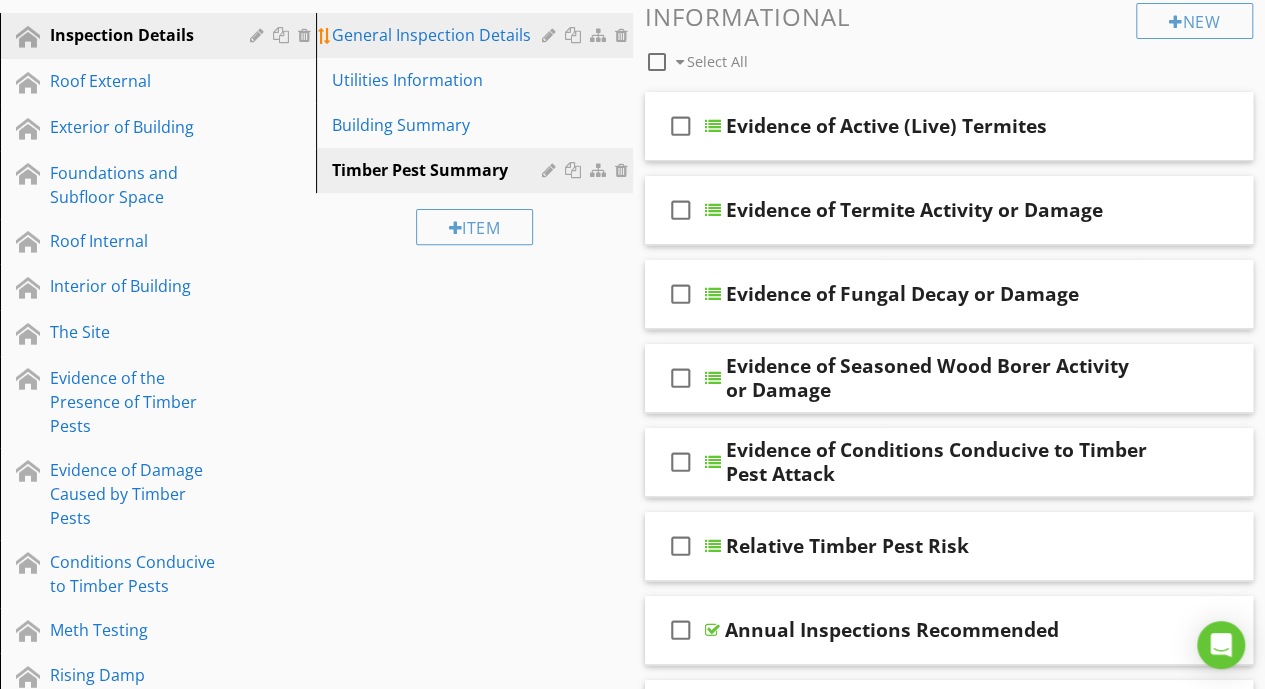 click on "General Inspection Details" at bounding box center (477, 35) 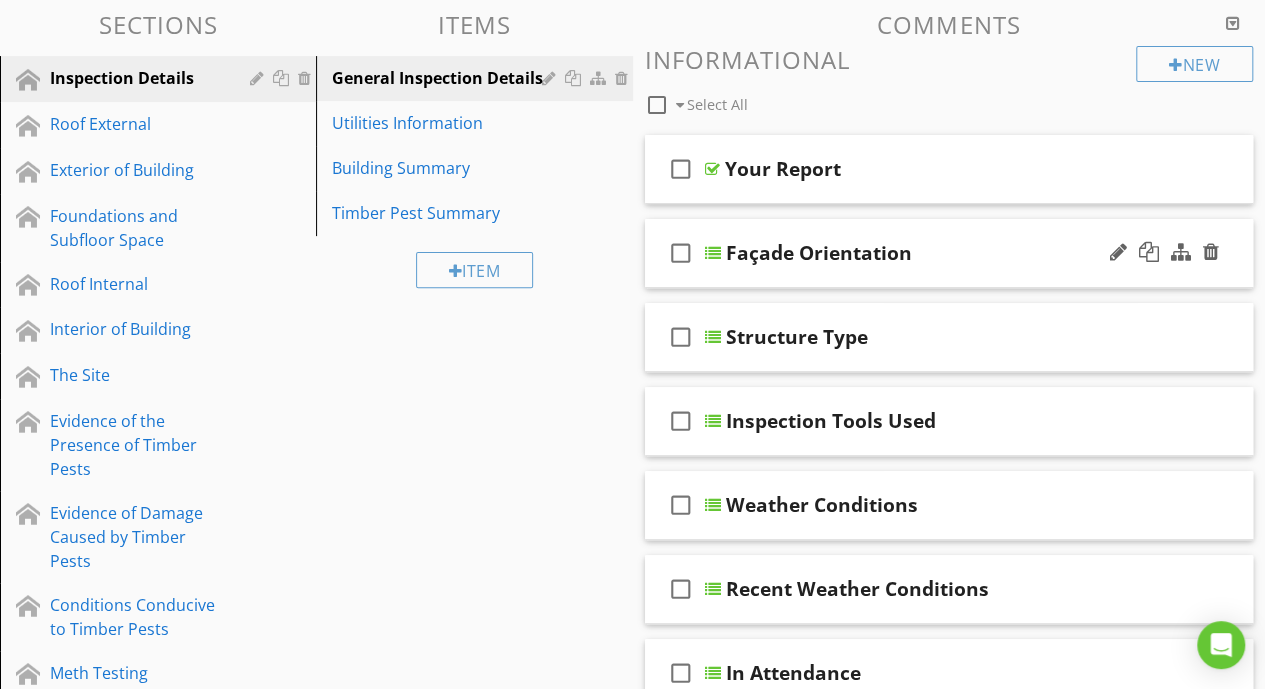 scroll, scrollTop: 208, scrollLeft: 0, axis: vertical 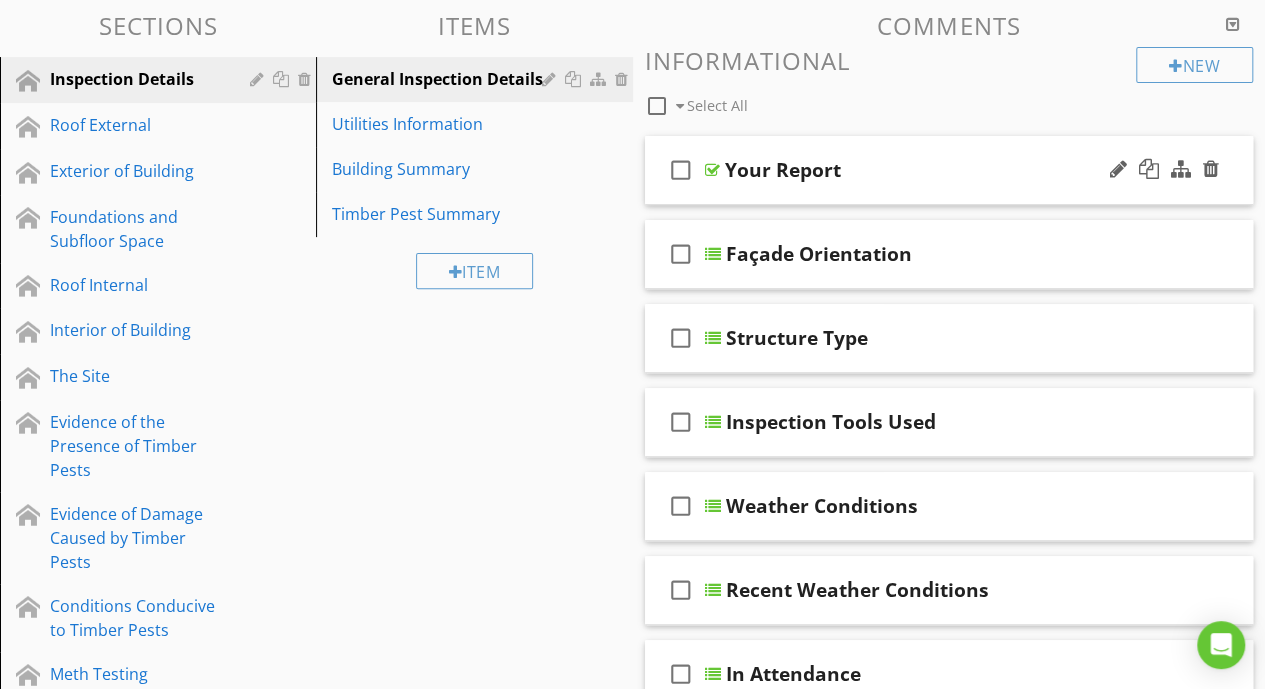 click on "Your Report" at bounding box center (938, 170) 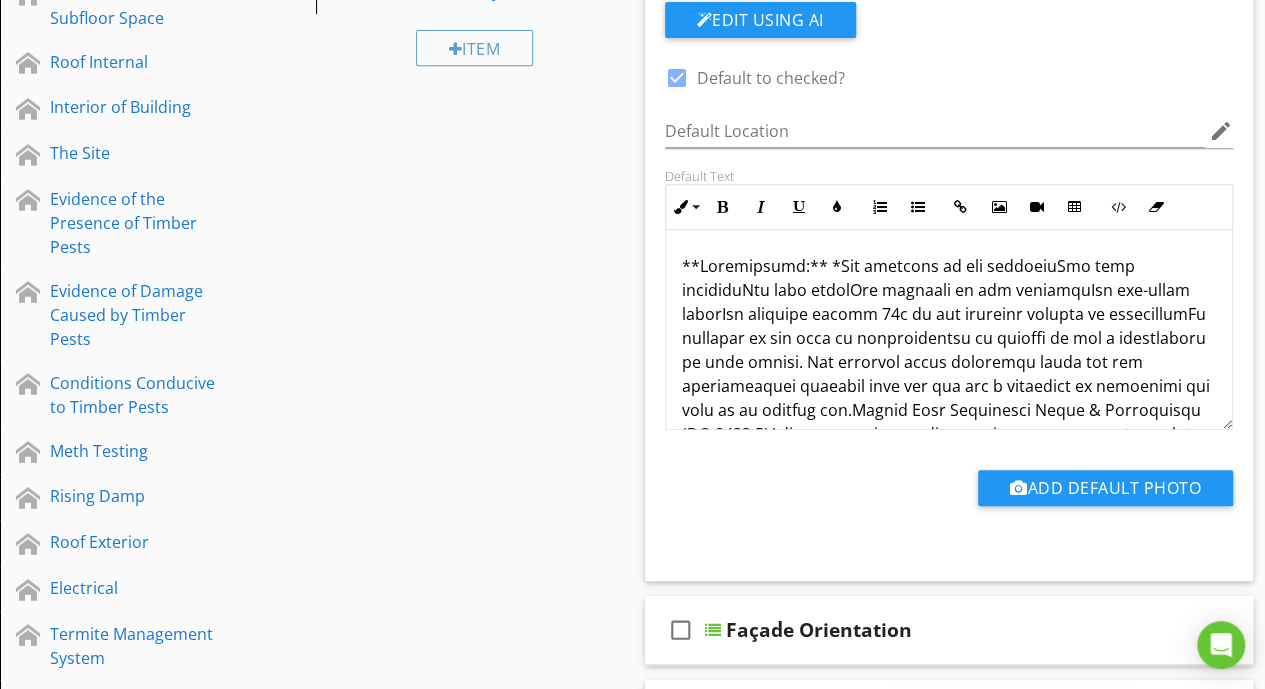 scroll, scrollTop: 435, scrollLeft: 0, axis: vertical 